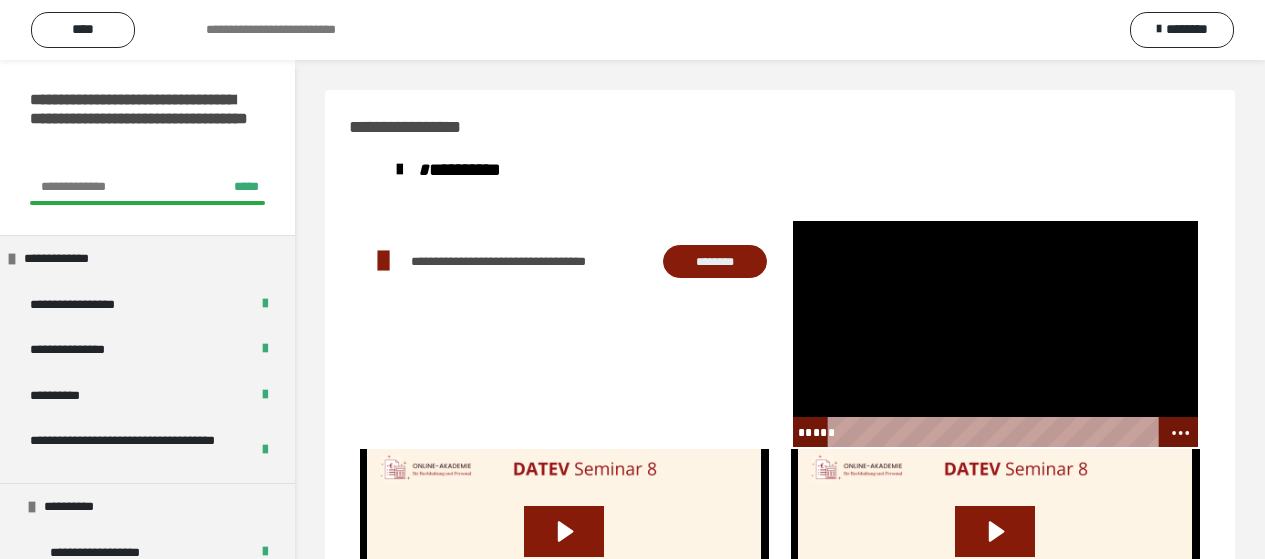 scroll, scrollTop: 0, scrollLeft: 0, axis: both 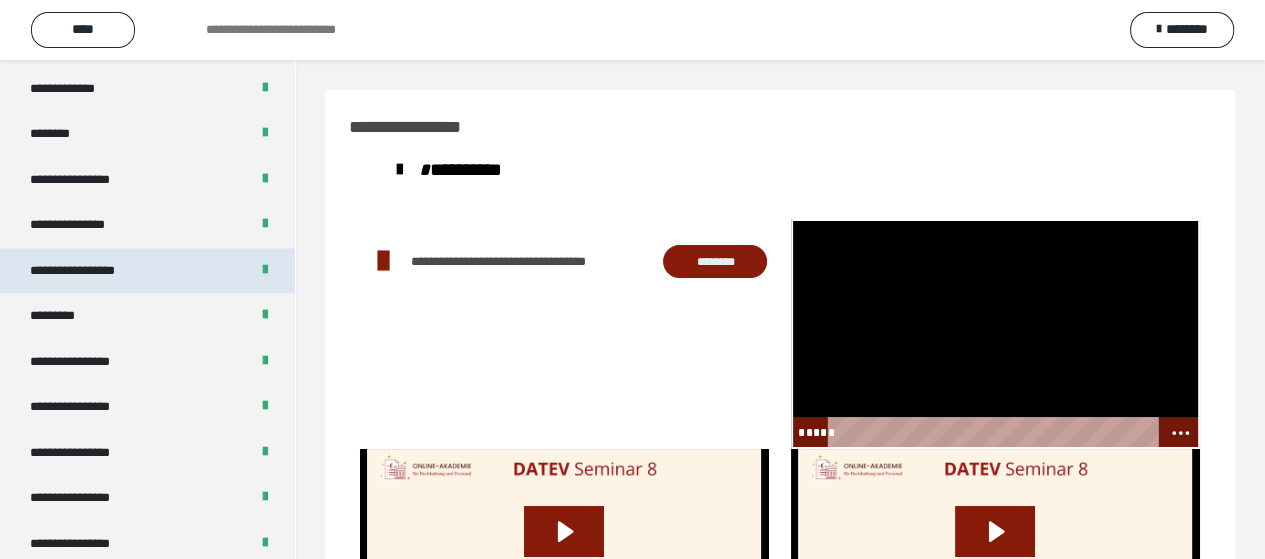click on "**********" at bounding box center [93, 271] 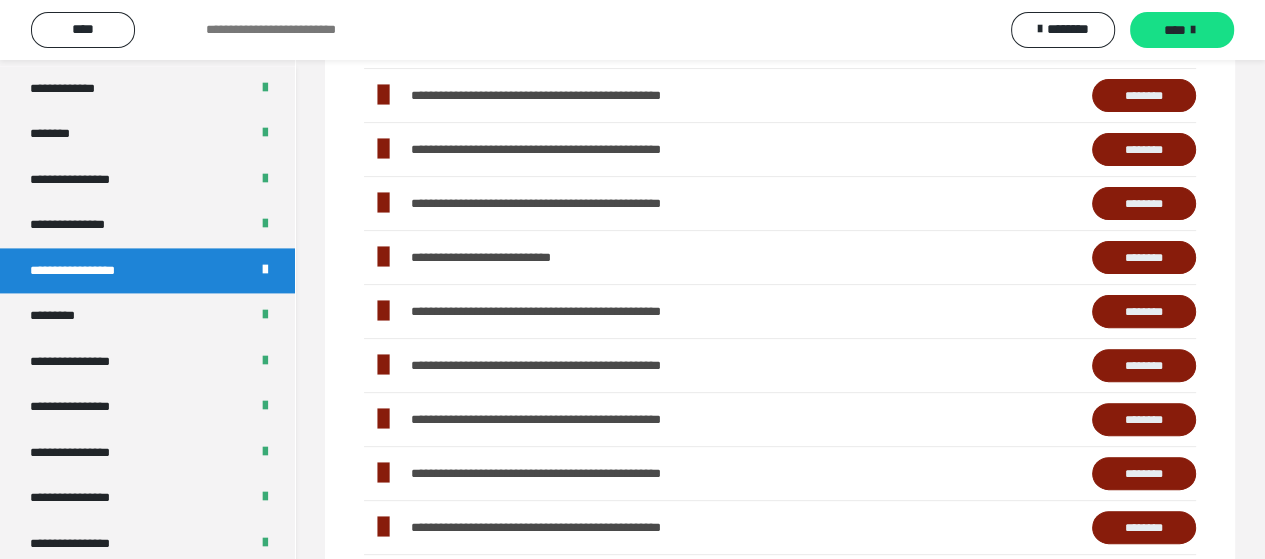 scroll, scrollTop: 578, scrollLeft: 0, axis: vertical 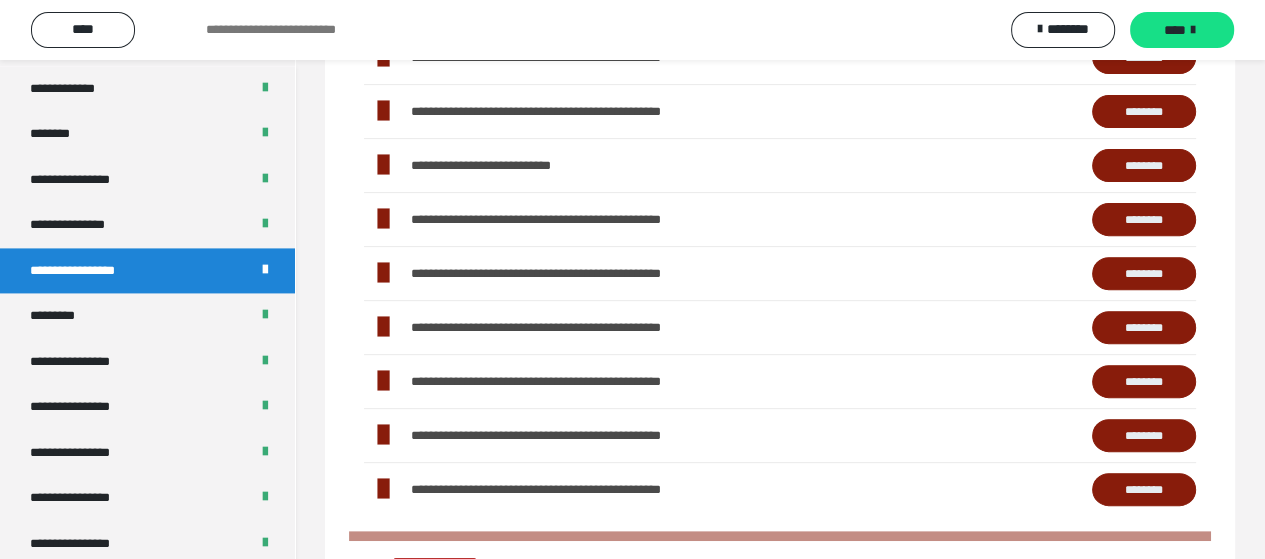 click on "********" at bounding box center (1144, 328) 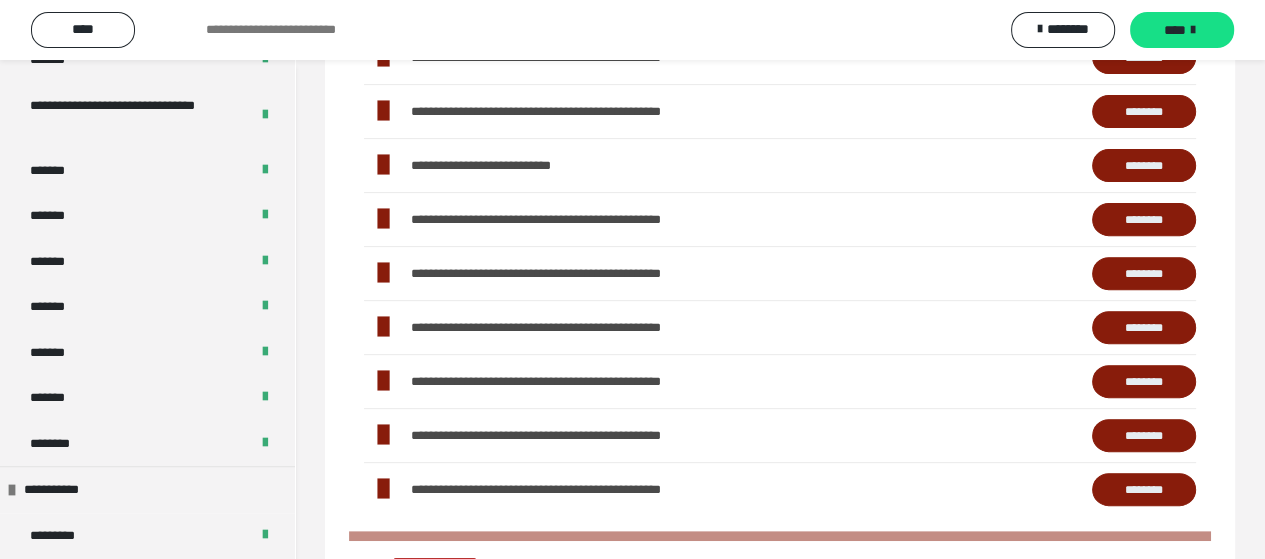 scroll, scrollTop: 1089, scrollLeft: 0, axis: vertical 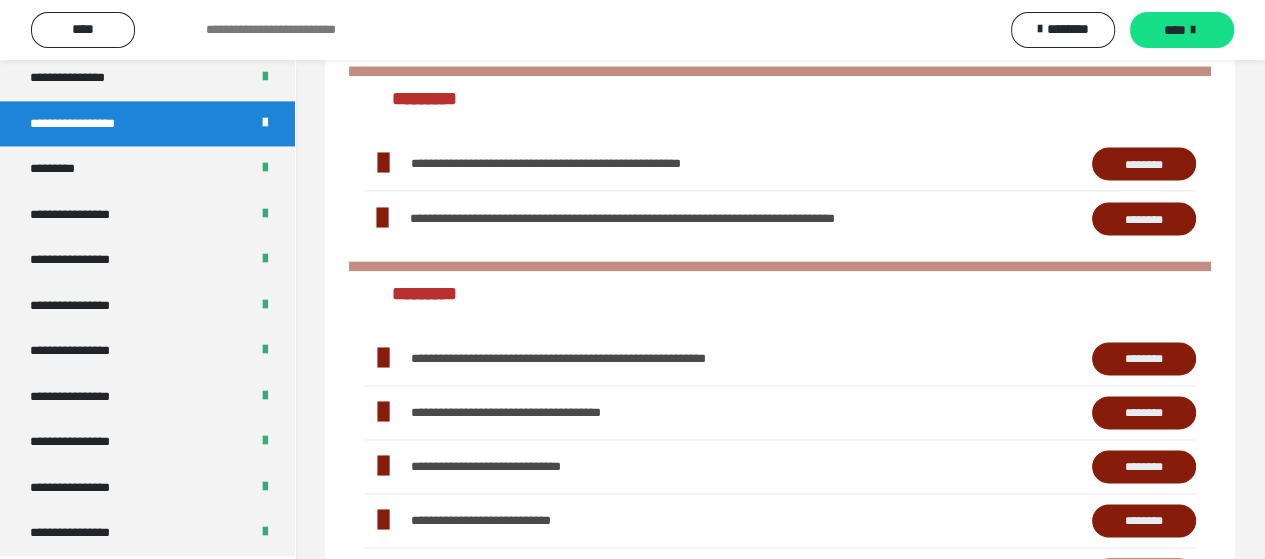 click on "********" at bounding box center [1144, 164] 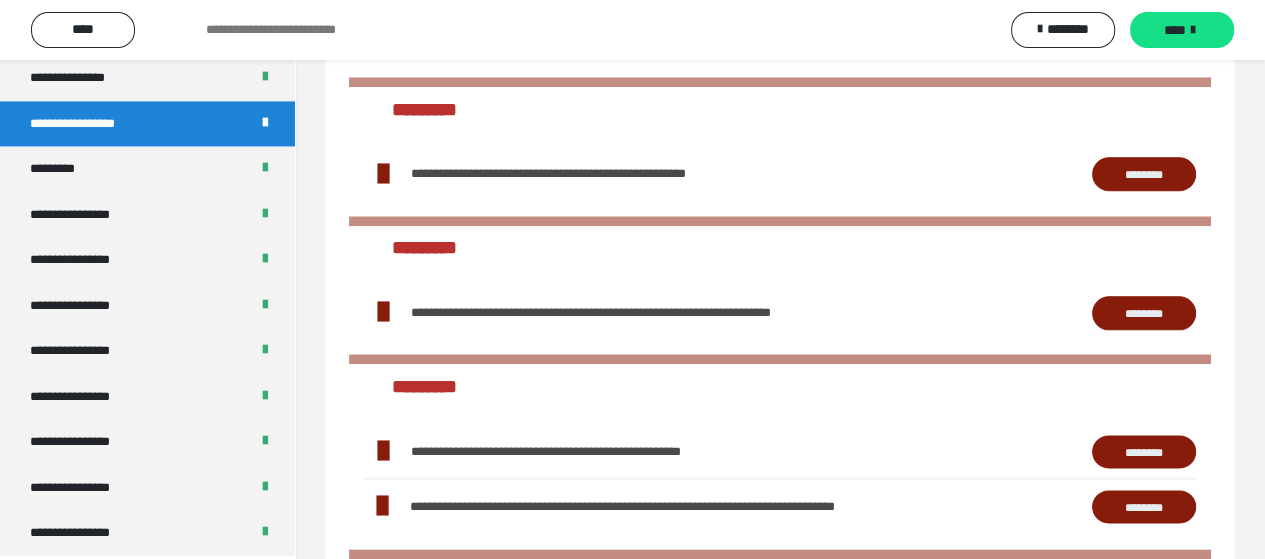 scroll, scrollTop: 1983, scrollLeft: 0, axis: vertical 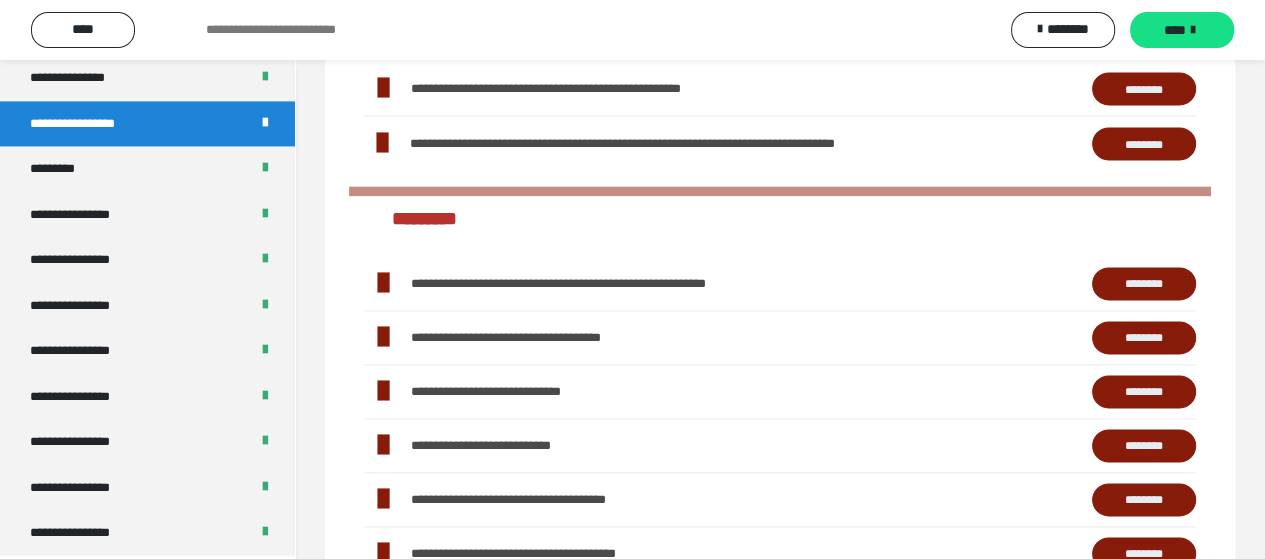 click on "********" at bounding box center (1144, 284) 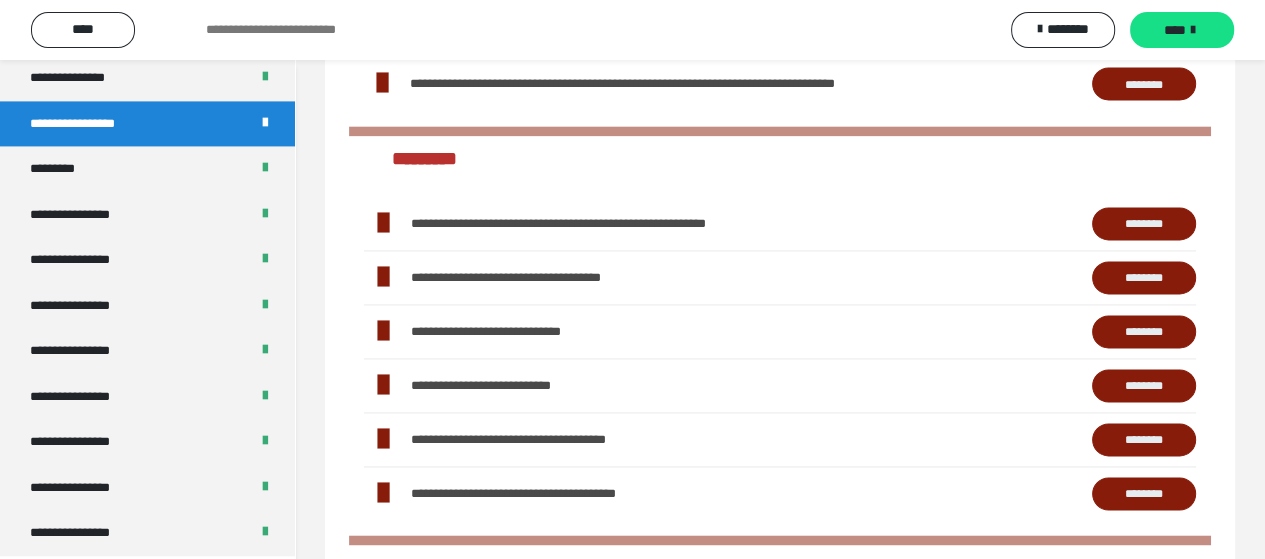 scroll, scrollTop: 2432, scrollLeft: 0, axis: vertical 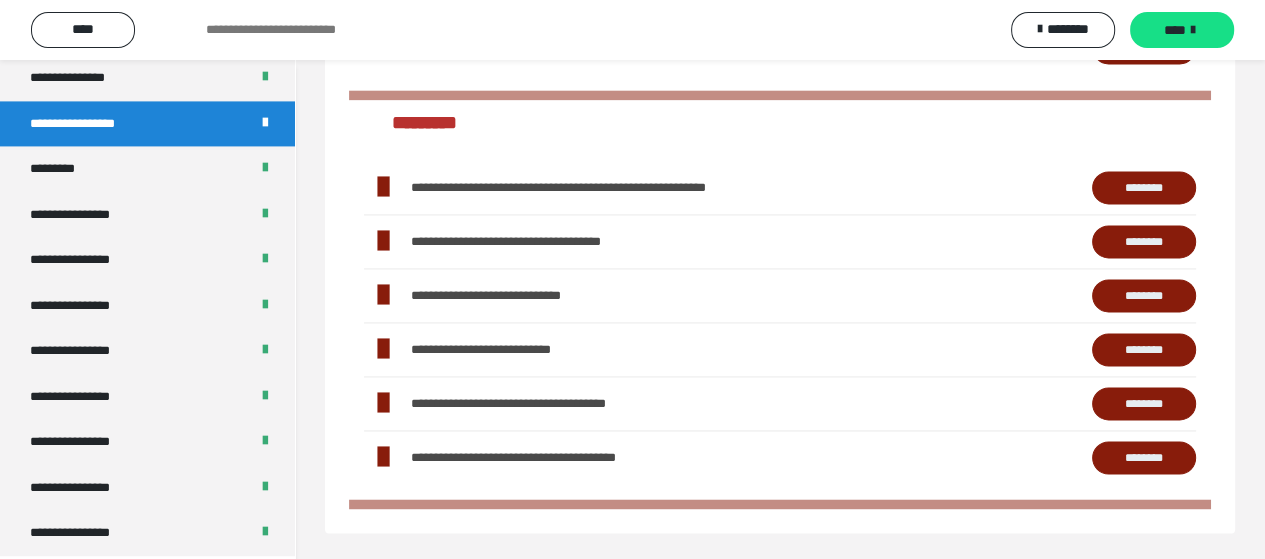 click on "********" at bounding box center (1144, 458) 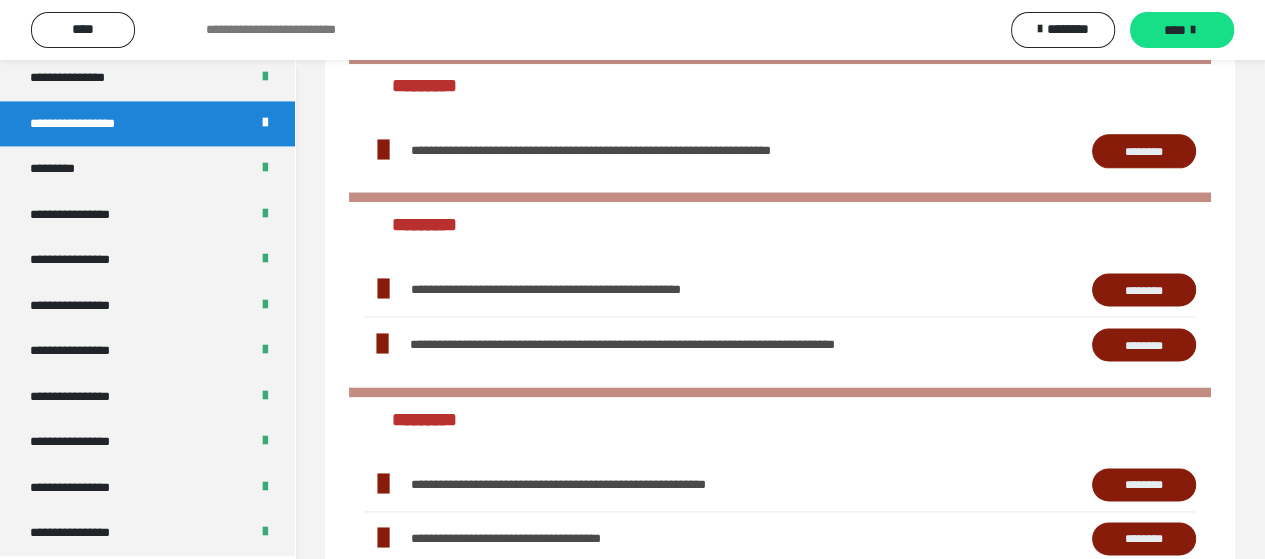 scroll, scrollTop: 2140, scrollLeft: 0, axis: vertical 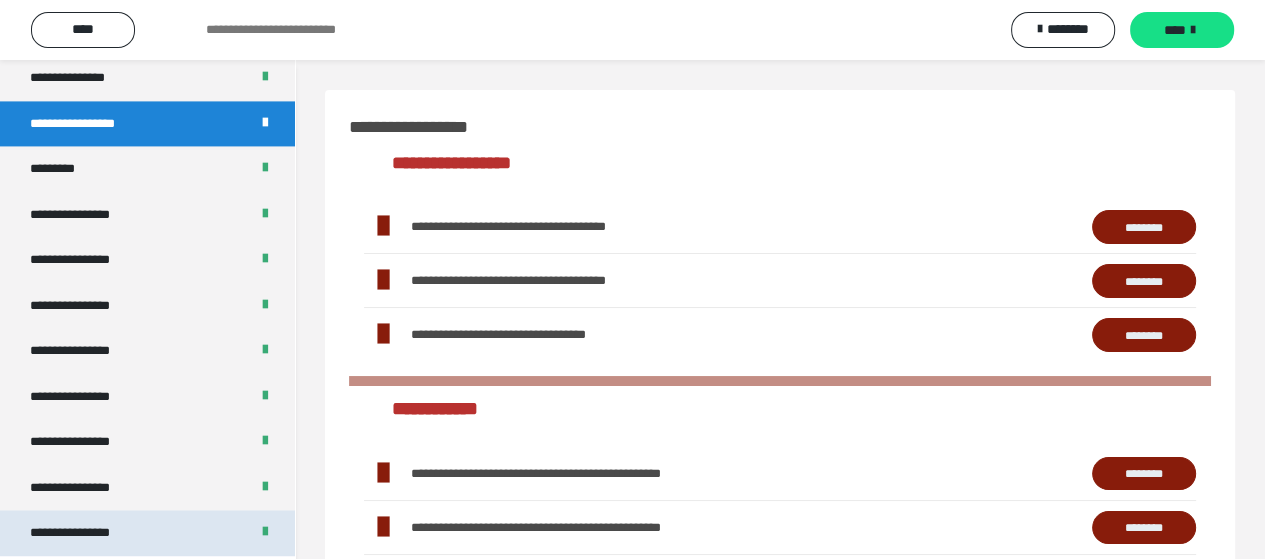 click on "**********" at bounding box center [87, 533] 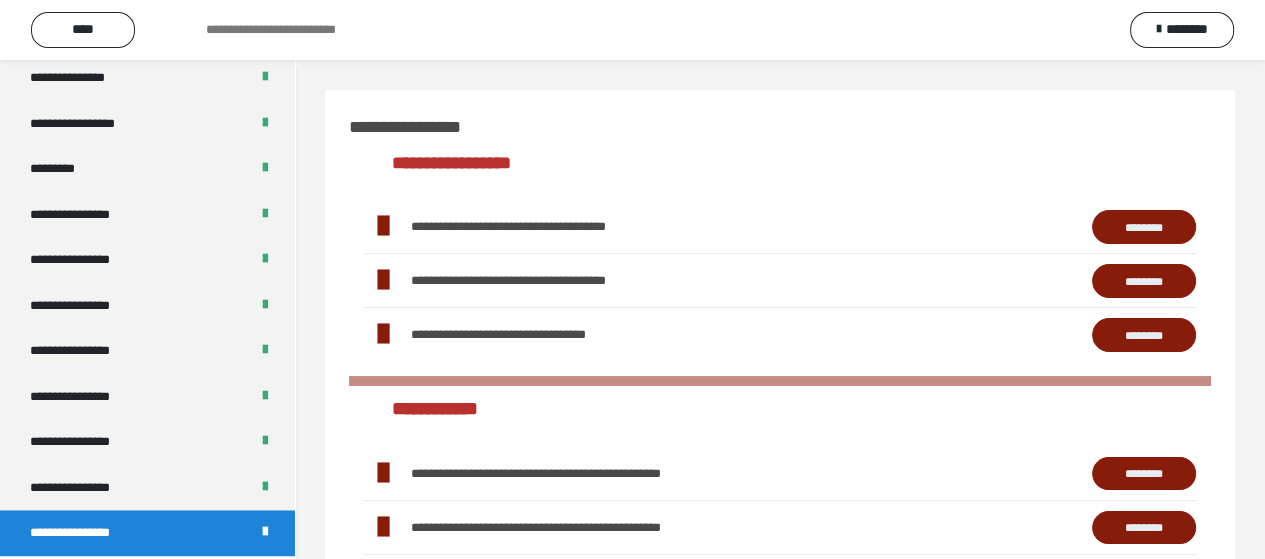 click on "**********" at bounding box center (87, 533) 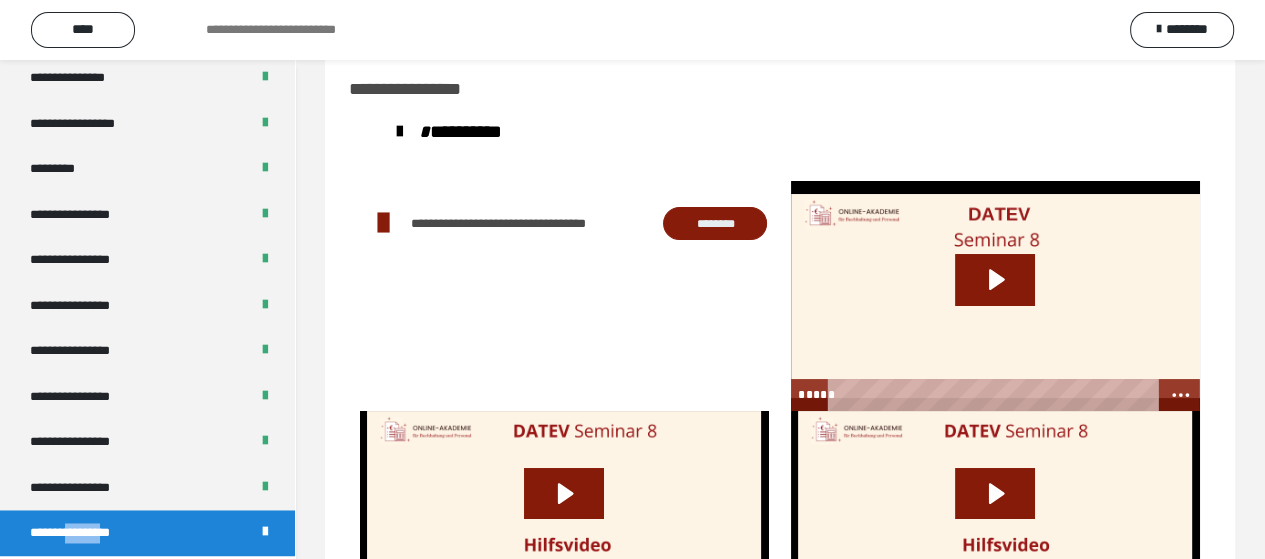 scroll, scrollTop: 0, scrollLeft: 0, axis: both 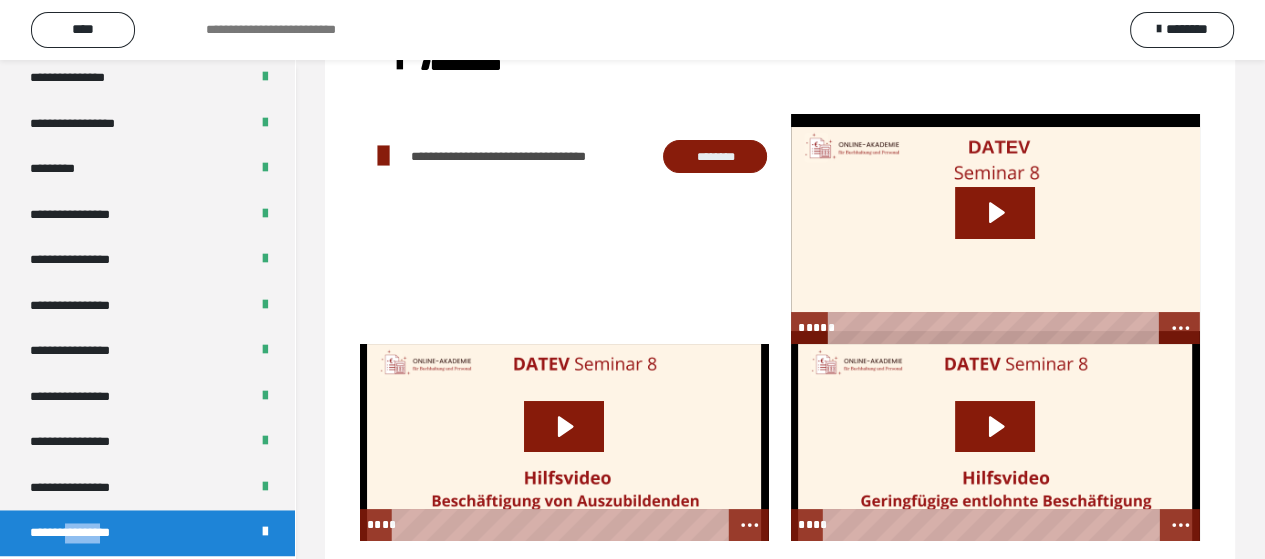 click at bounding box center [995, 442] 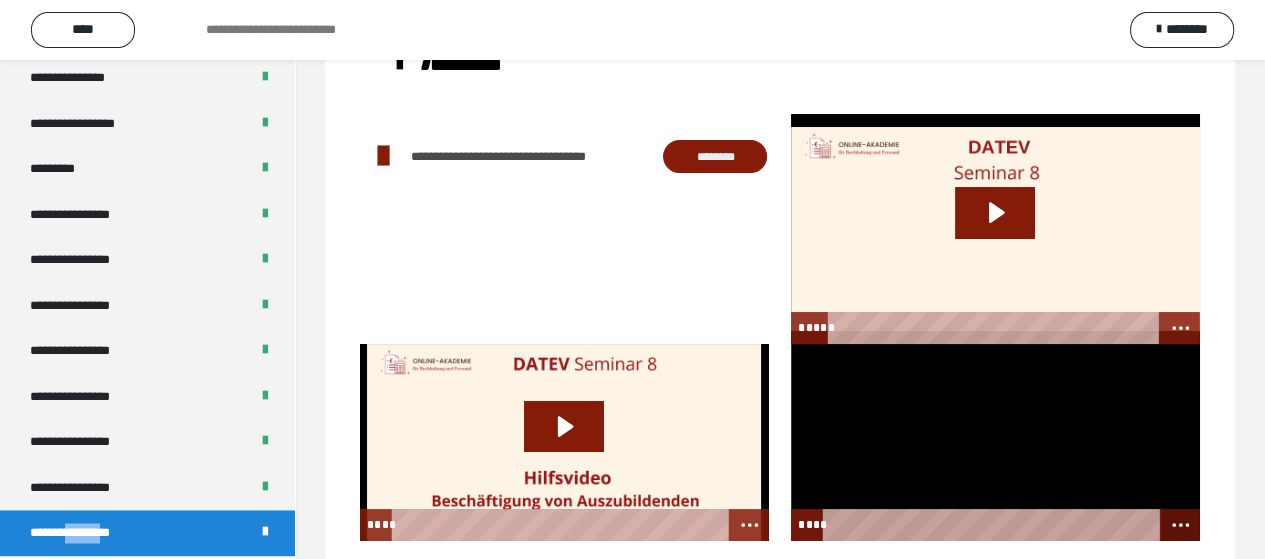 click 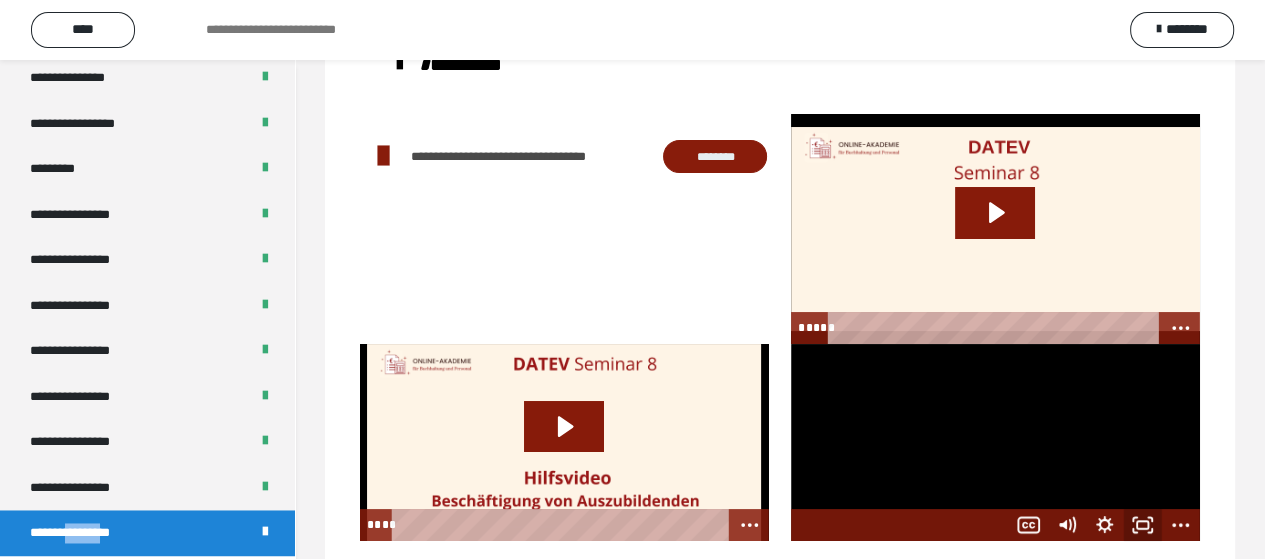 click 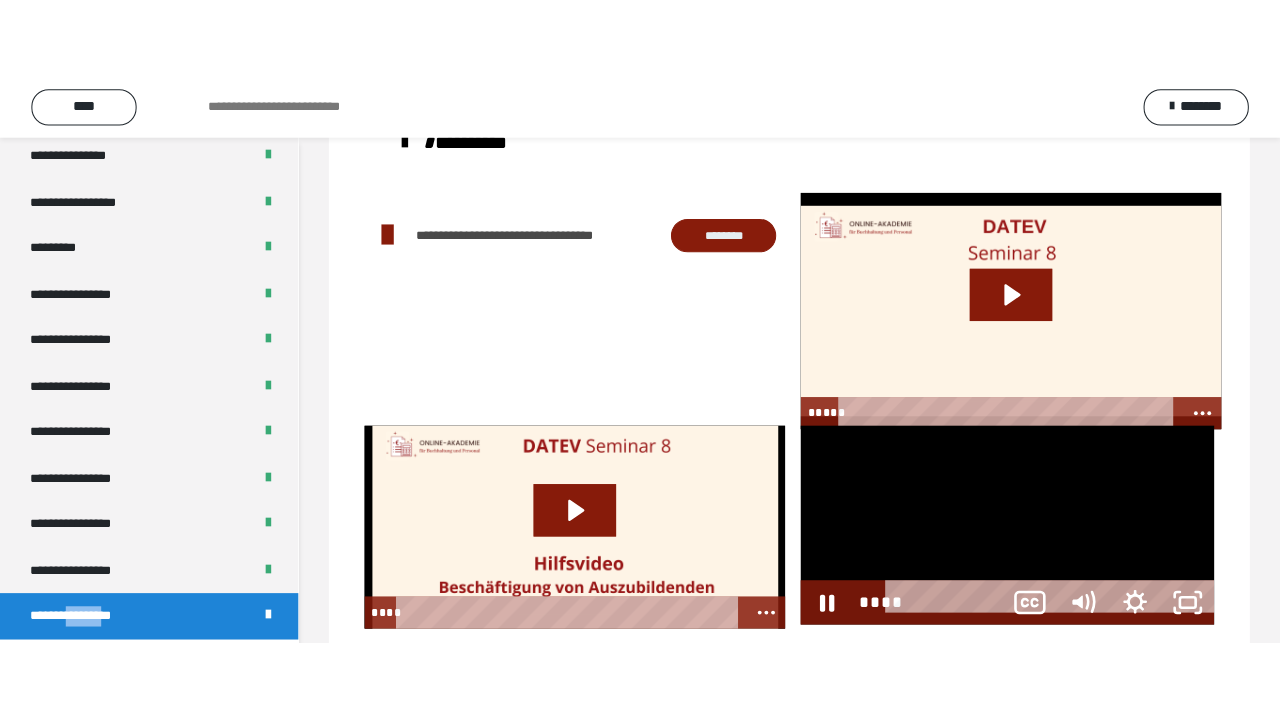 scroll, scrollTop: 60, scrollLeft: 0, axis: vertical 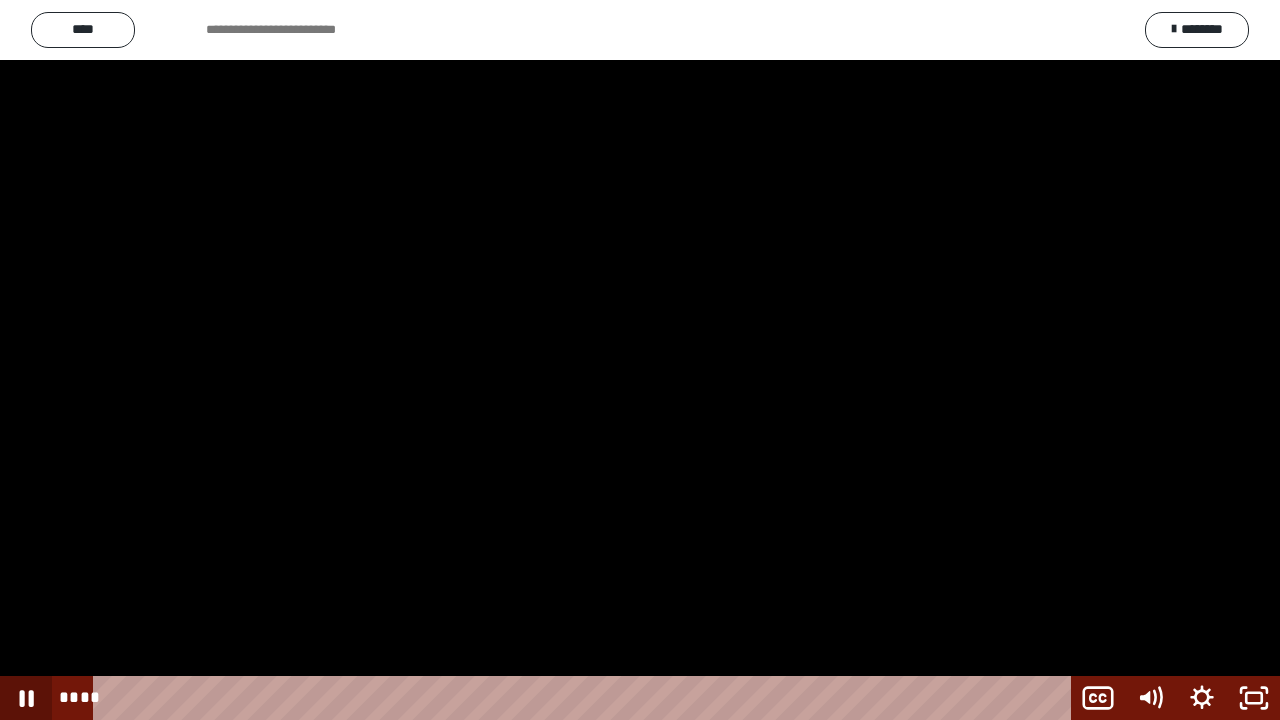 click 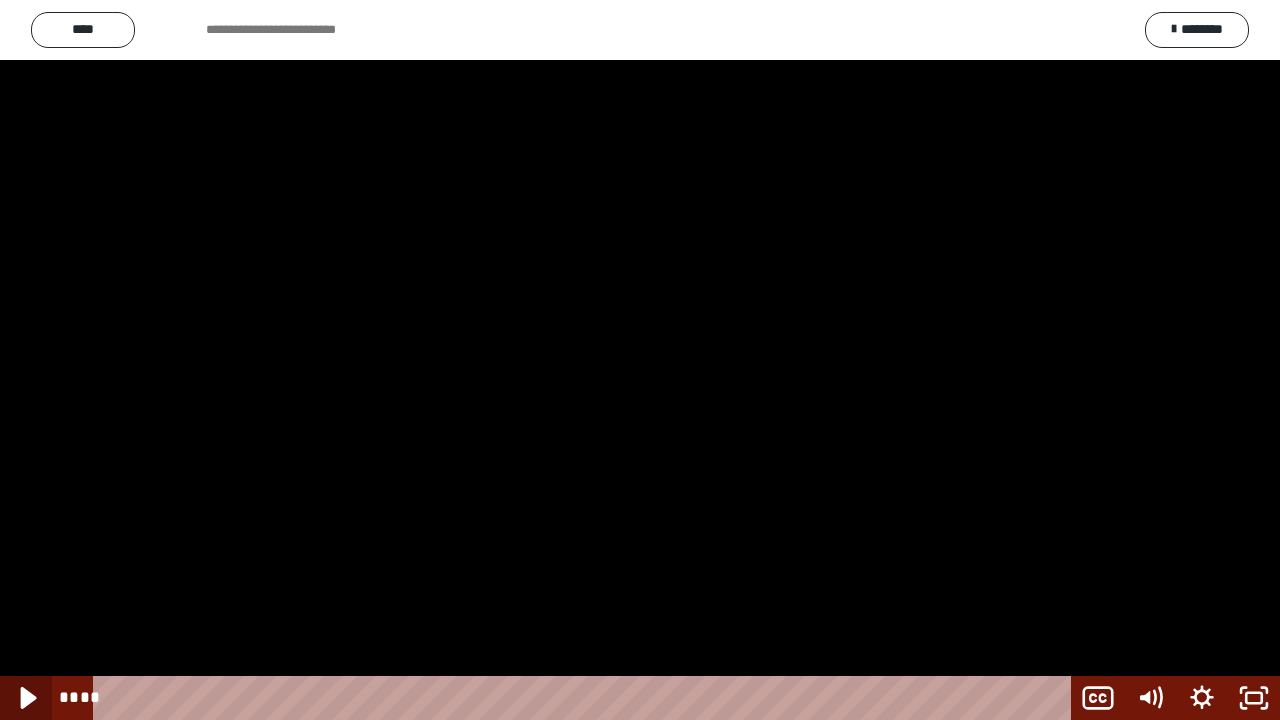 click 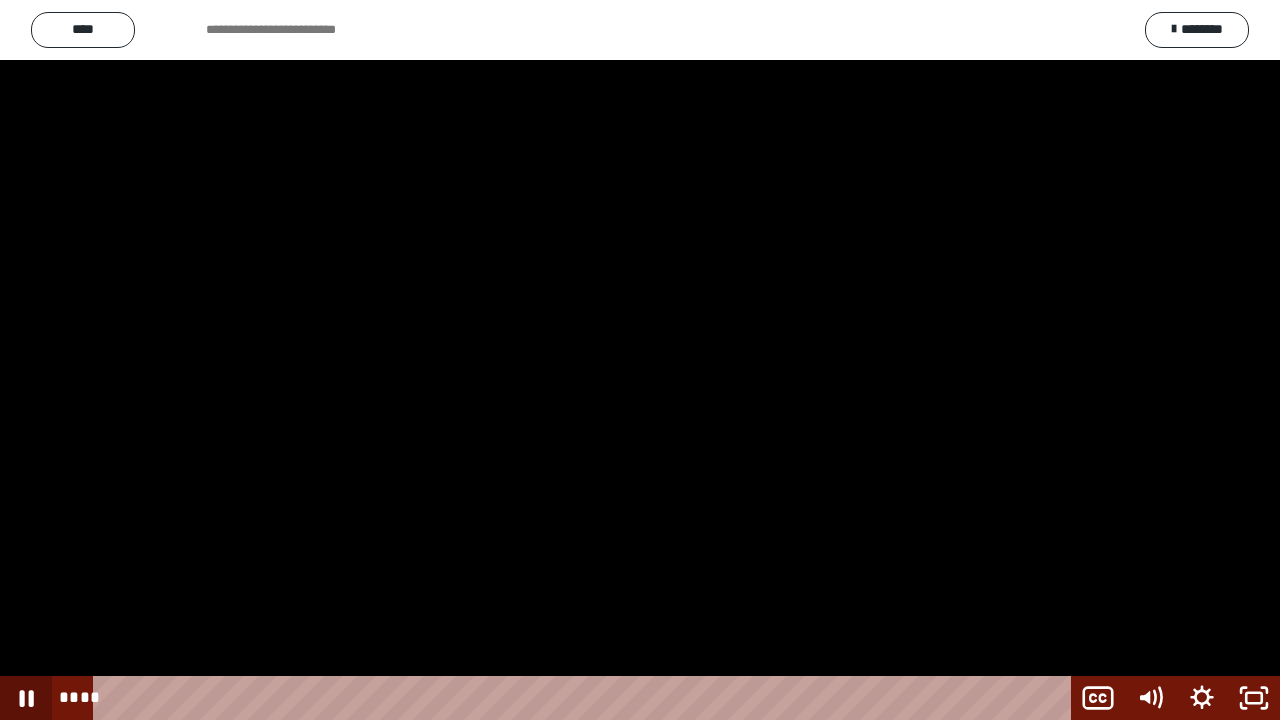 click 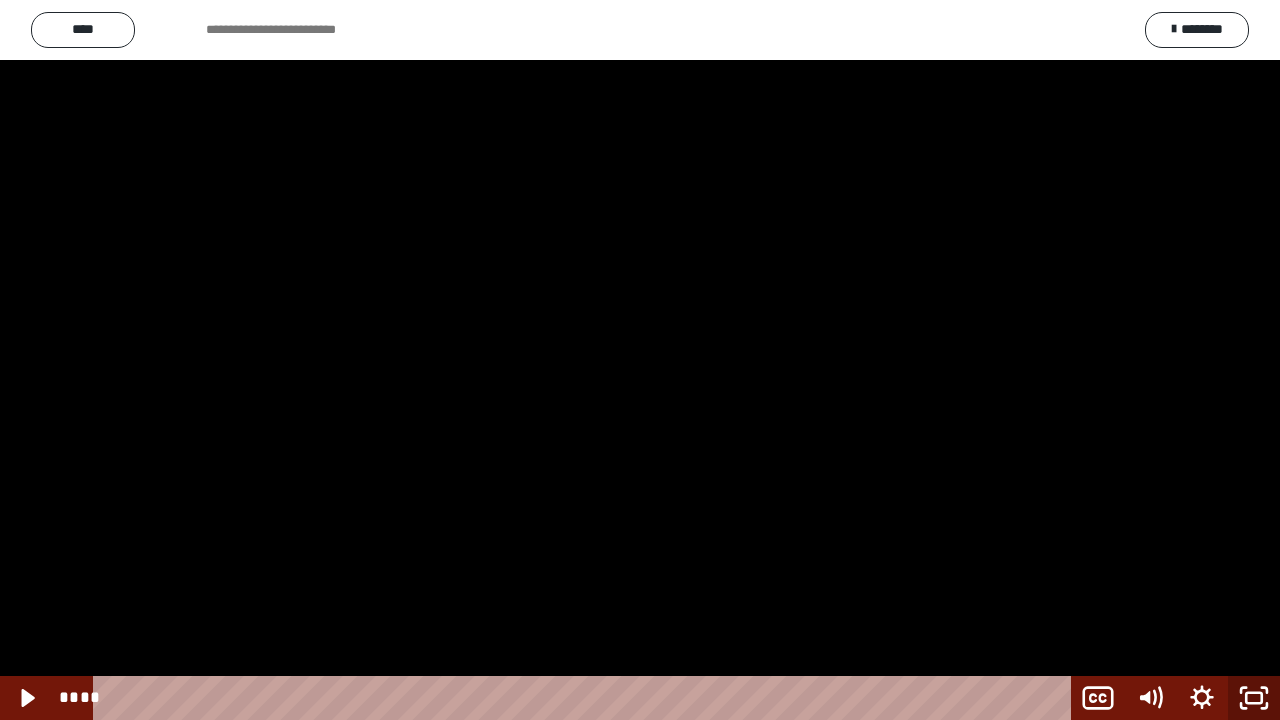 click 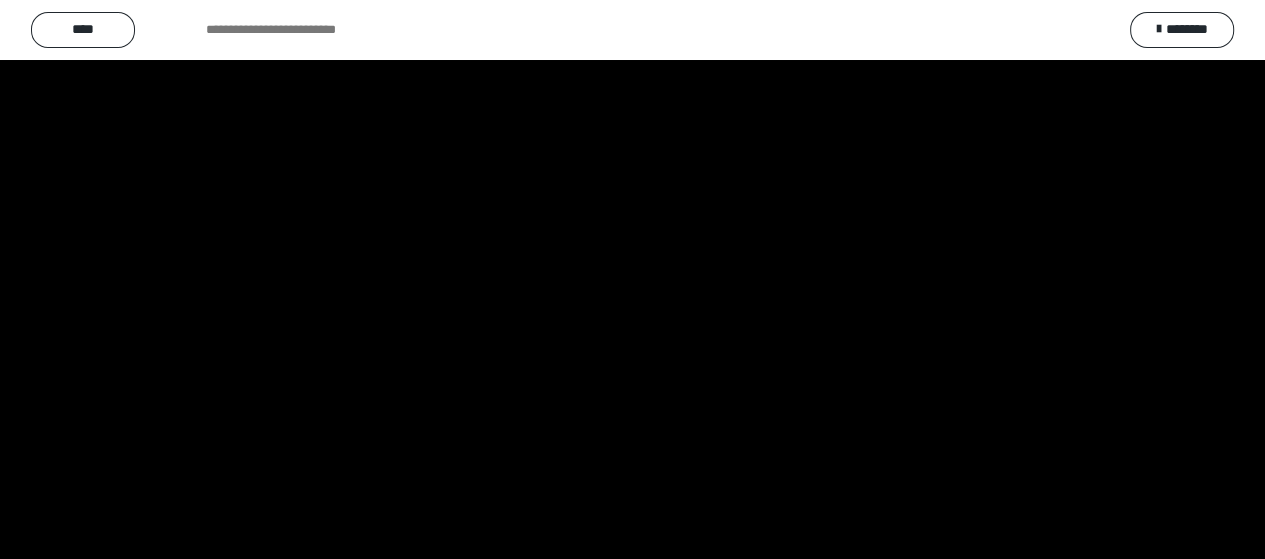 scroll, scrollTop: 2556, scrollLeft: 0, axis: vertical 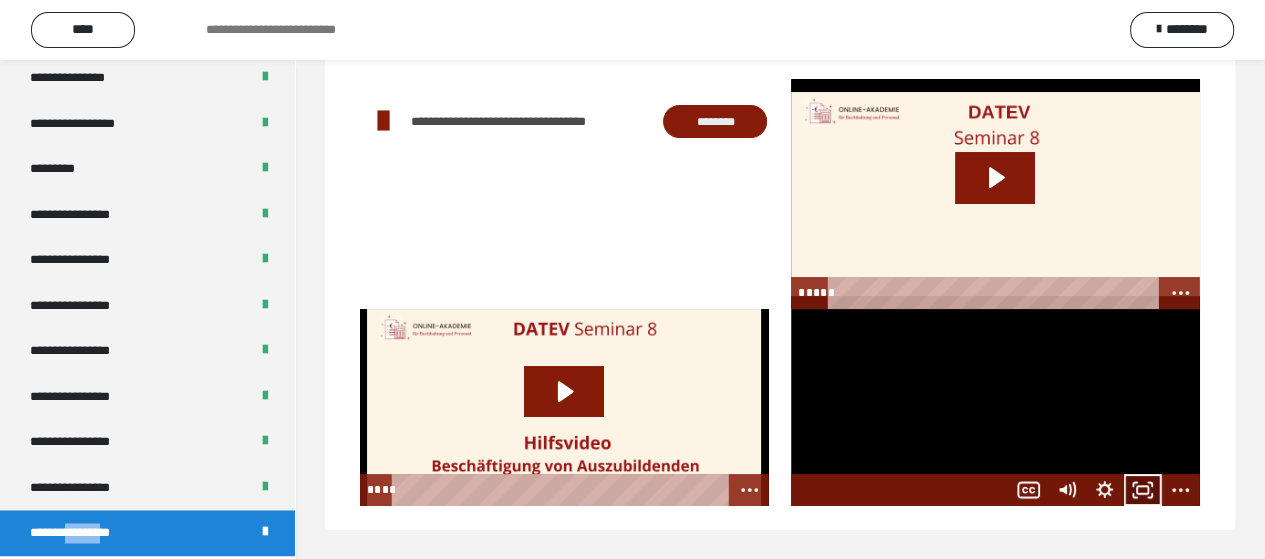 click 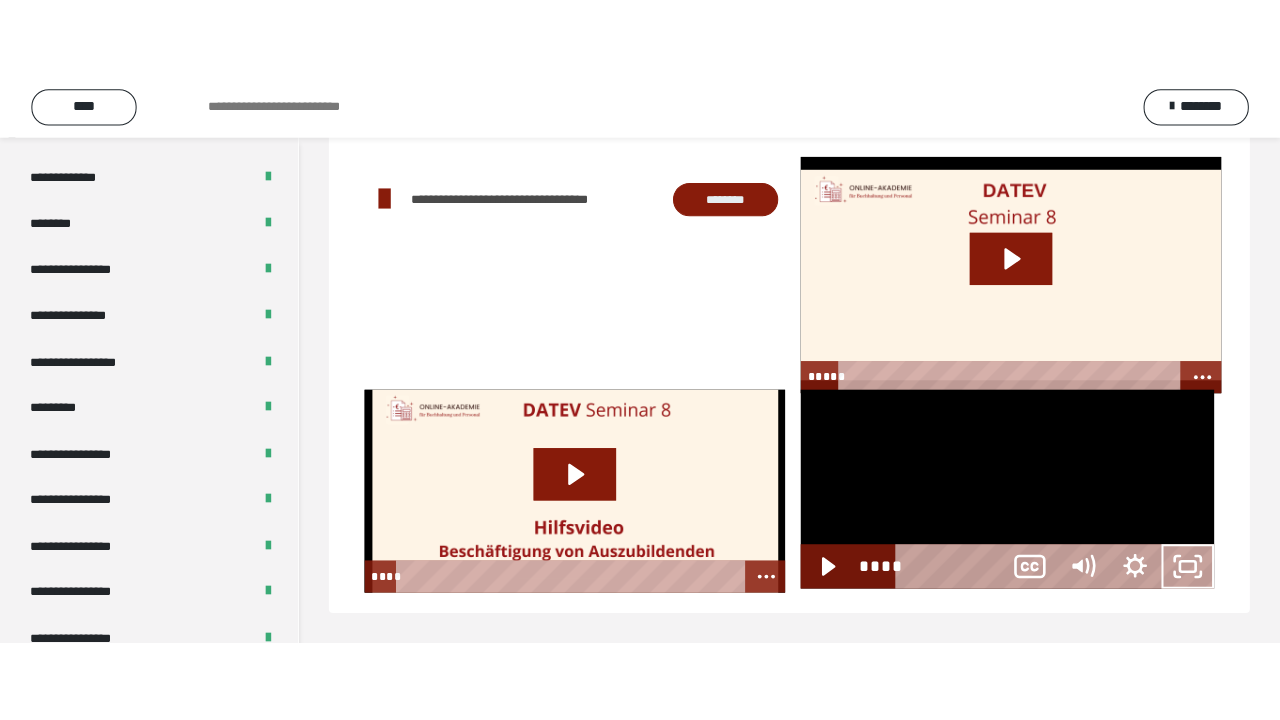 scroll, scrollTop: 60, scrollLeft: 0, axis: vertical 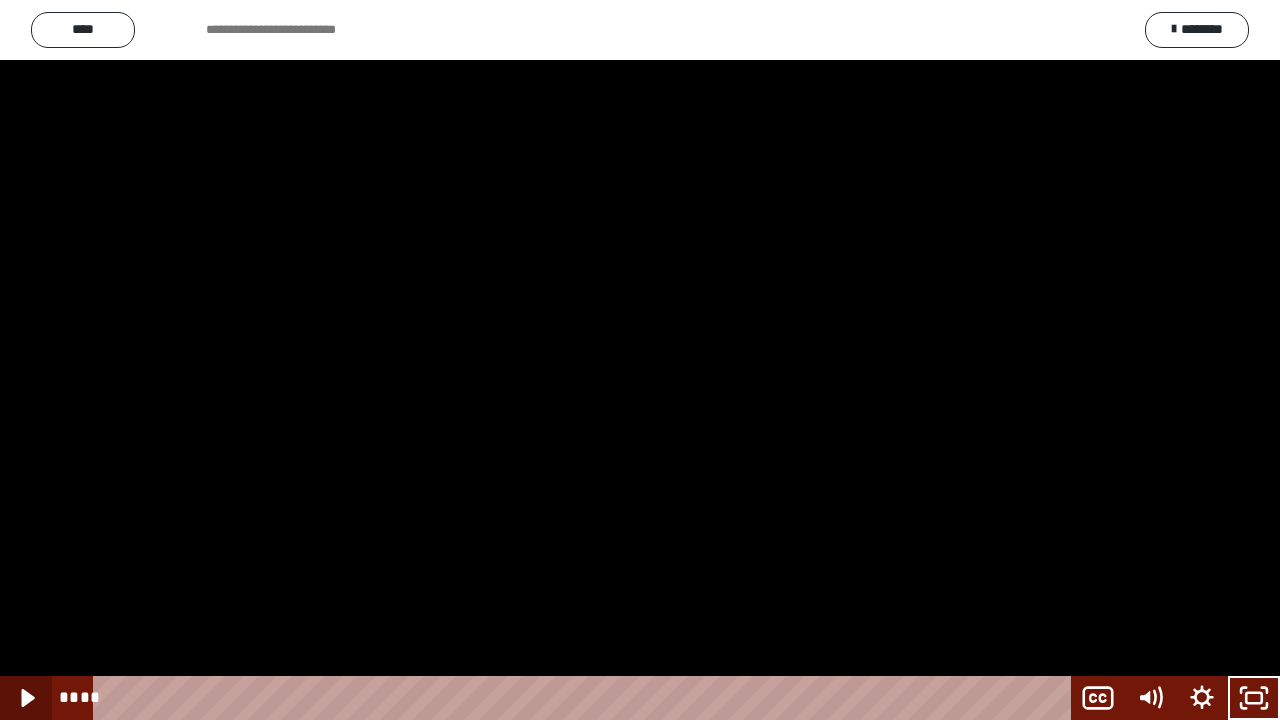 click 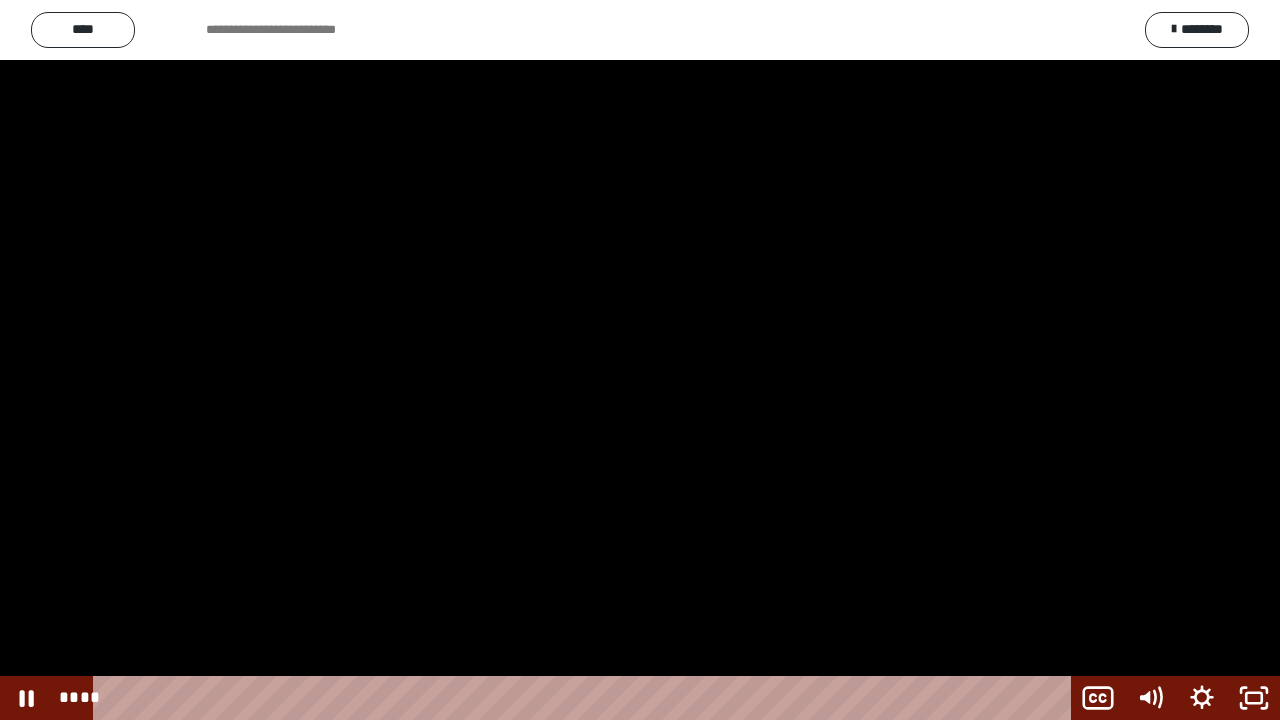 click at bounding box center [640, 360] 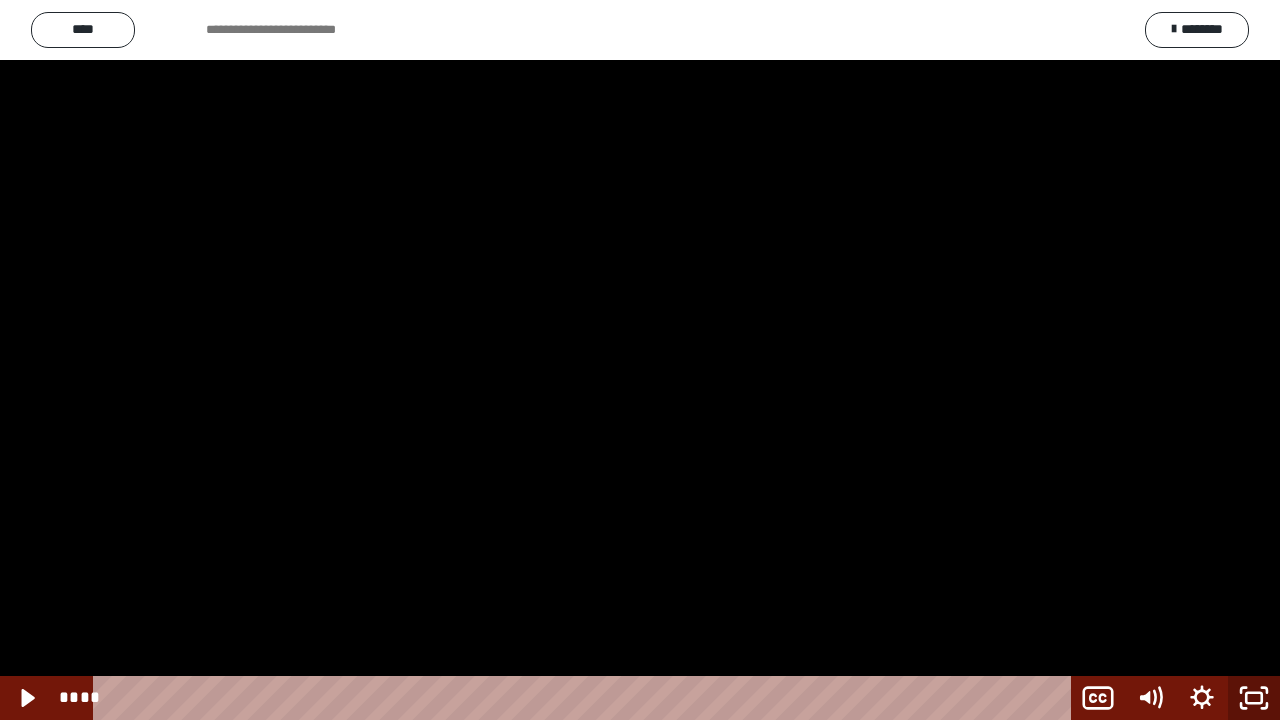 click 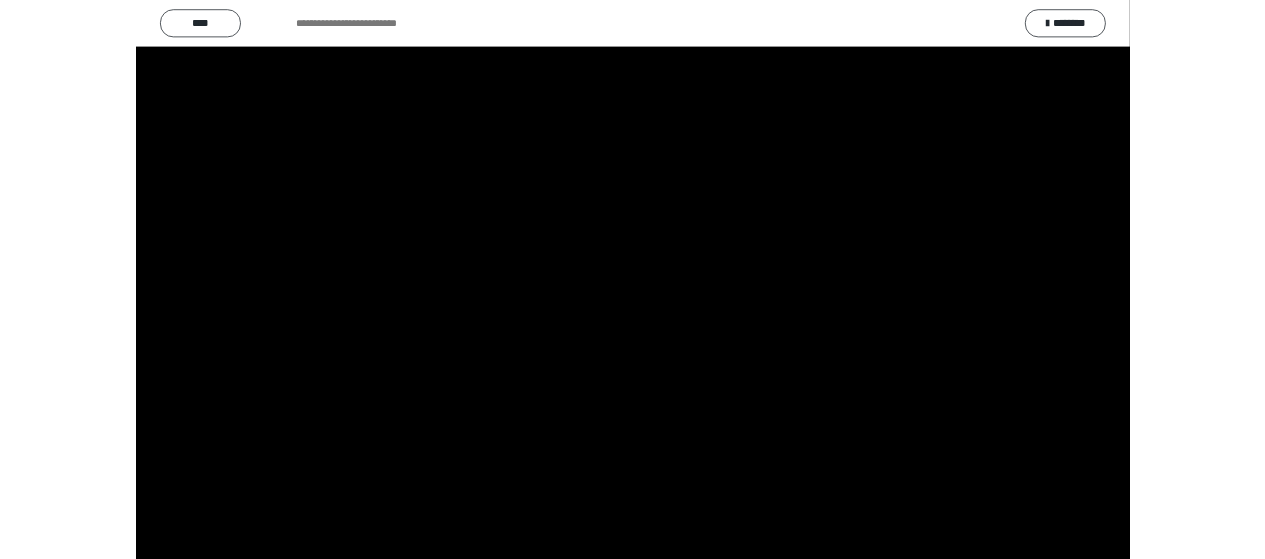 scroll, scrollTop: 2556, scrollLeft: 0, axis: vertical 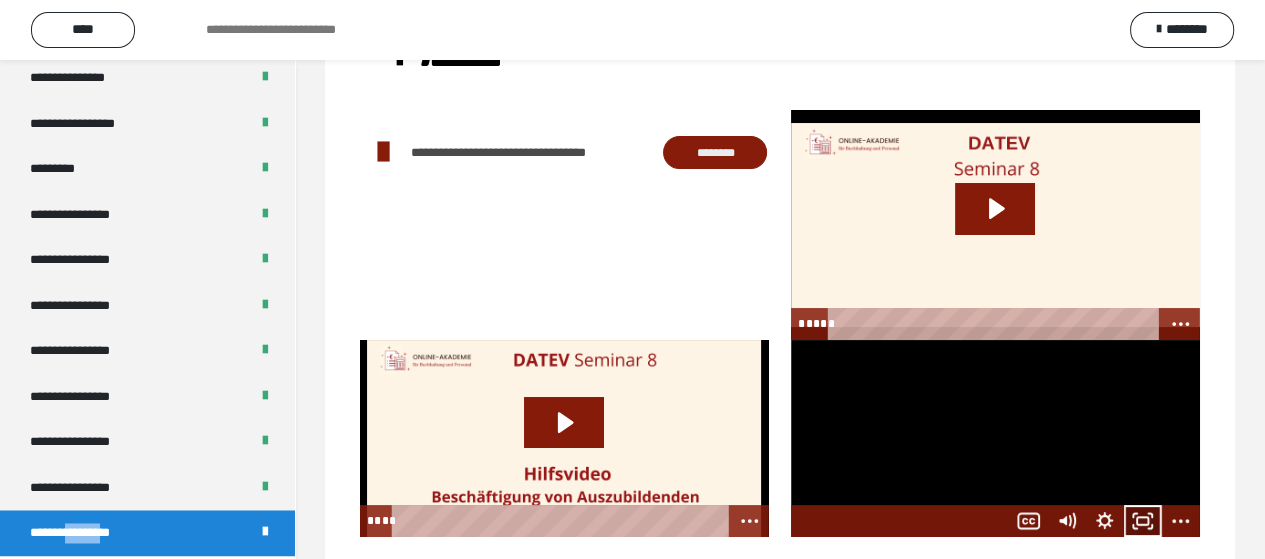 click 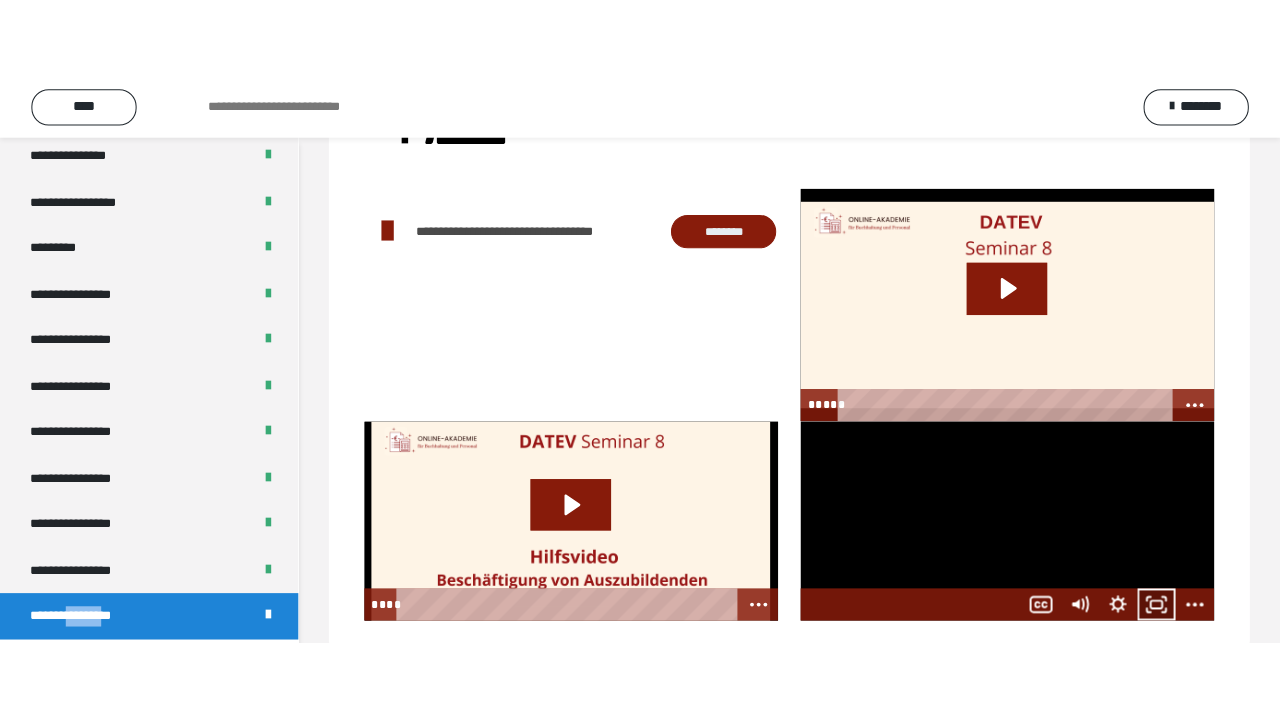 scroll, scrollTop: 60, scrollLeft: 0, axis: vertical 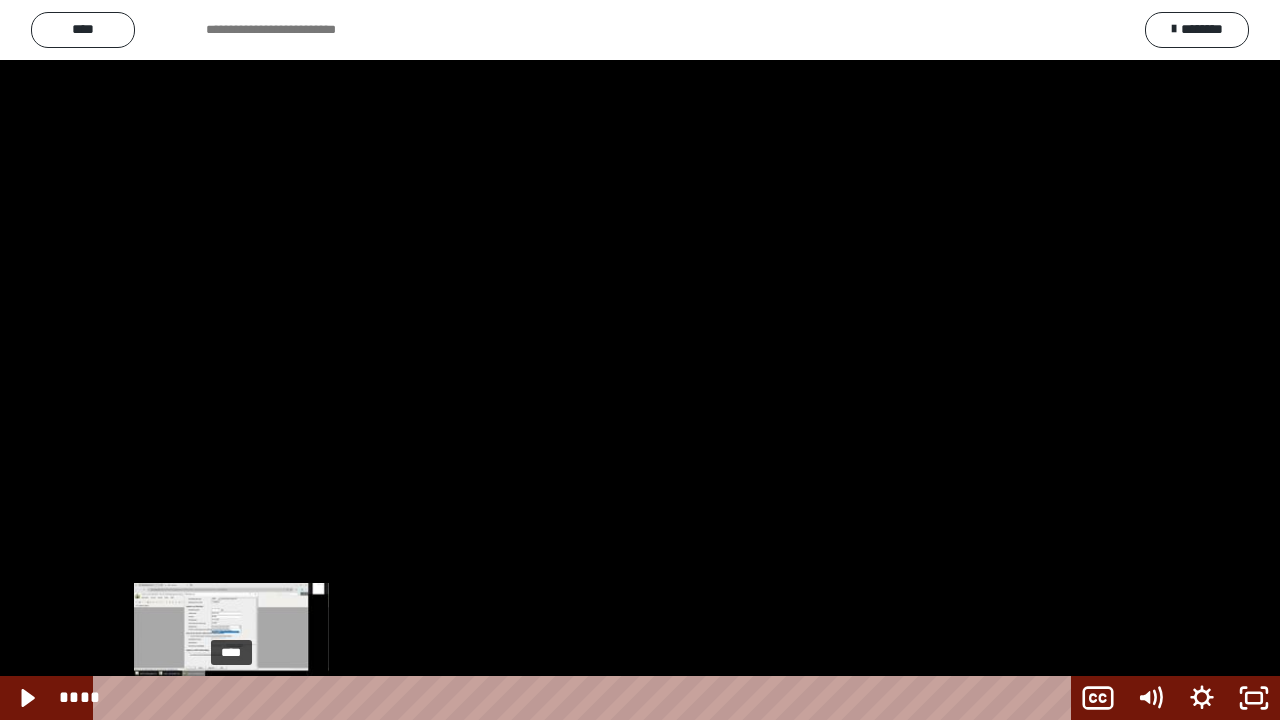 drag, startPoint x: 243, startPoint y: 695, endPoint x: 232, endPoint y: 693, distance: 11.18034 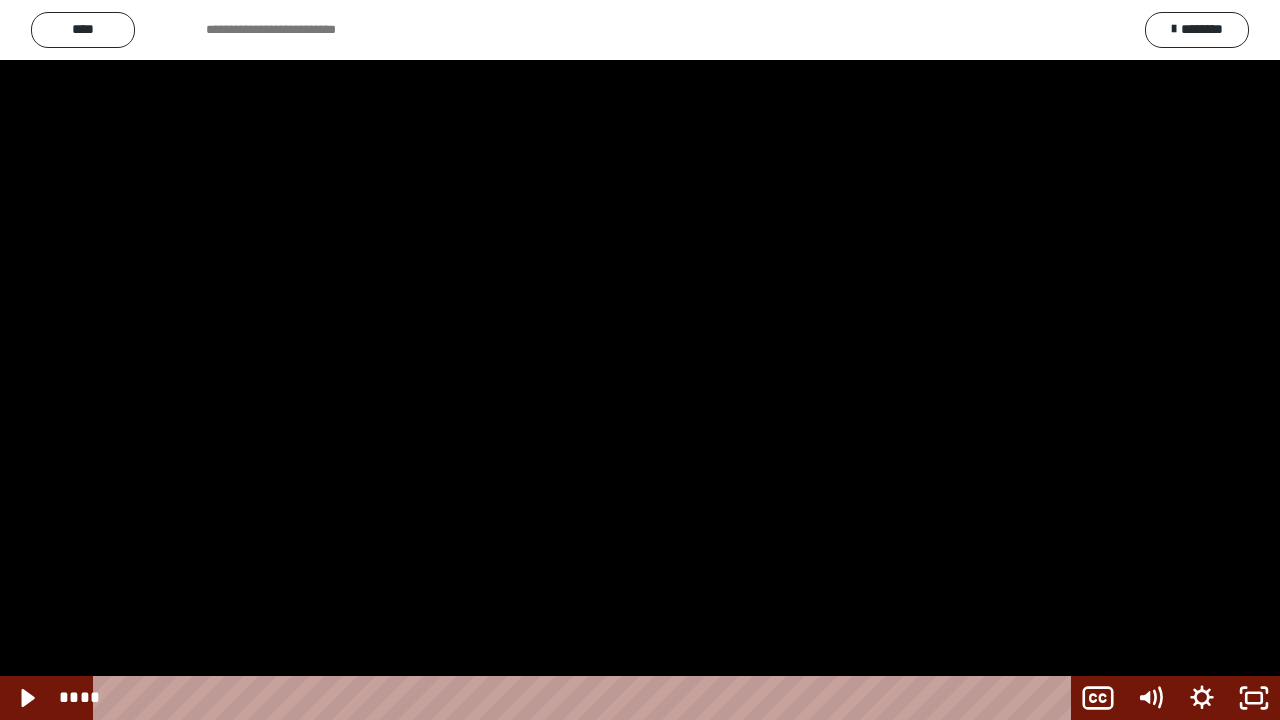 click at bounding box center (640, 360) 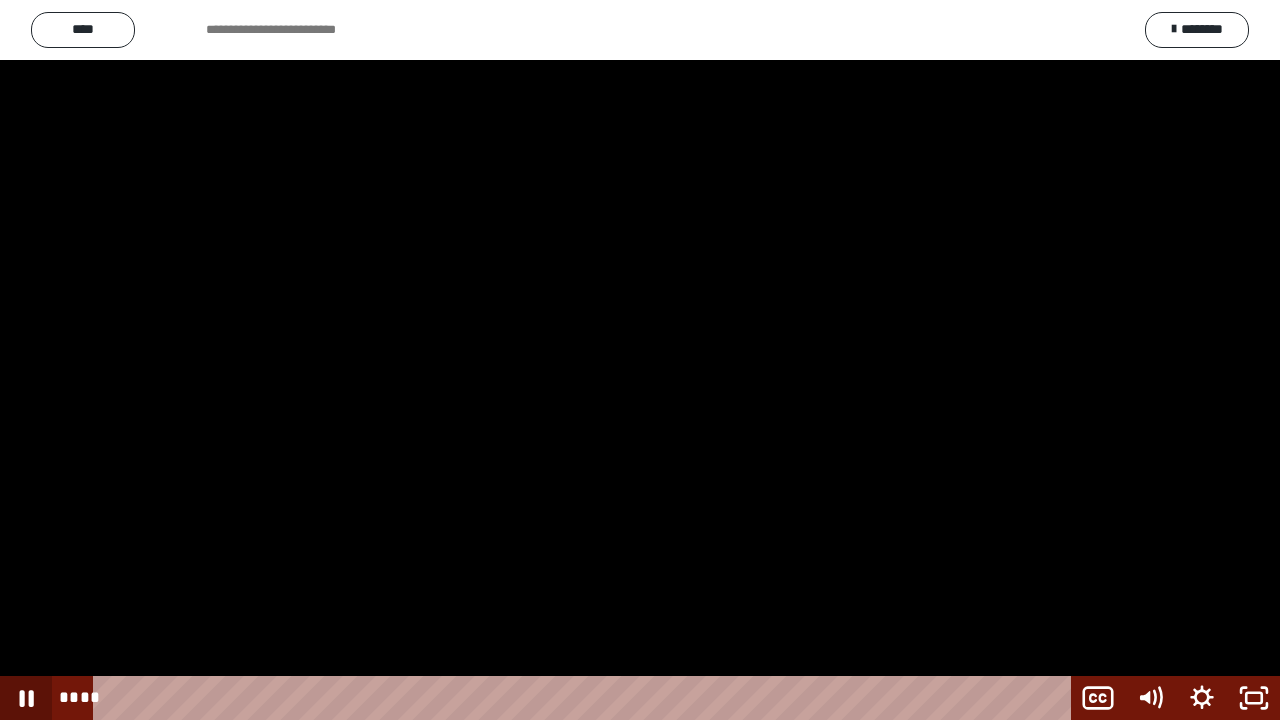 click 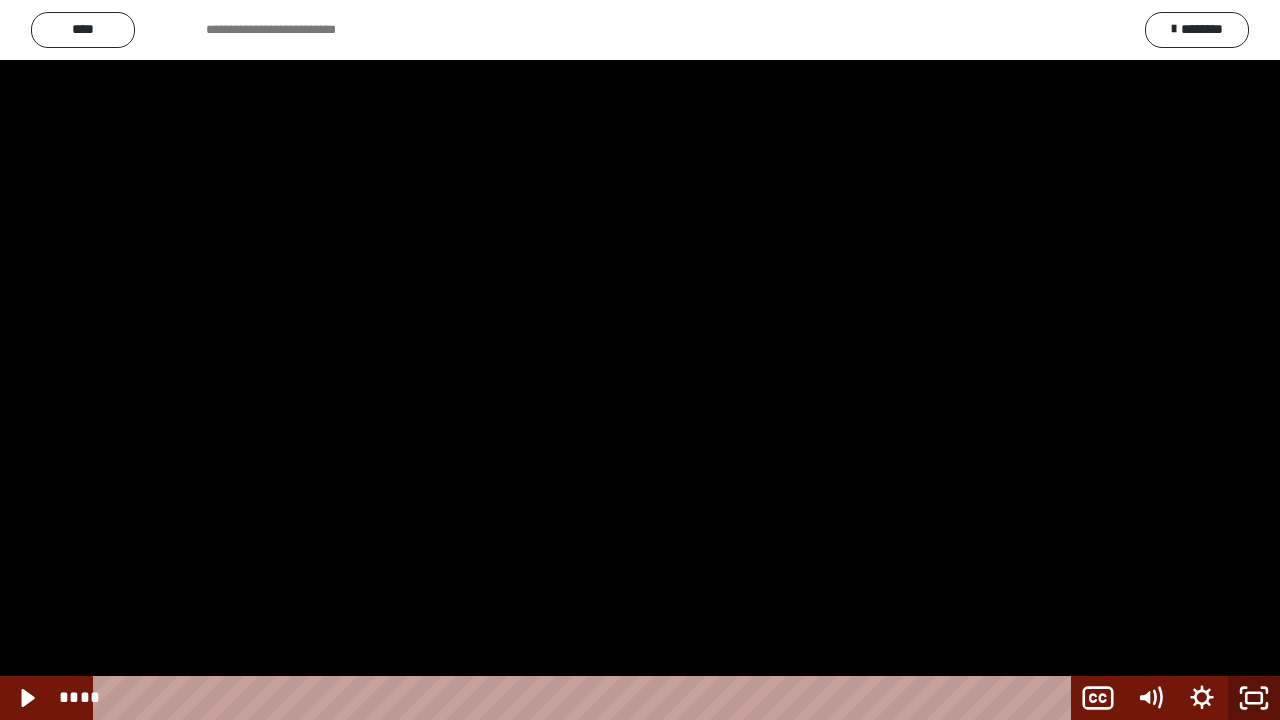 click 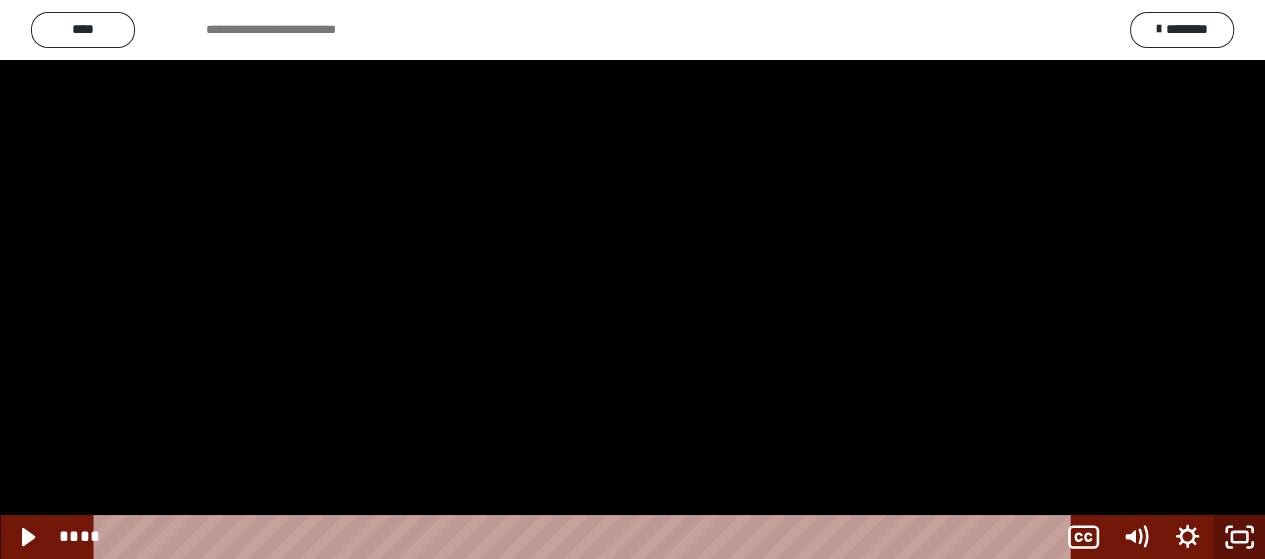 scroll, scrollTop: 2556, scrollLeft: 0, axis: vertical 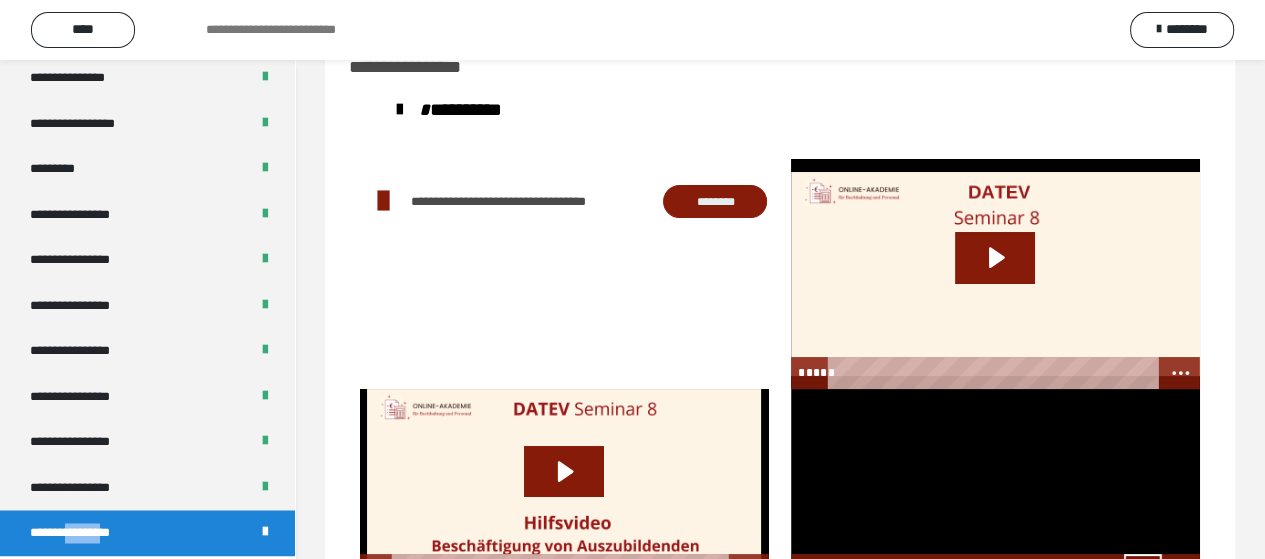 click at bounding box center (995, 487) 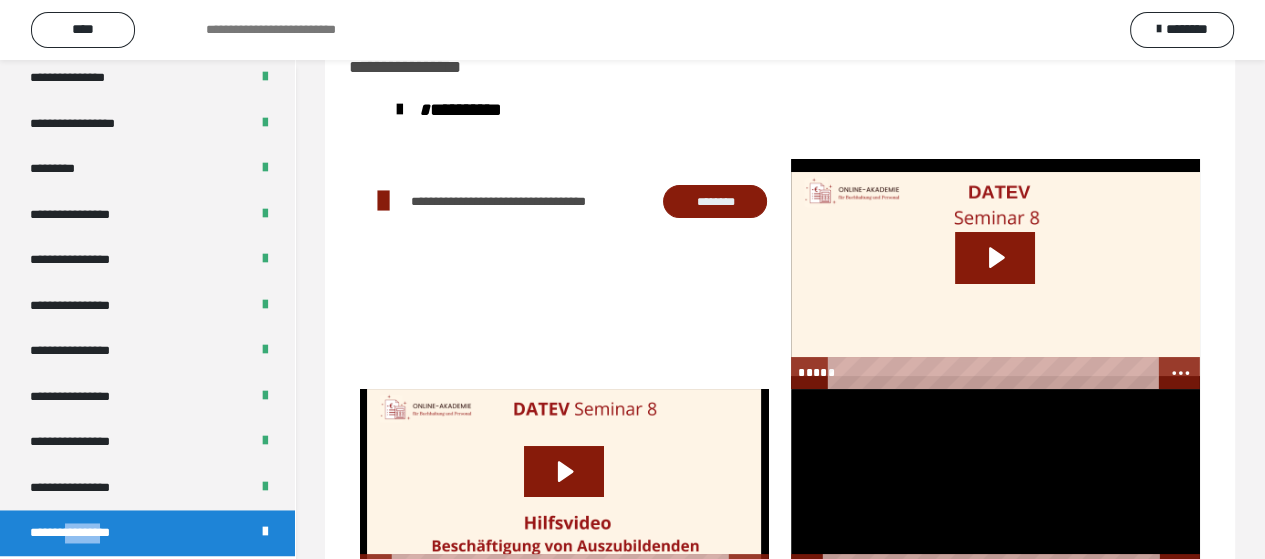 click at bounding box center [995, 487] 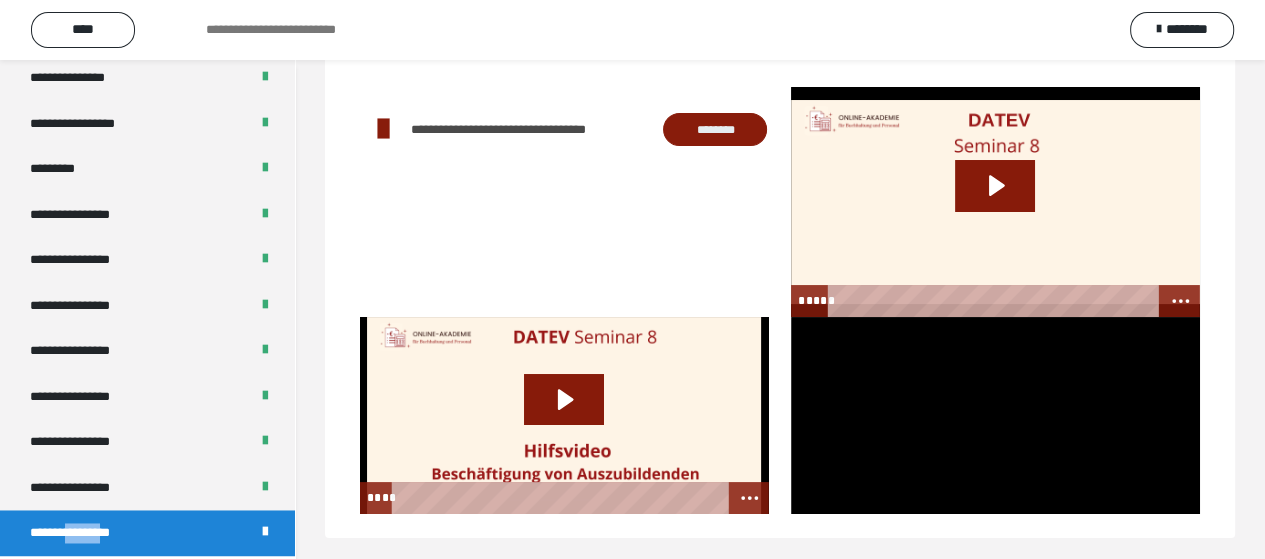 scroll, scrollTop: 140, scrollLeft: 0, axis: vertical 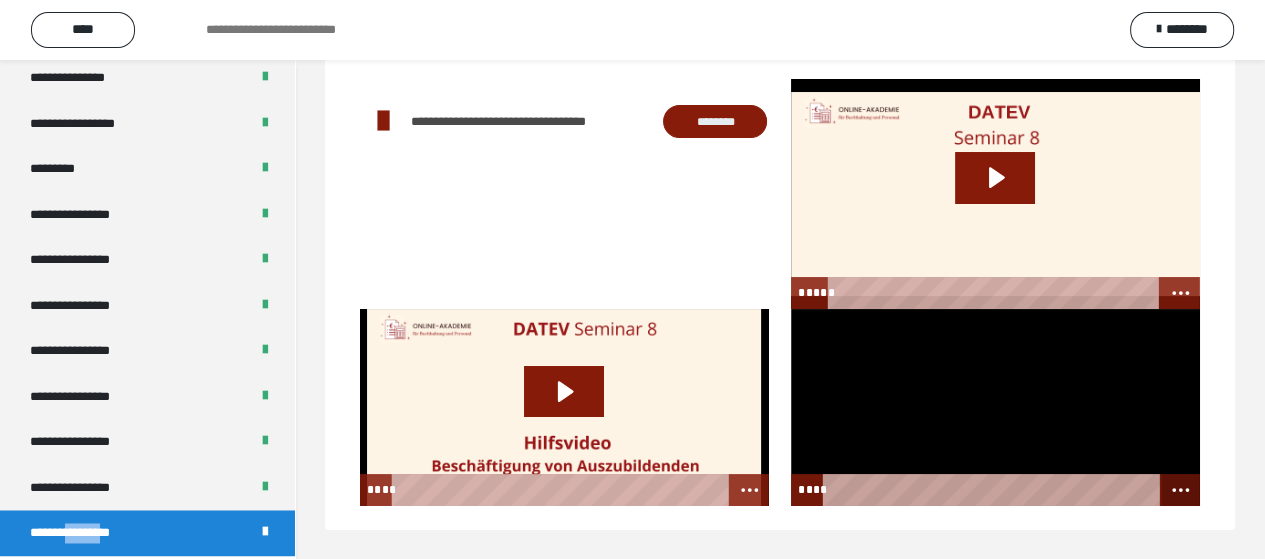 click 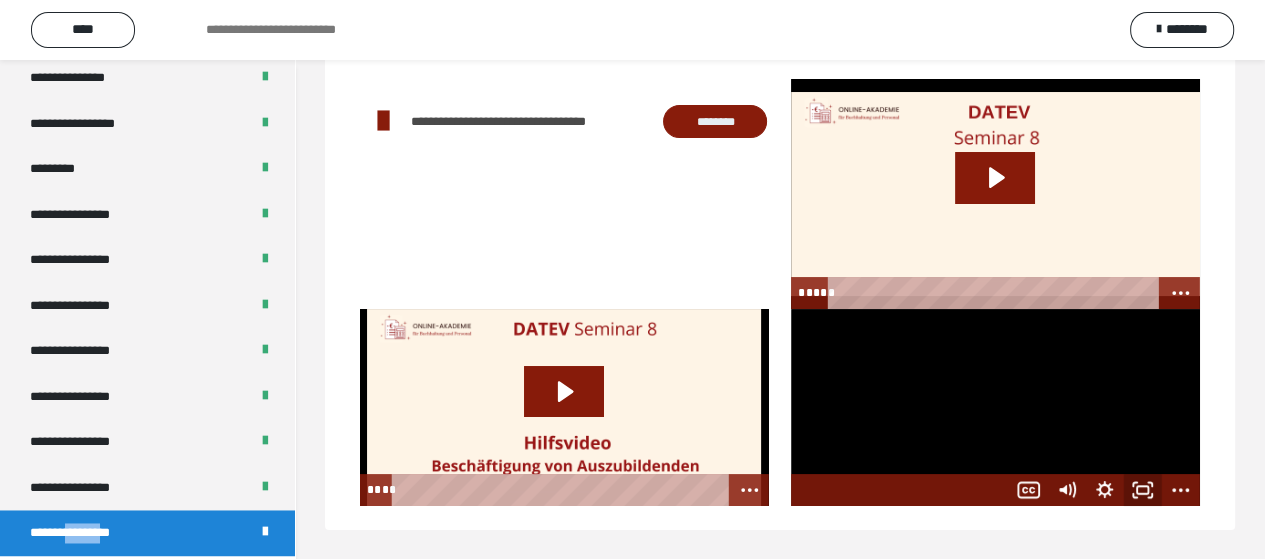 click 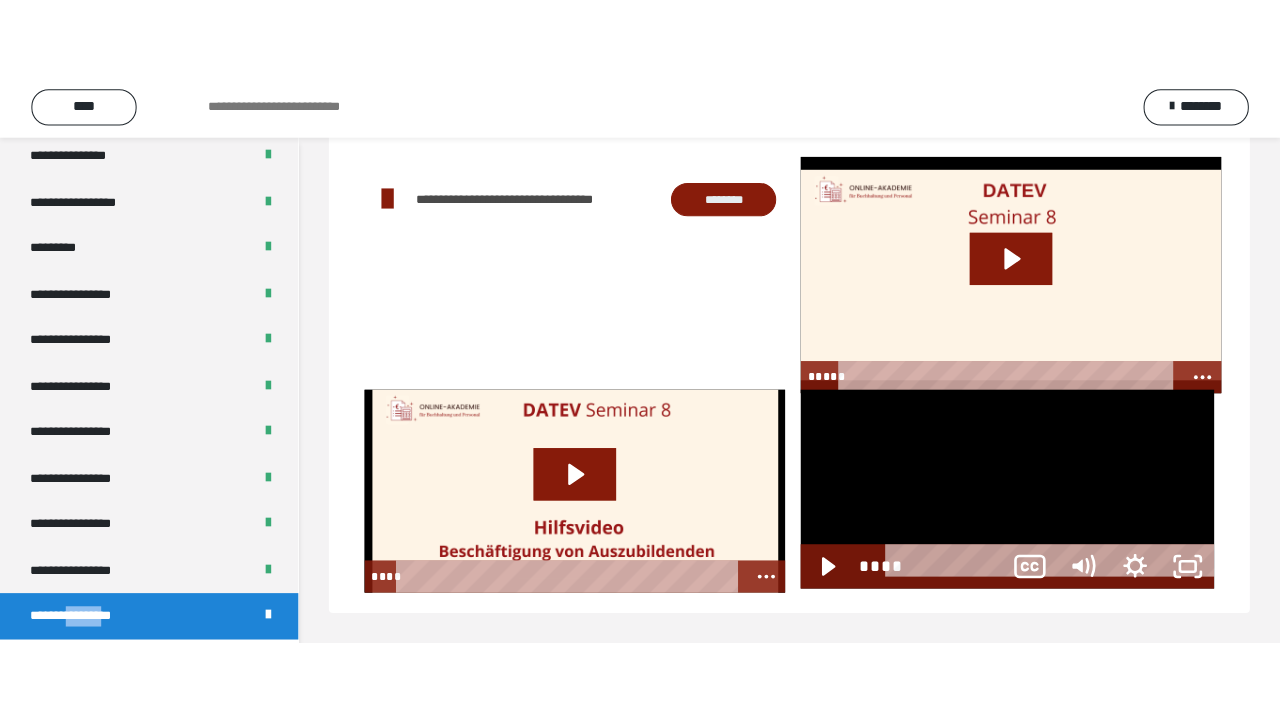 scroll, scrollTop: 60, scrollLeft: 0, axis: vertical 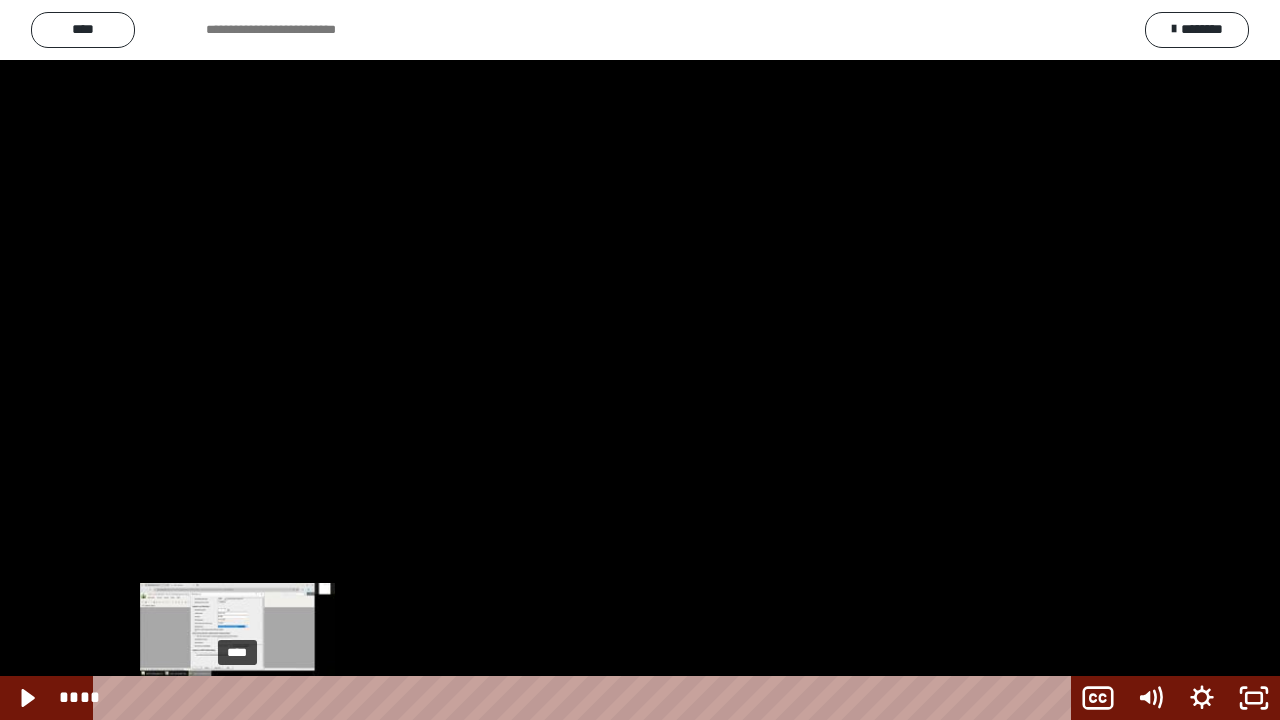 drag, startPoint x: 249, startPoint y: 694, endPoint x: 238, endPoint y: 694, distance: 11 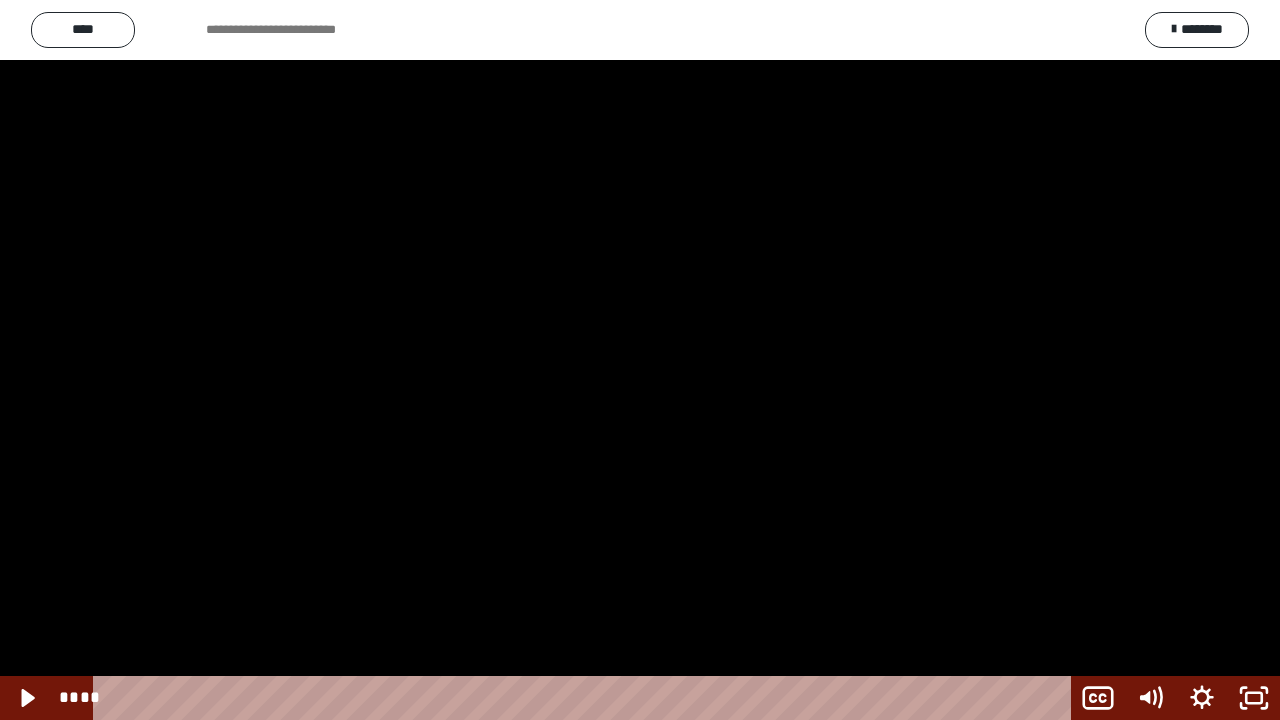 click at bounding box center [640, 360] 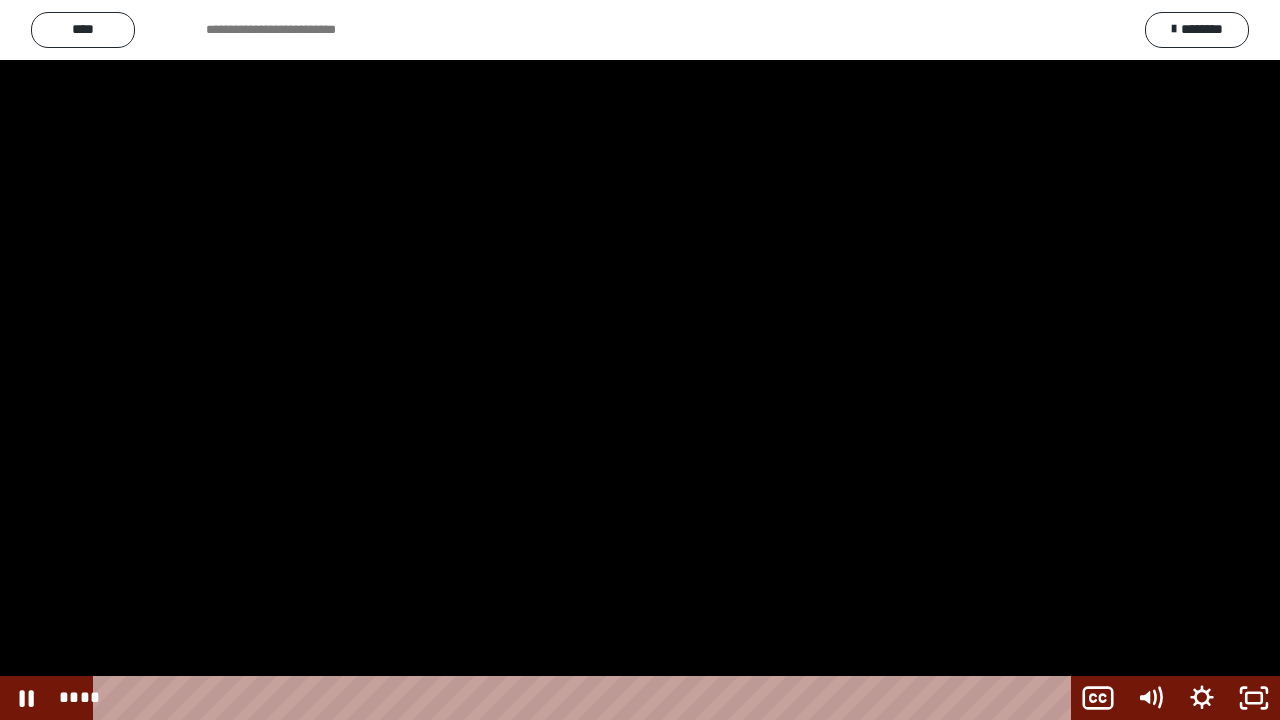 click at bounding box center (640, 360) 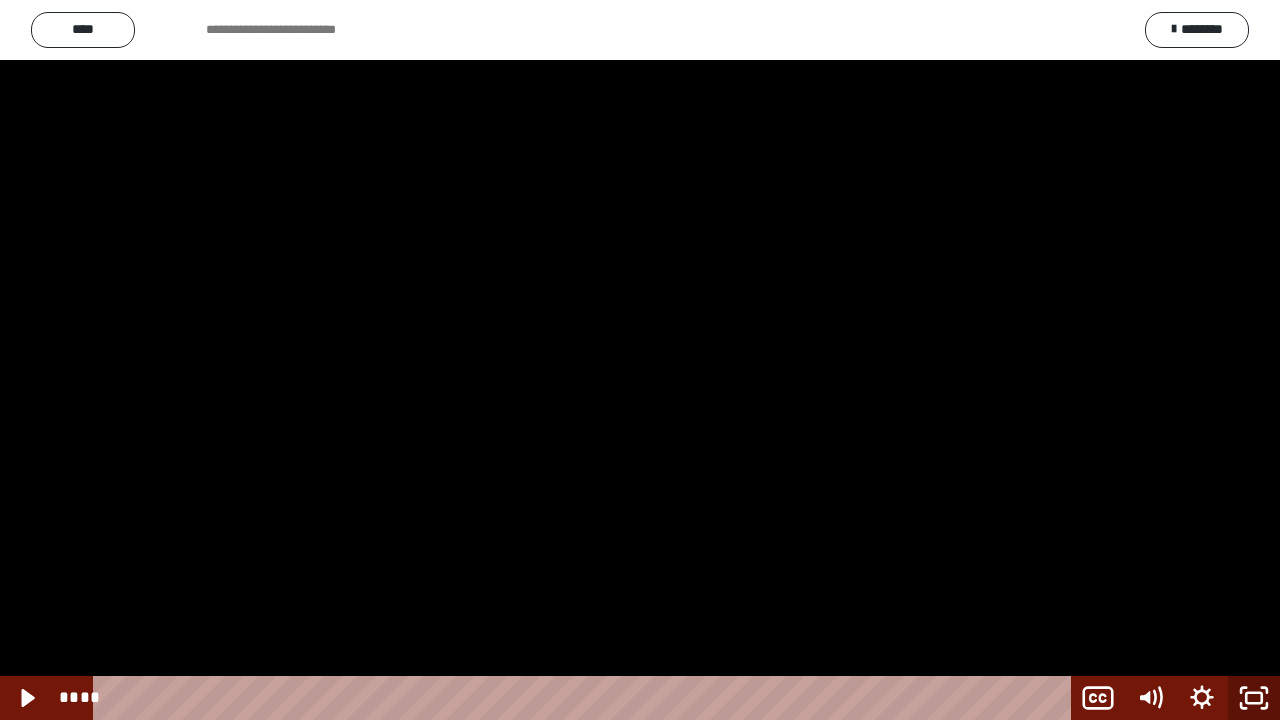 click 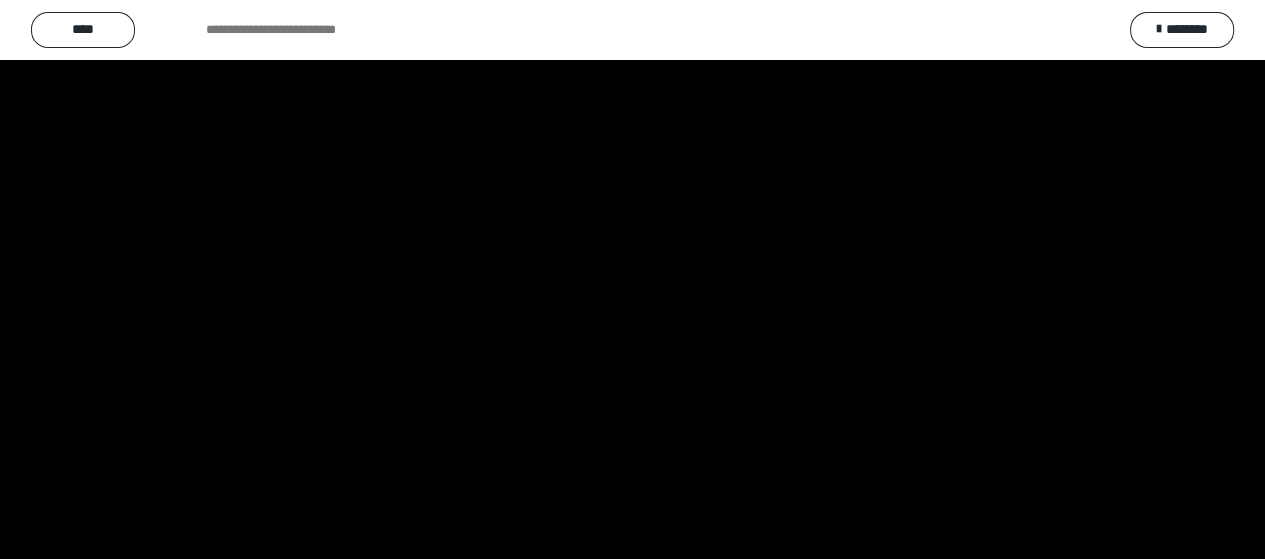 scroll, scrollTop: 2556, scrollLeft: 0, axis: vertical 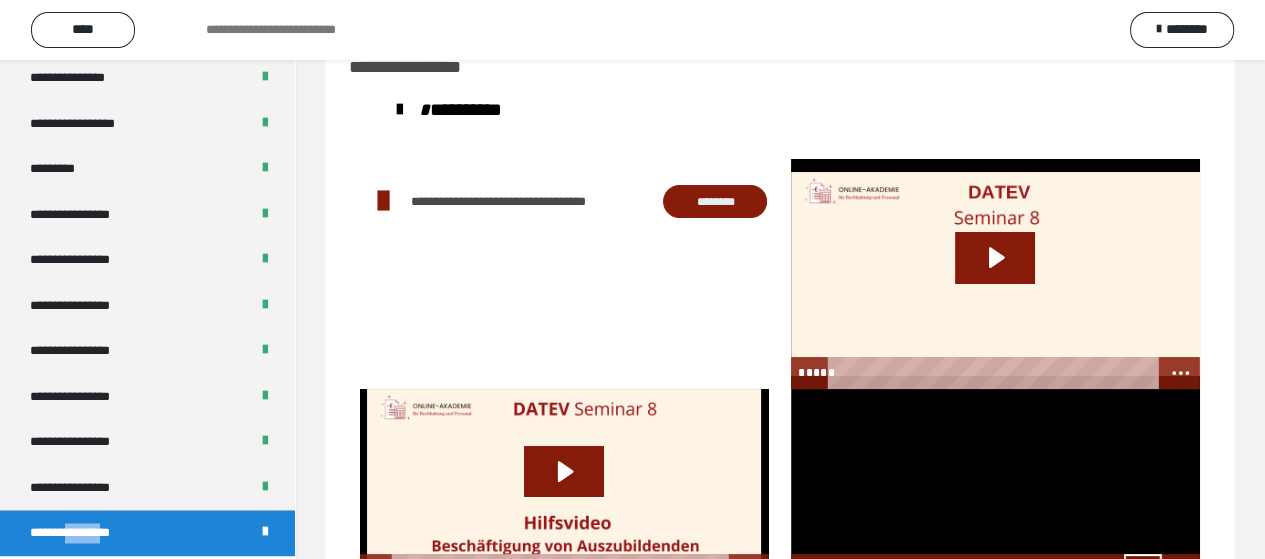 click at bounding box center [995, 487] 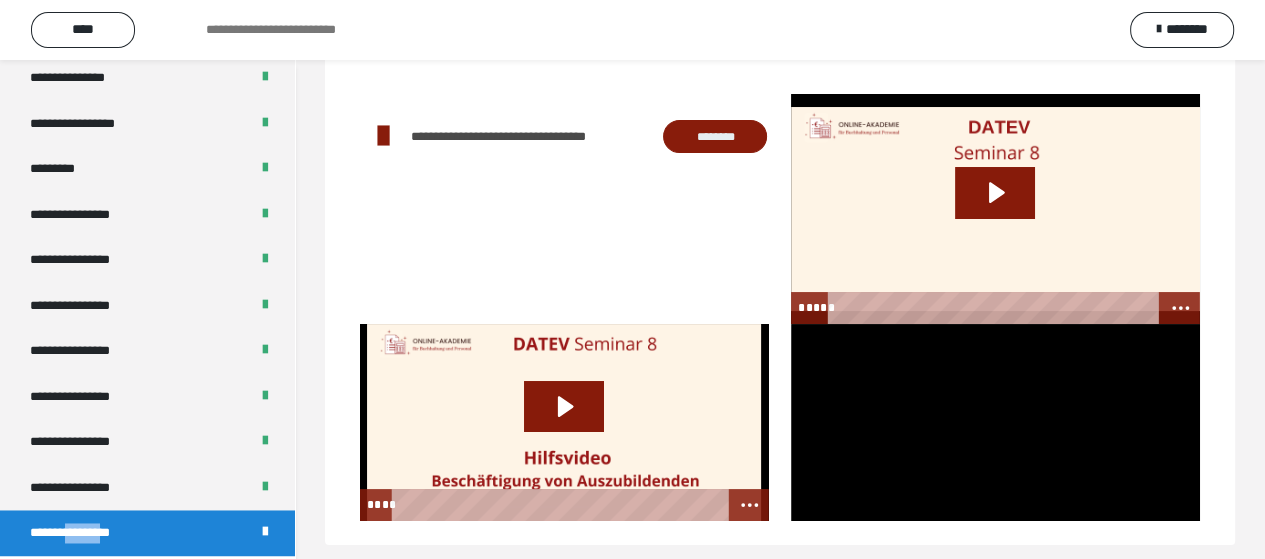 scroll, scrollTop: 140, scrollLeft: 0, axis: vertical 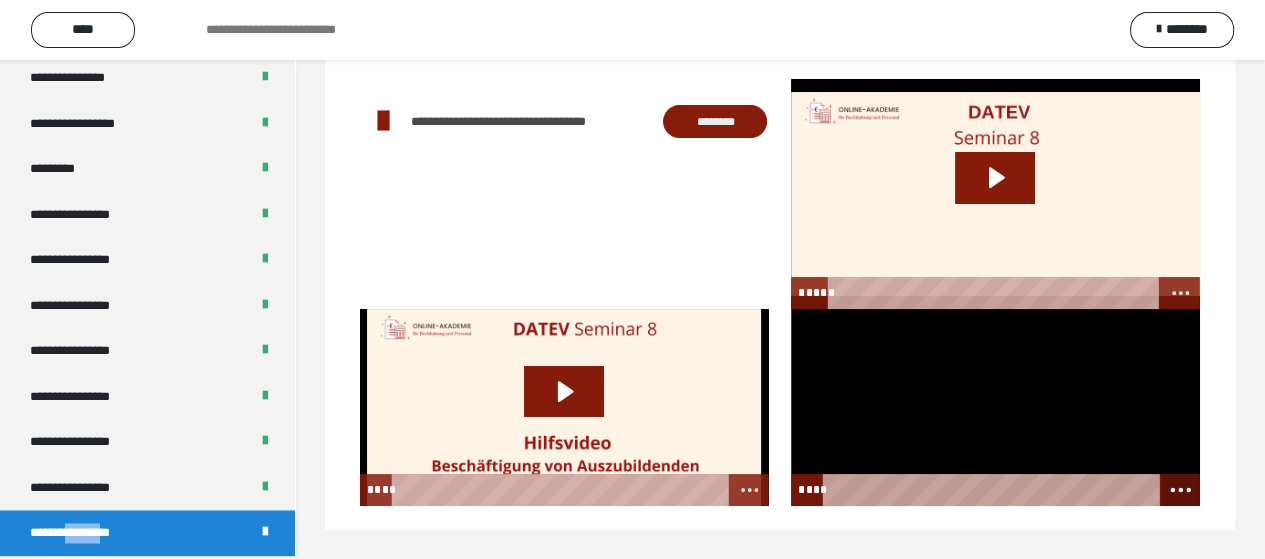 click 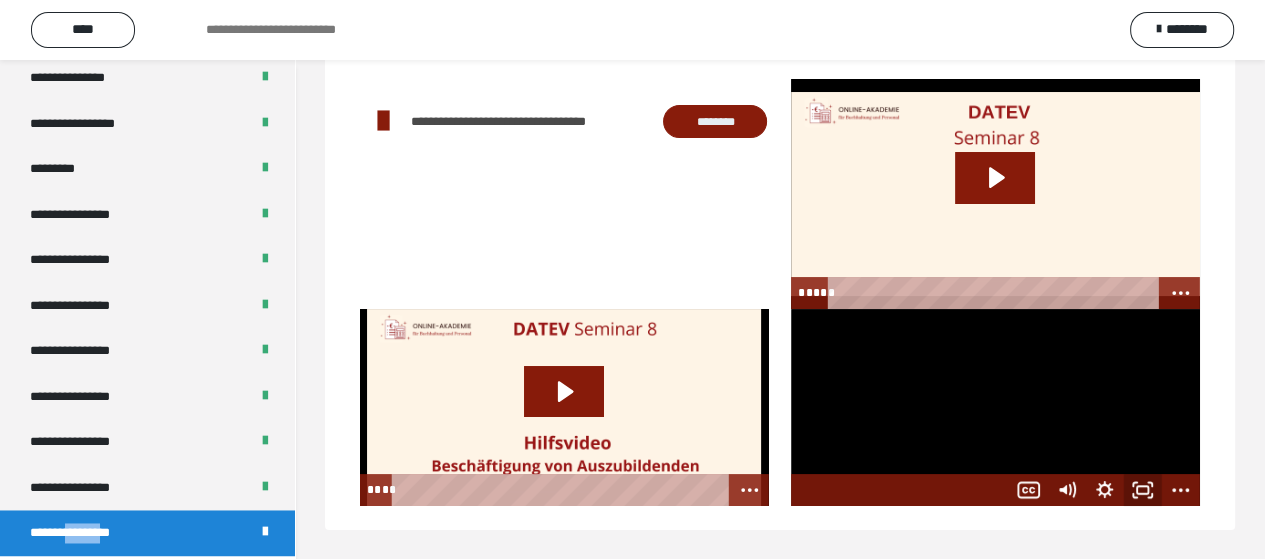 click 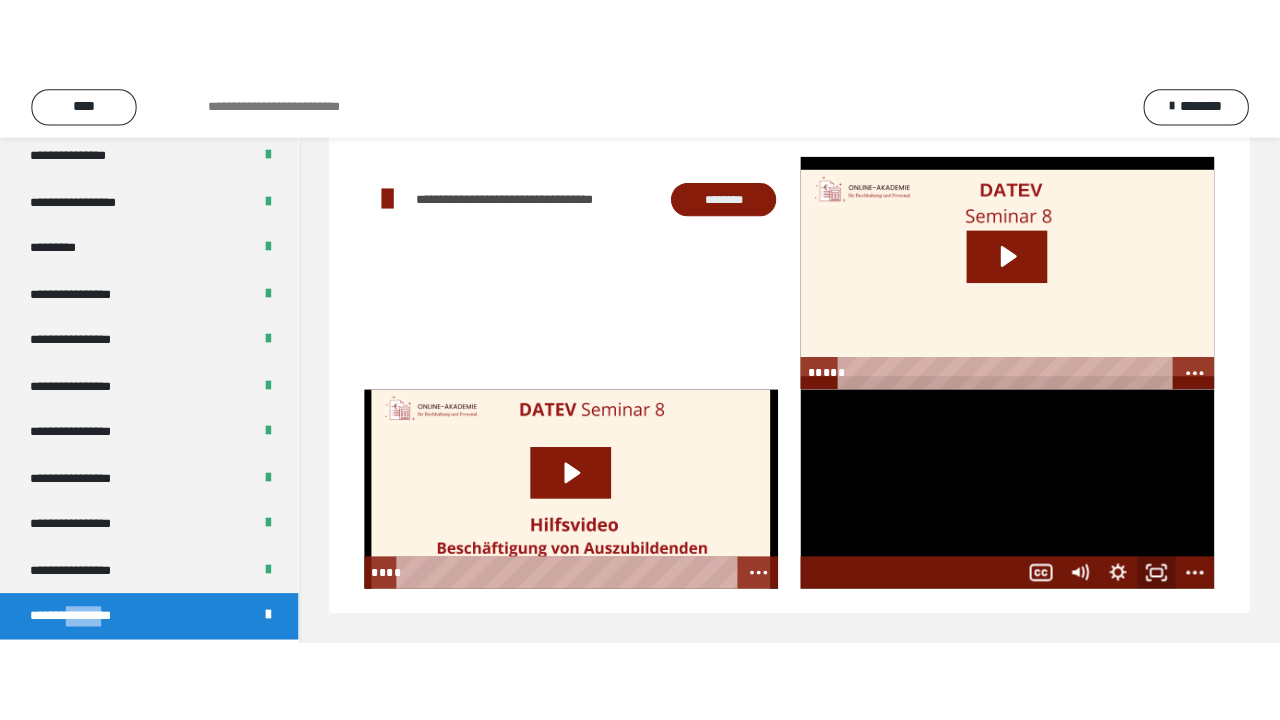 scroll, scrollTop: 60, scrollLeft: 0, axis: vertical 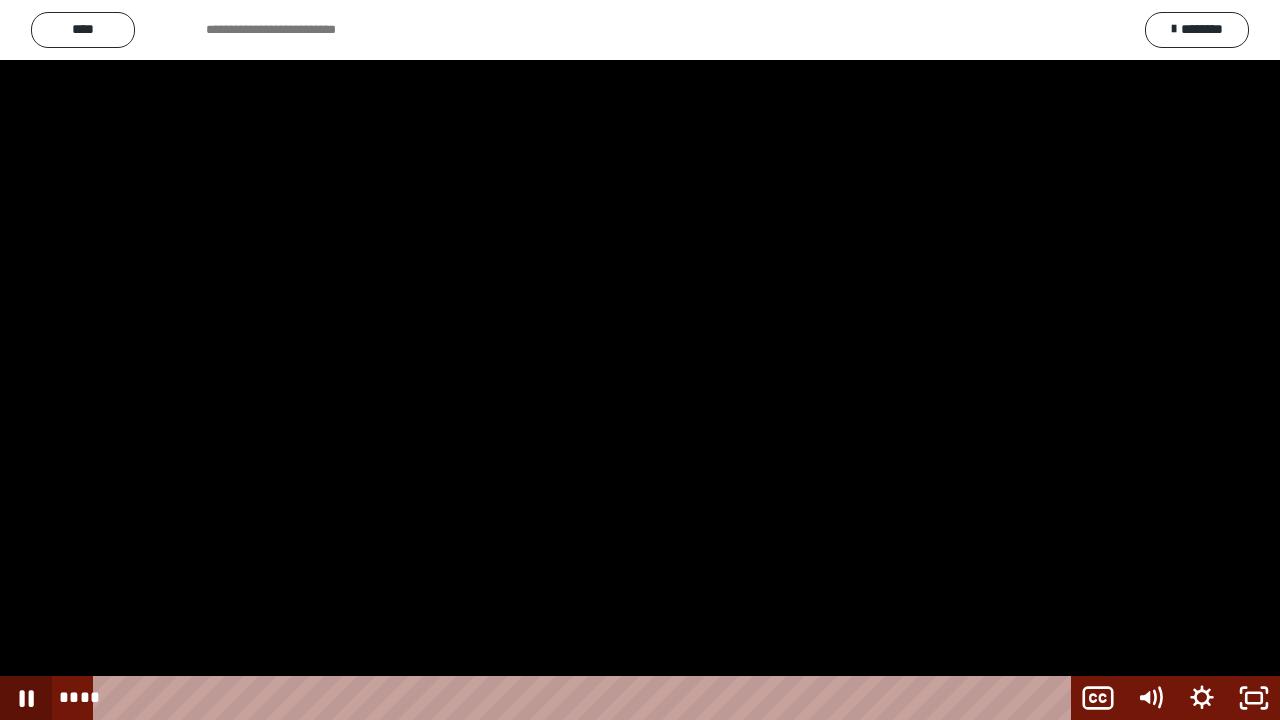 click 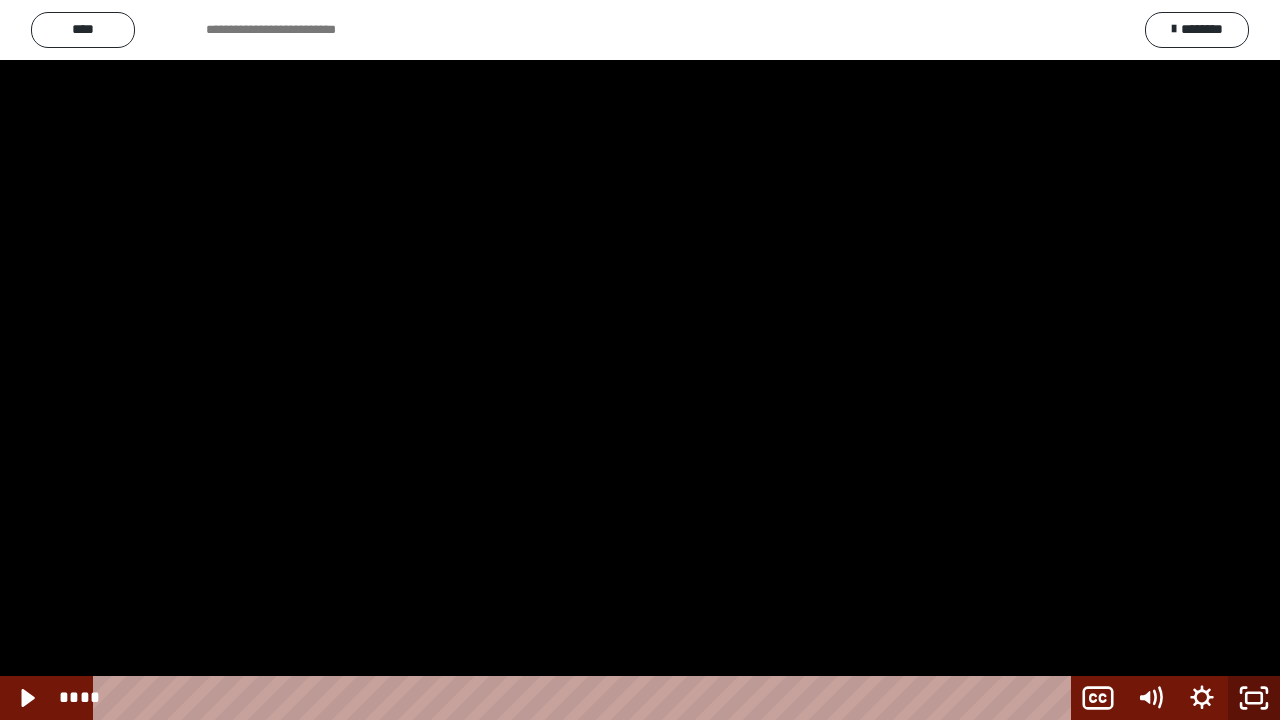 click 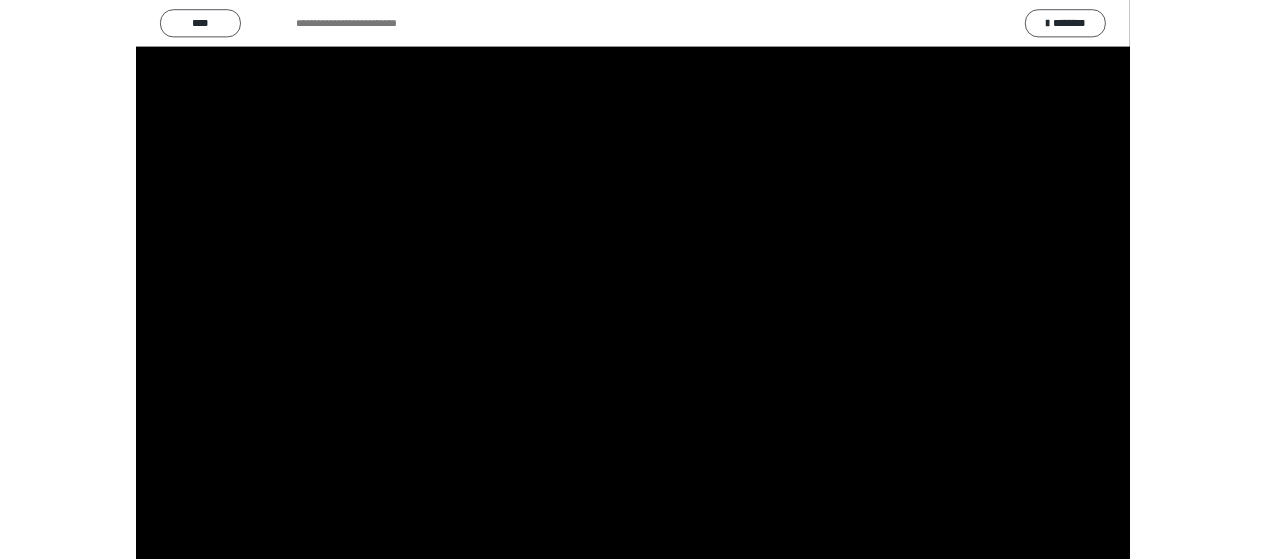 scroll, scrollTop: 2556, scrollLeft: 0, axis: vertical 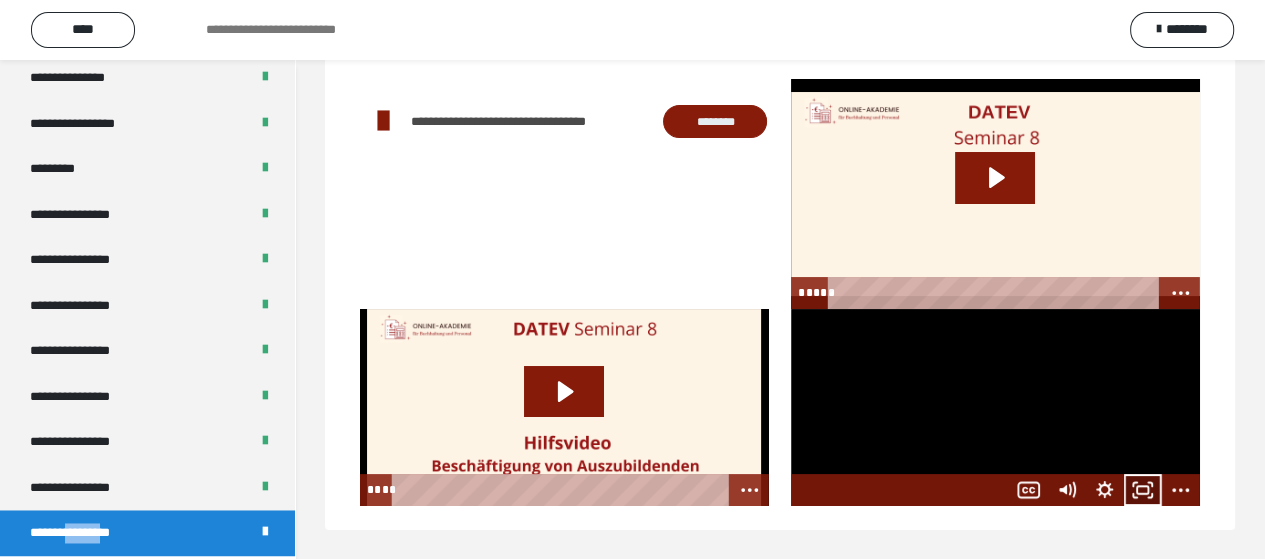 click 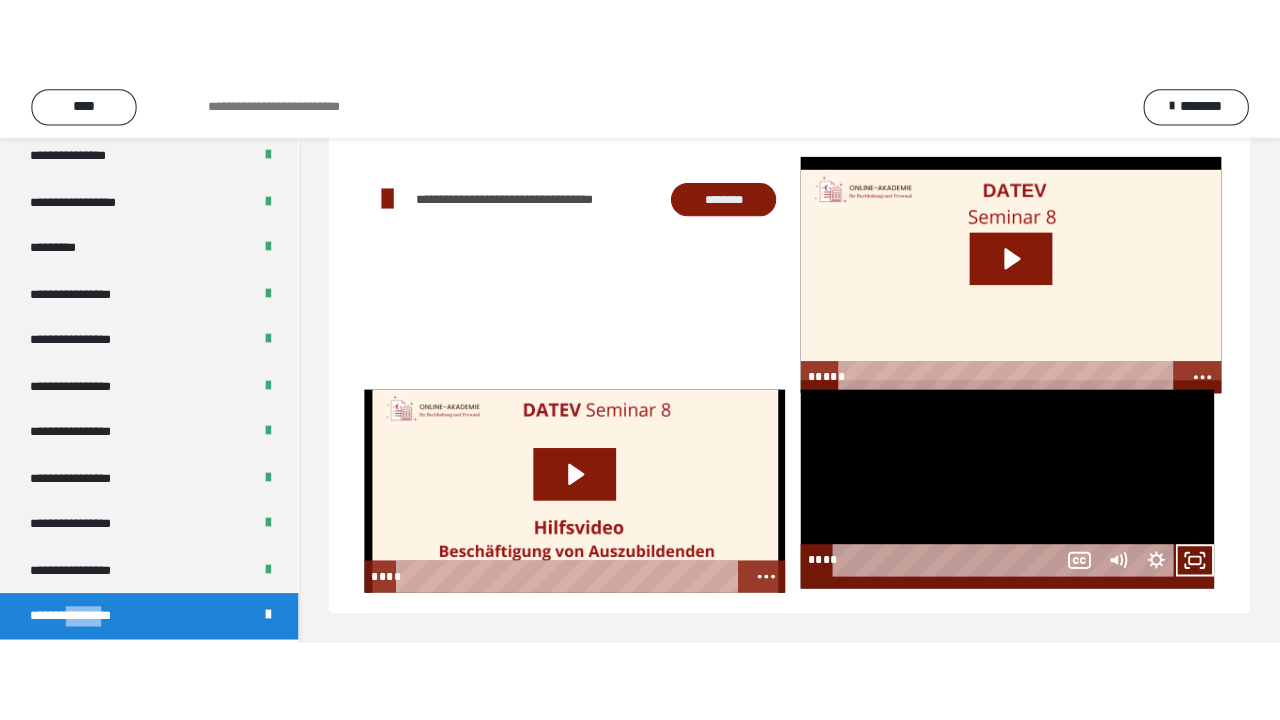 scroll, scrollTop: 60, scrollLeft: 0, axis: vertical 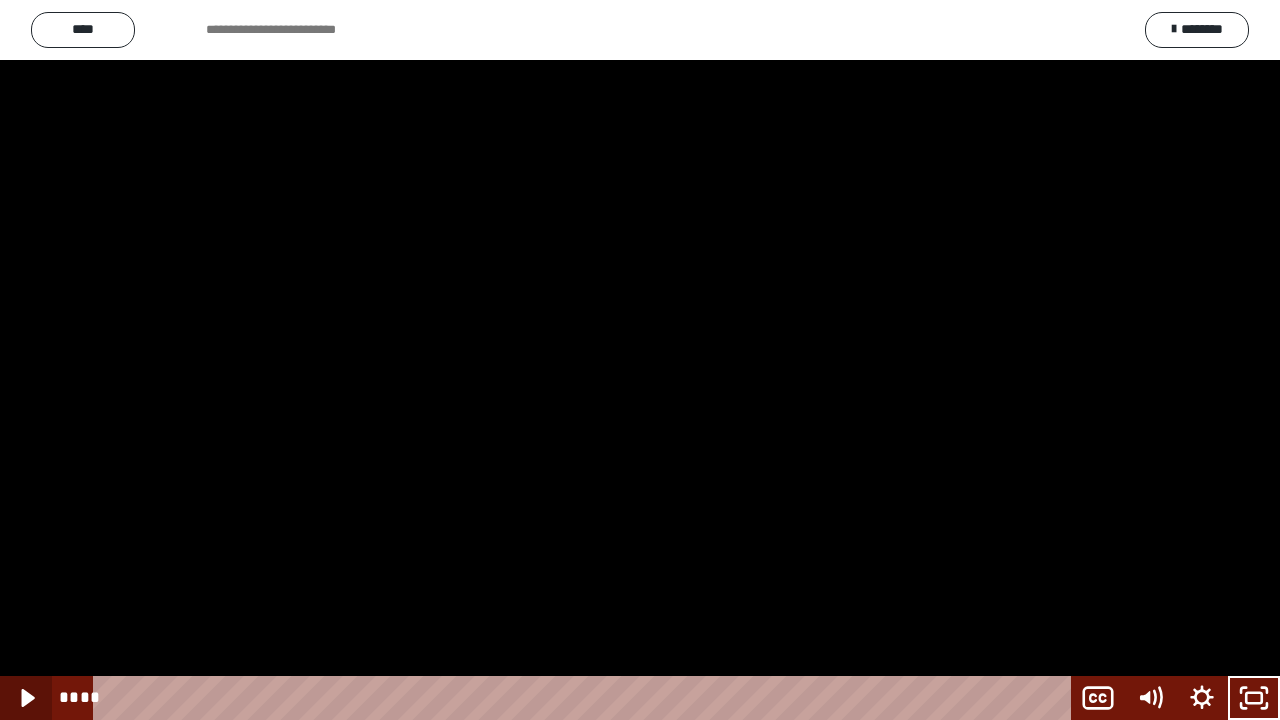 click 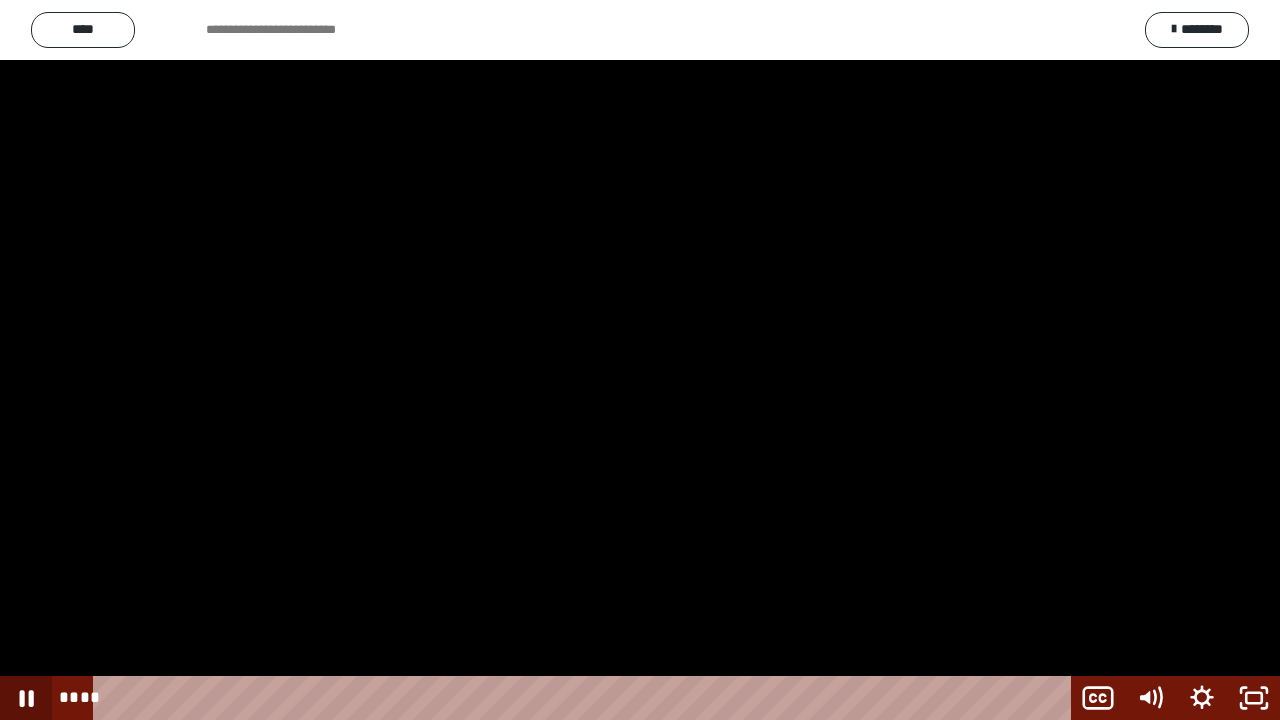 click 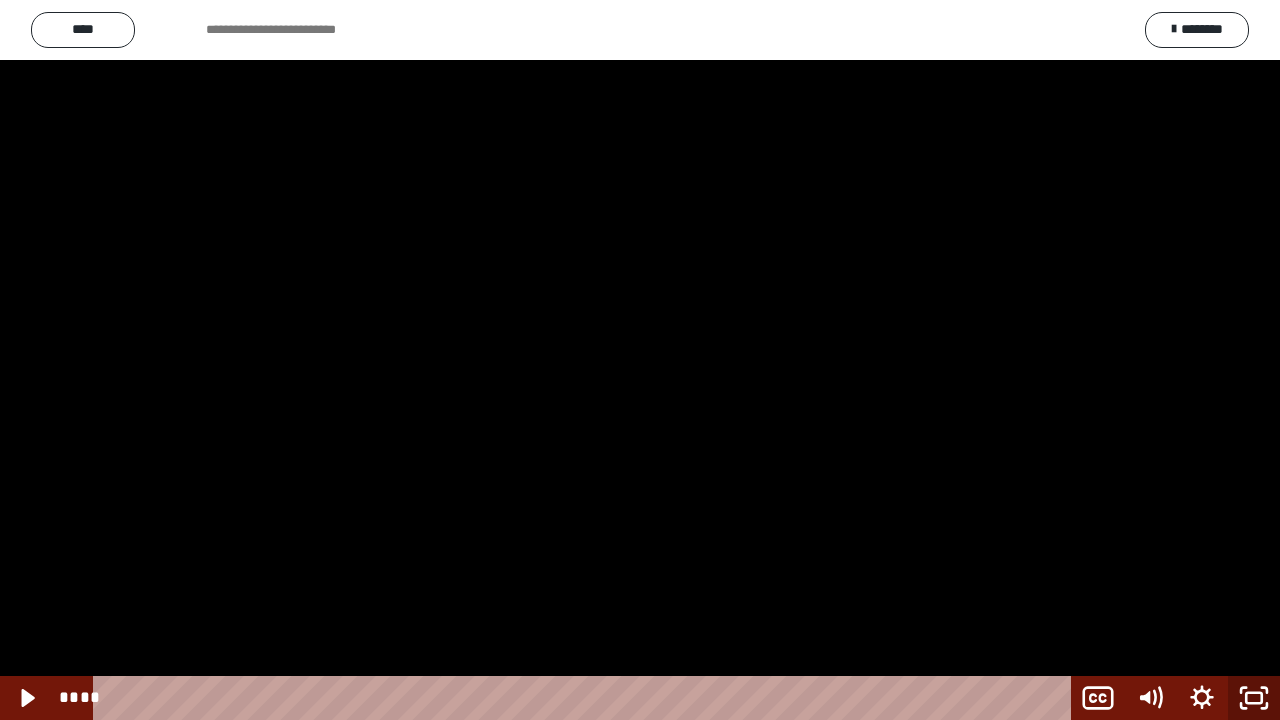 click 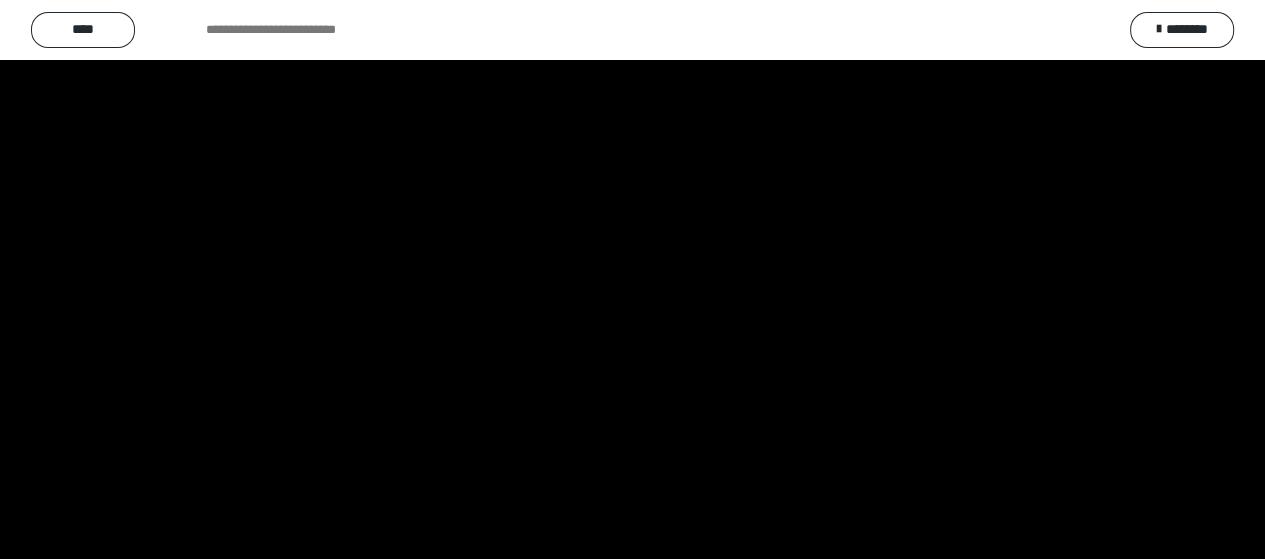 scroll, scrollTop: 2556, scrollLeft: 0, axis: vertical 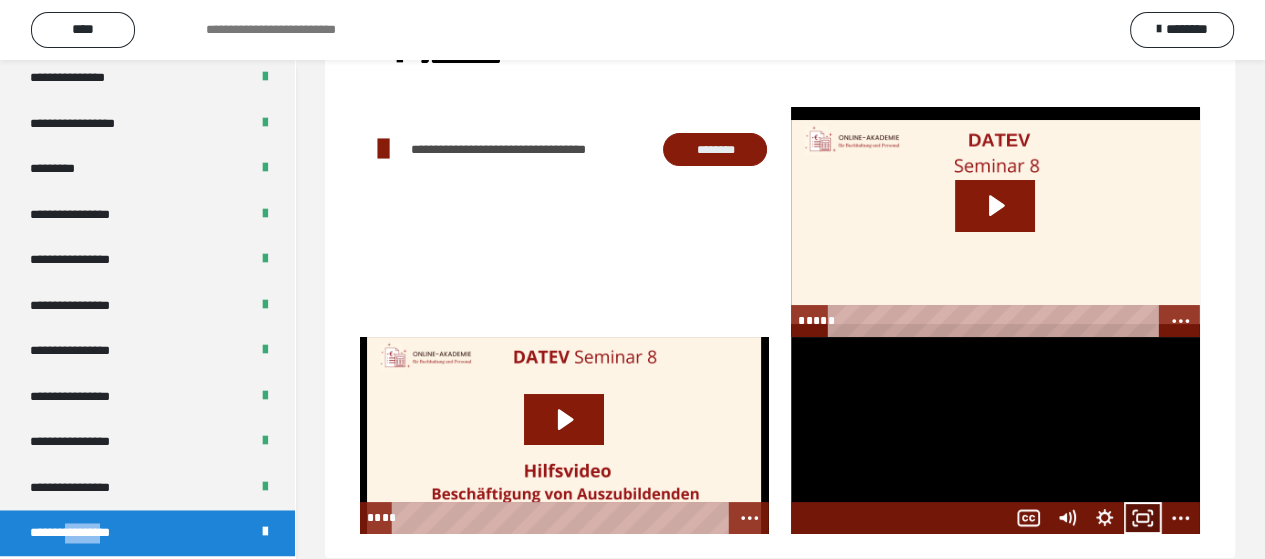 drag, startPoint x: 1140, startPoint y: 515, endPoint x: 1140, endPoint y: 636, distance: 121 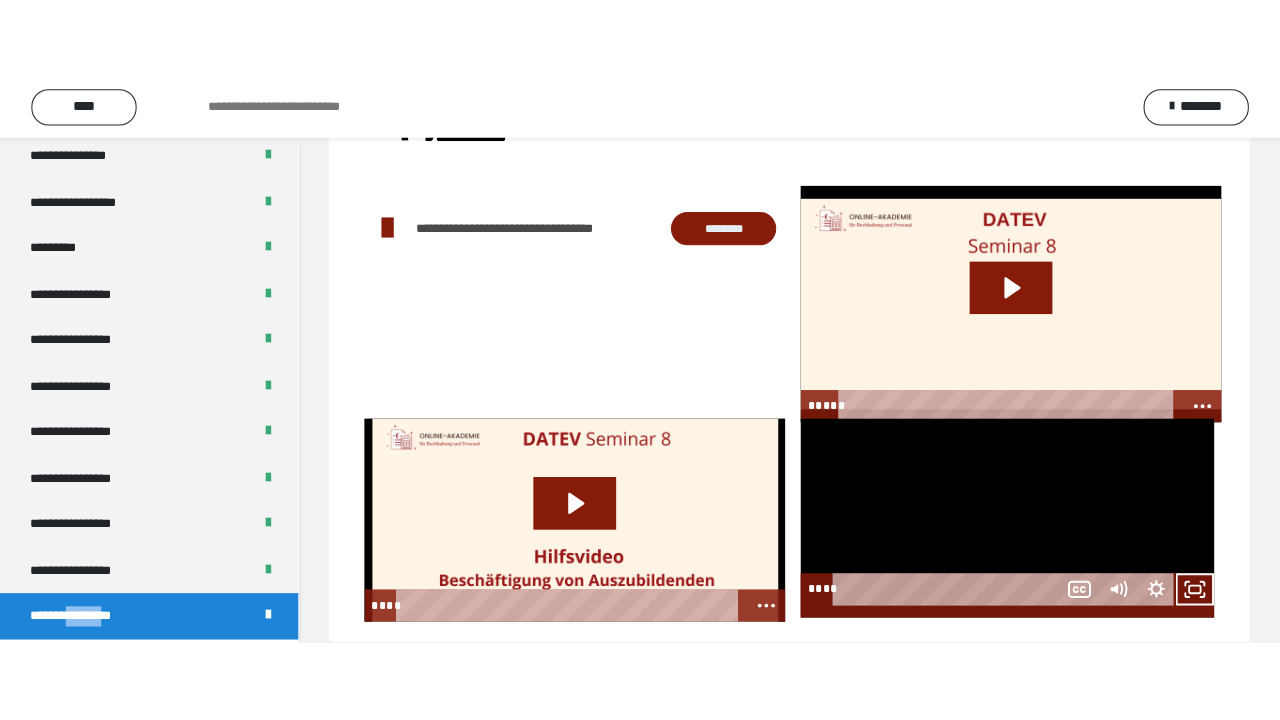 scroll, scrollTop: 60, scrollLeft: 0, axis: vertical 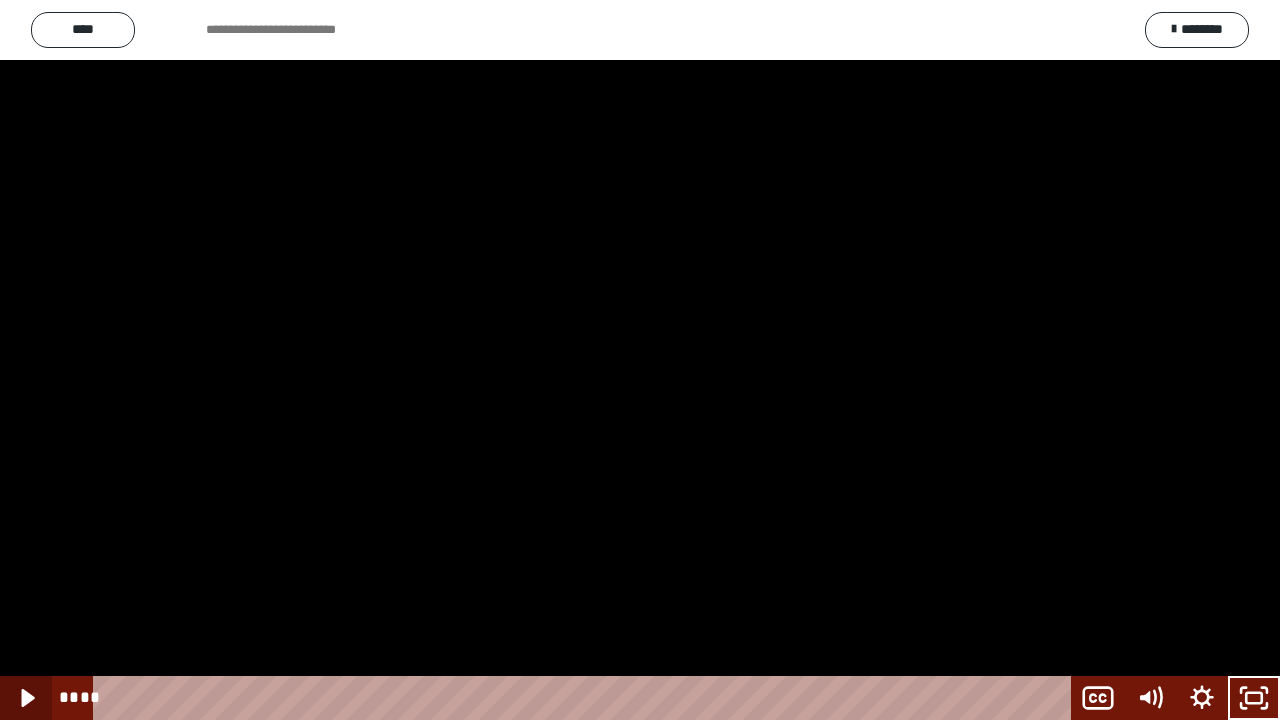 click 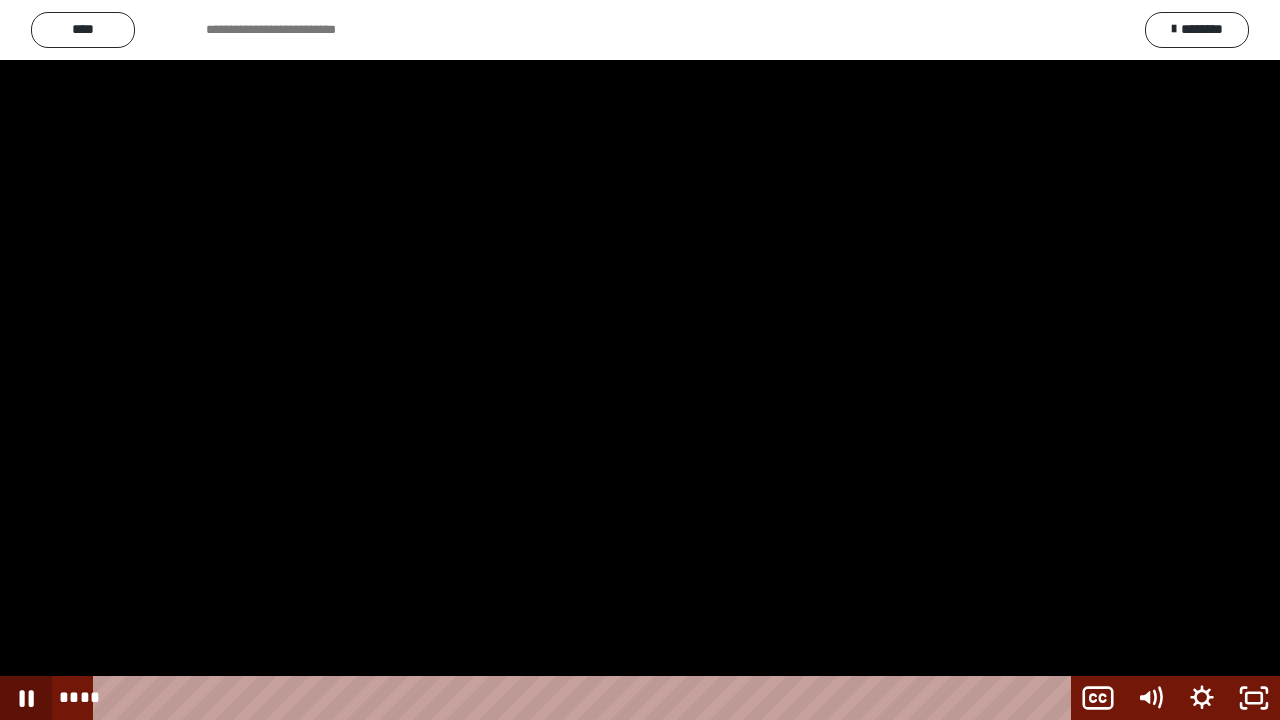 click 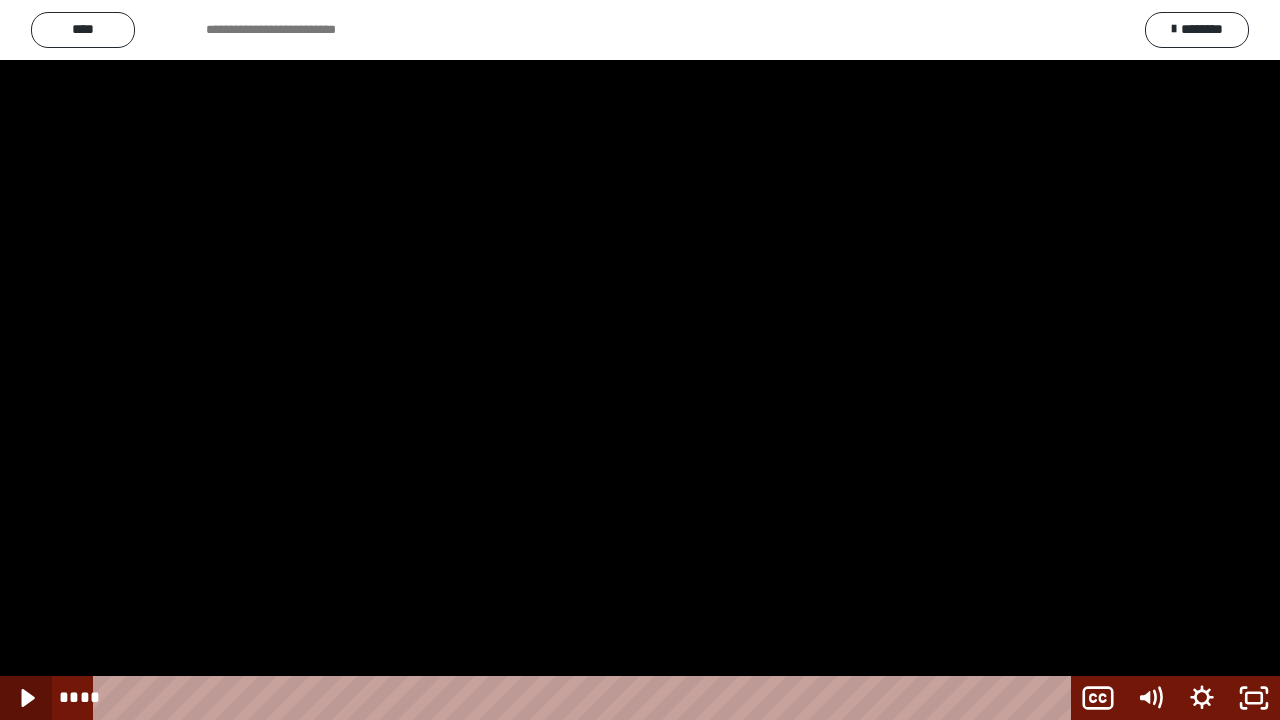 click 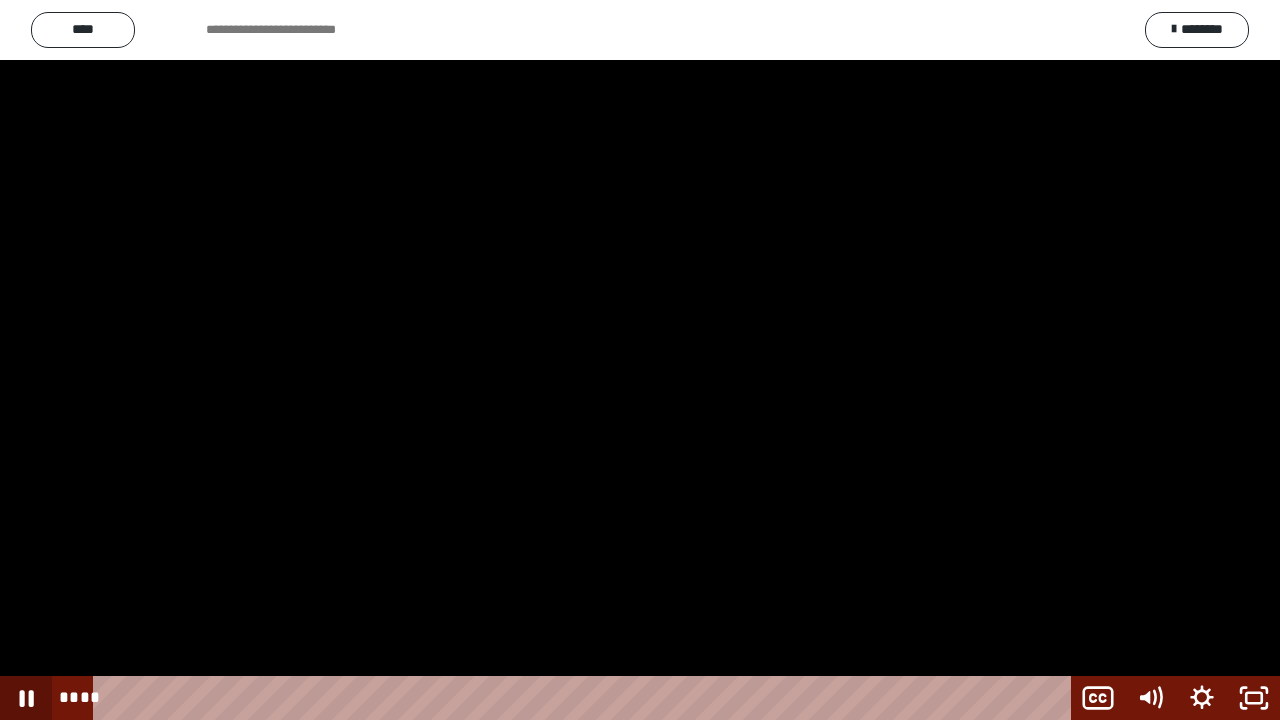 click 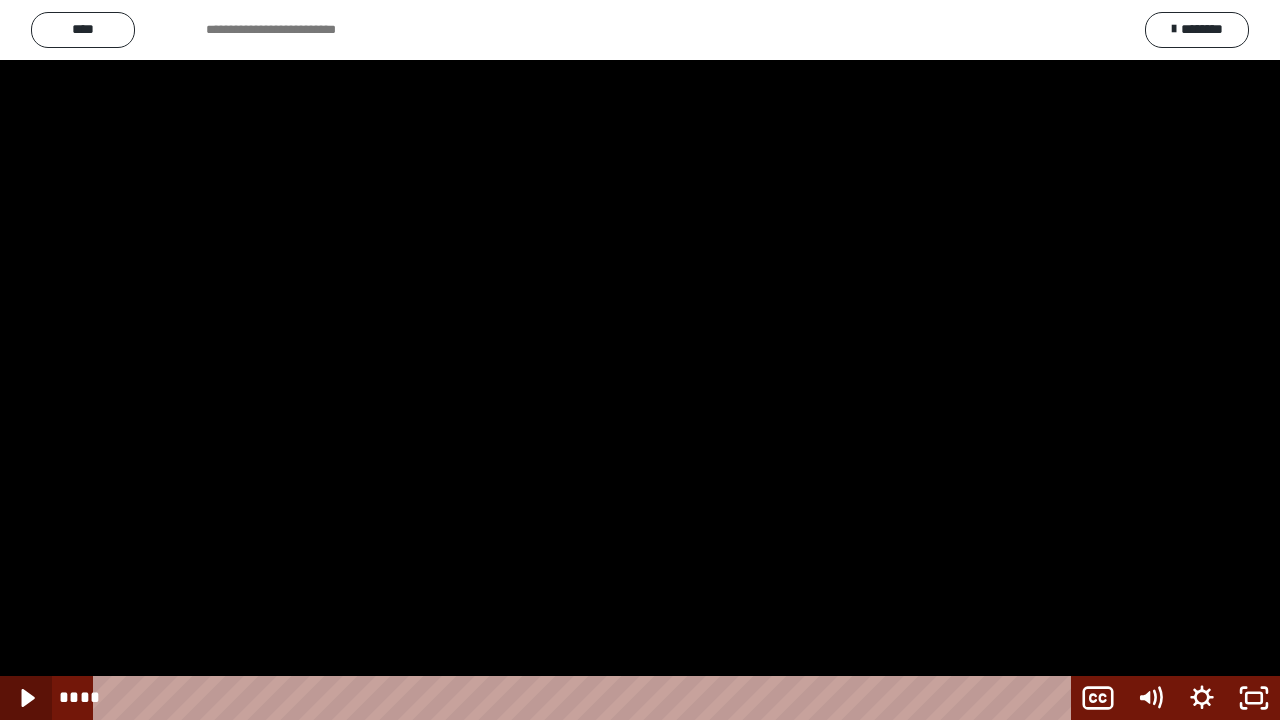 click 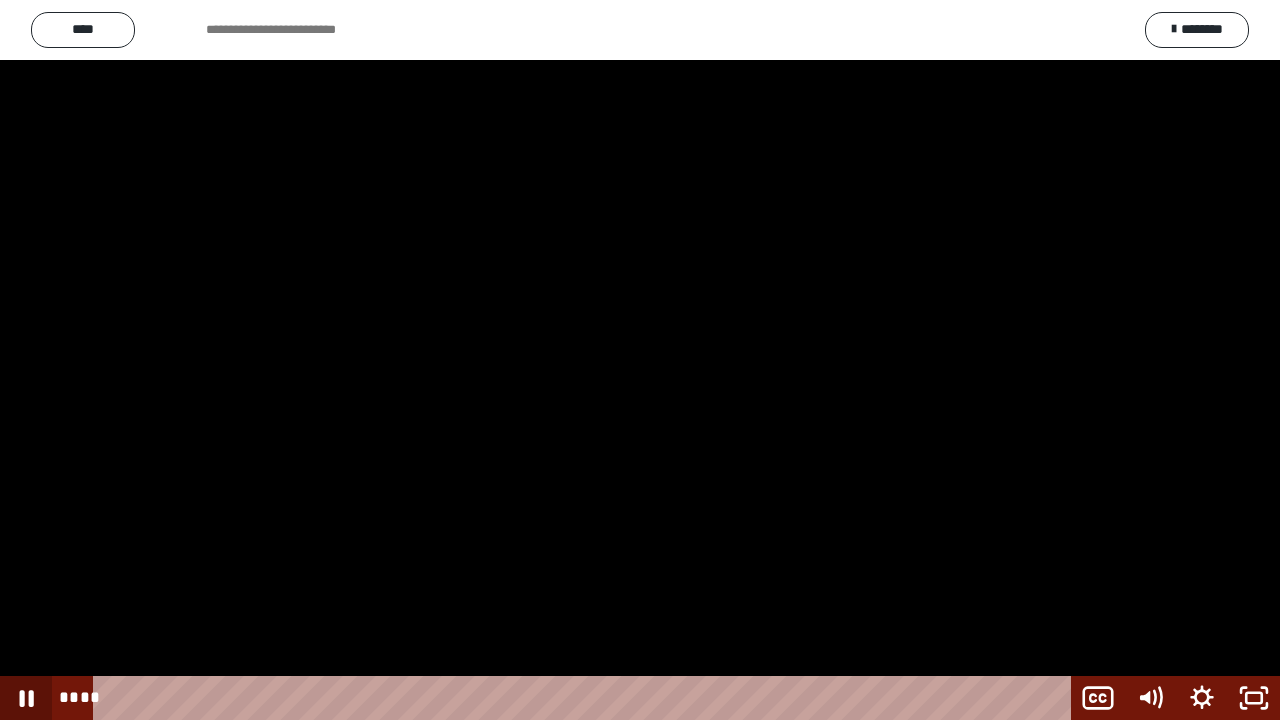 click 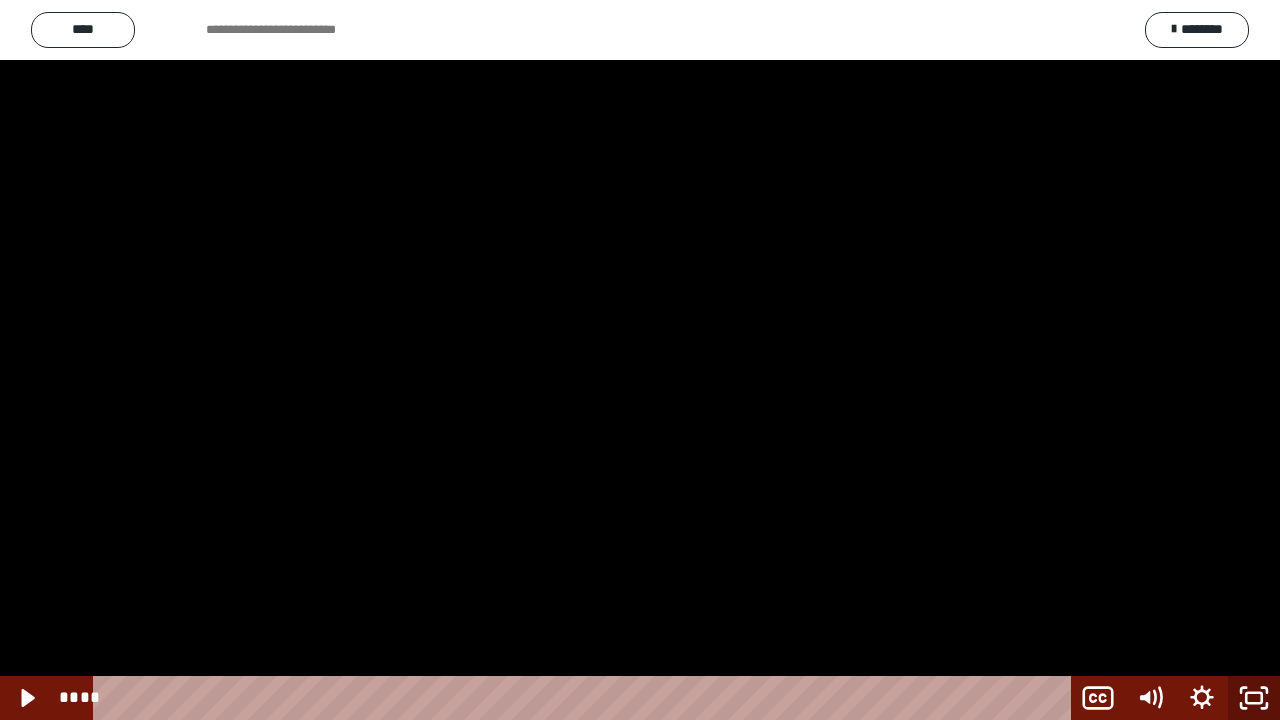 click 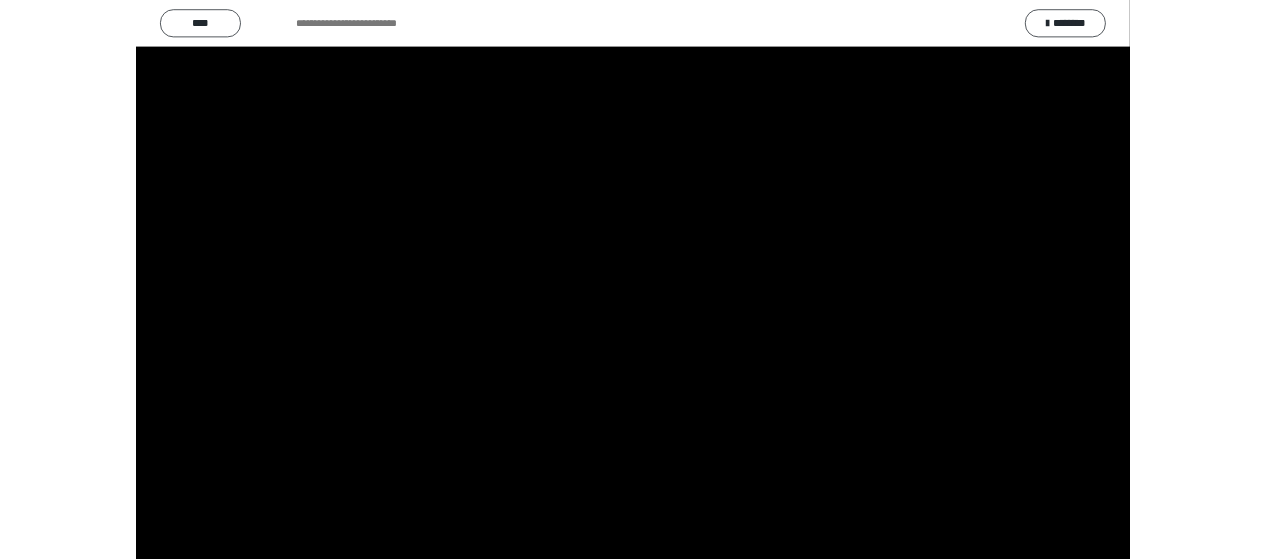 scroll, scrollTop: 2556, scrollLeft: 0, axis: vertical 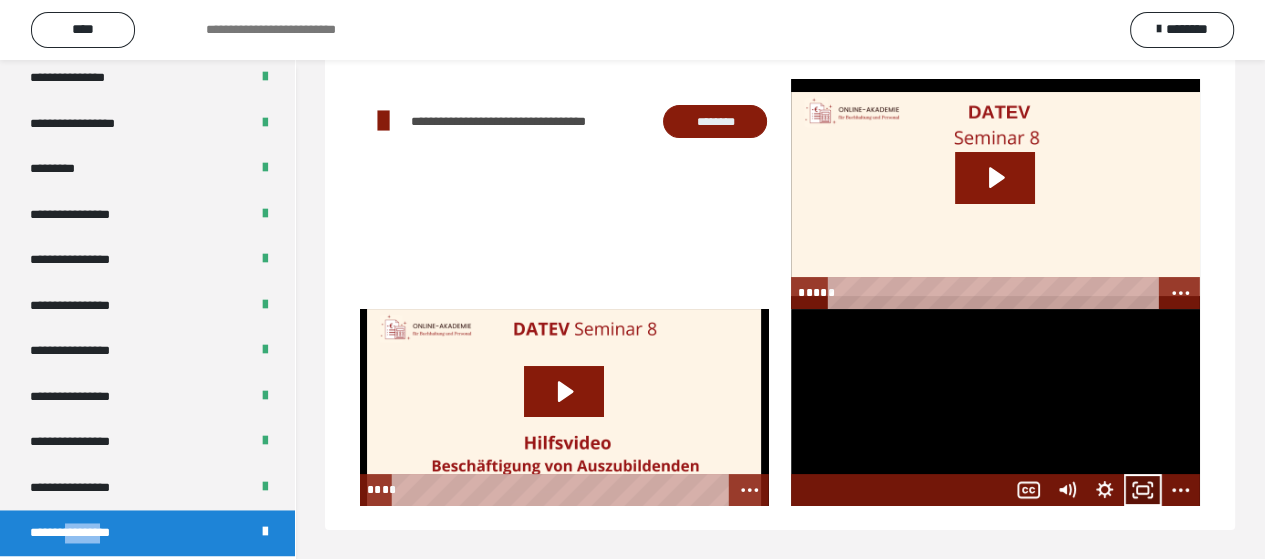 click 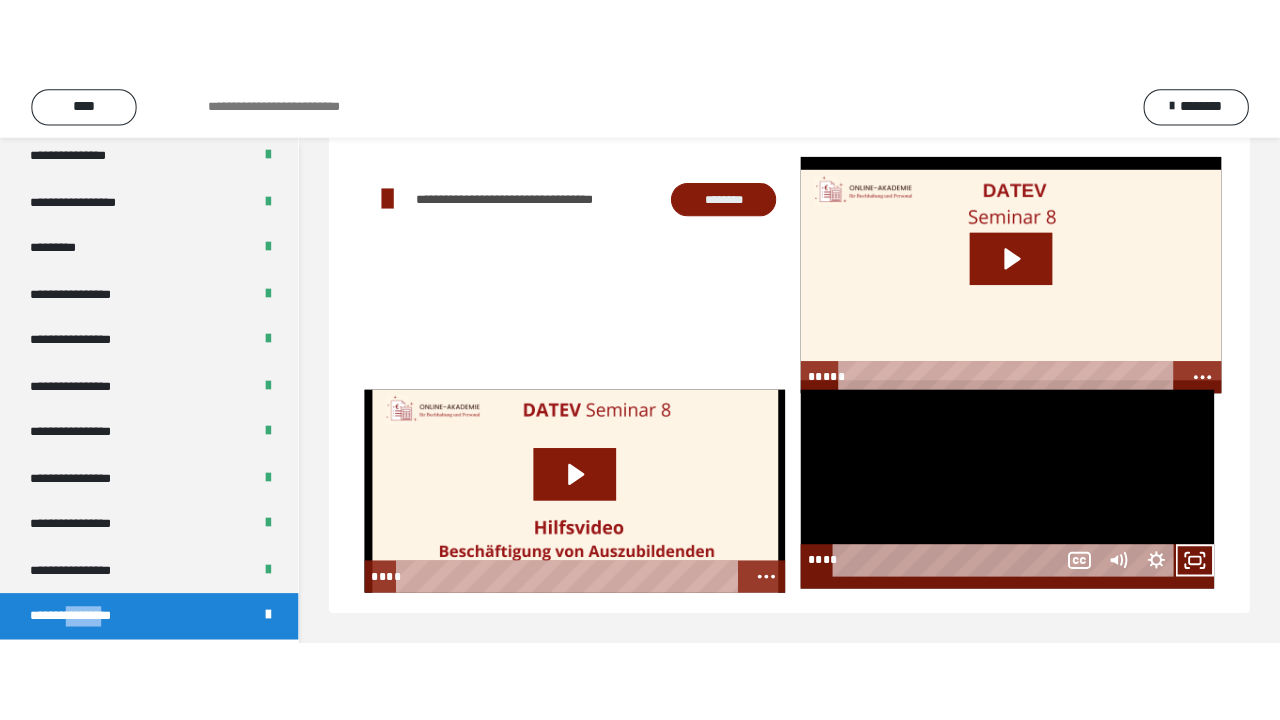 scroll, scrollTop: 60, scrollLeft: 0, axis: vertical 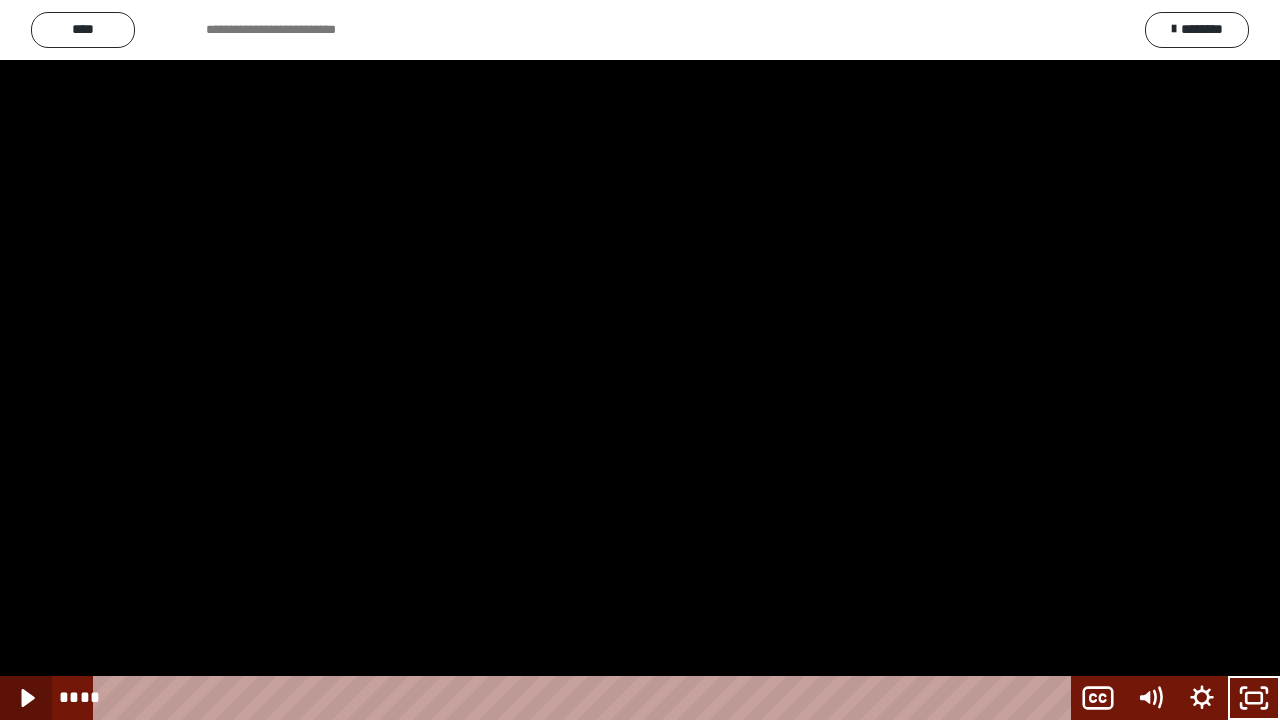 click 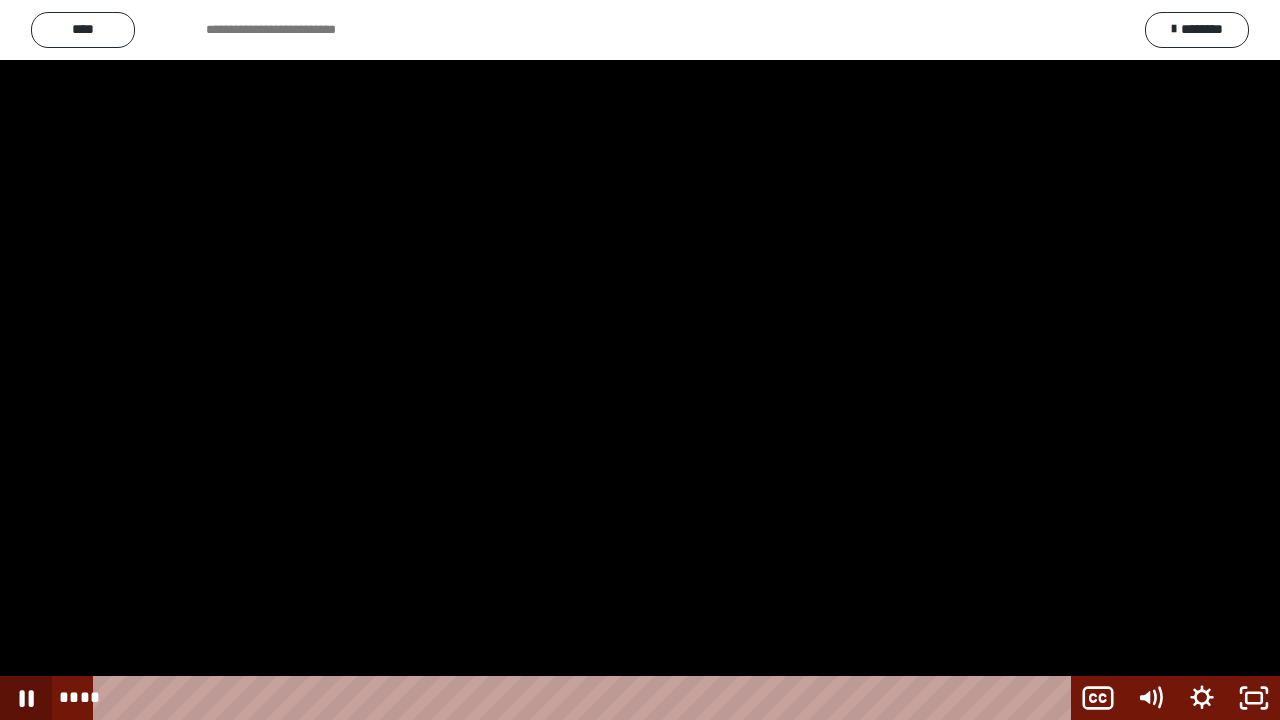 click 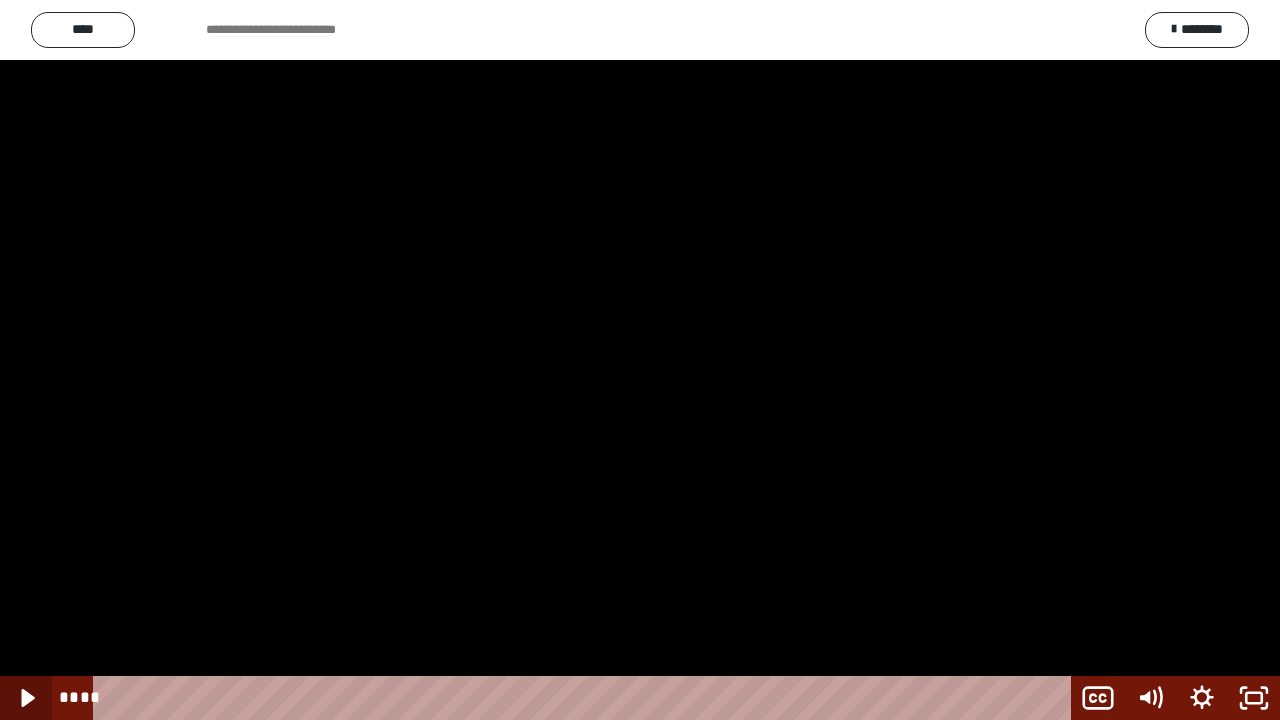 click 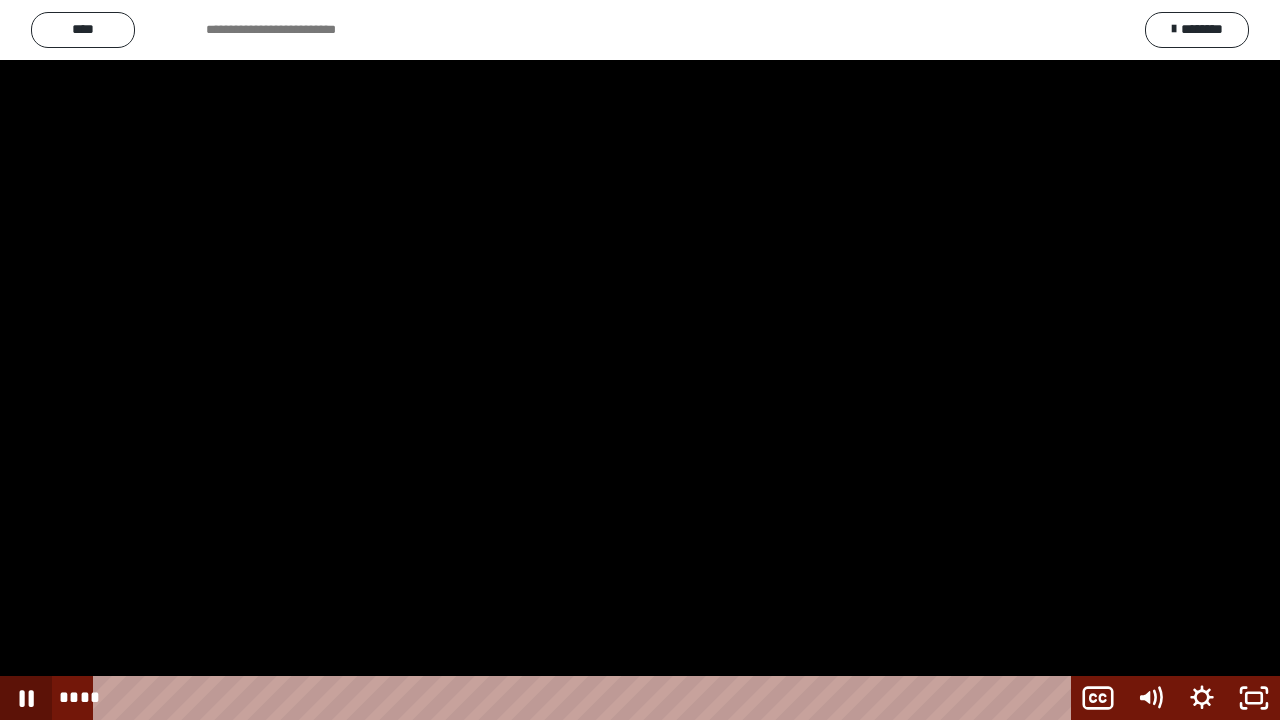 click 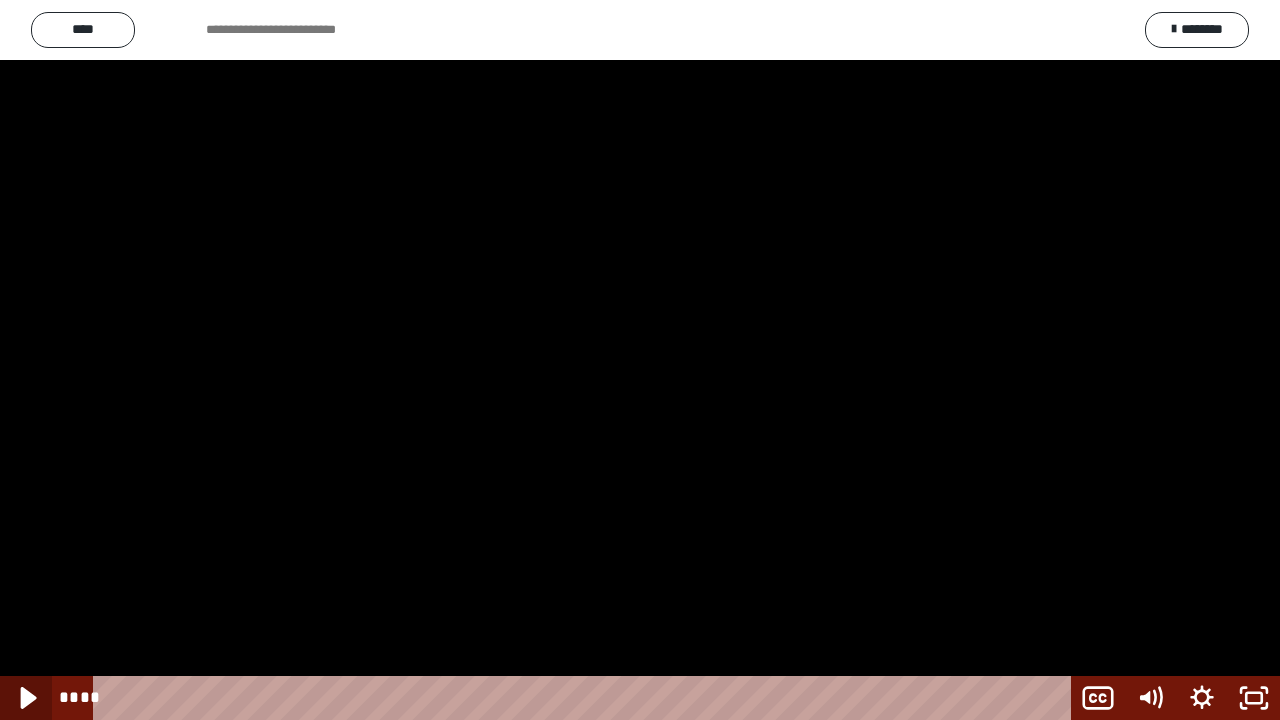 click 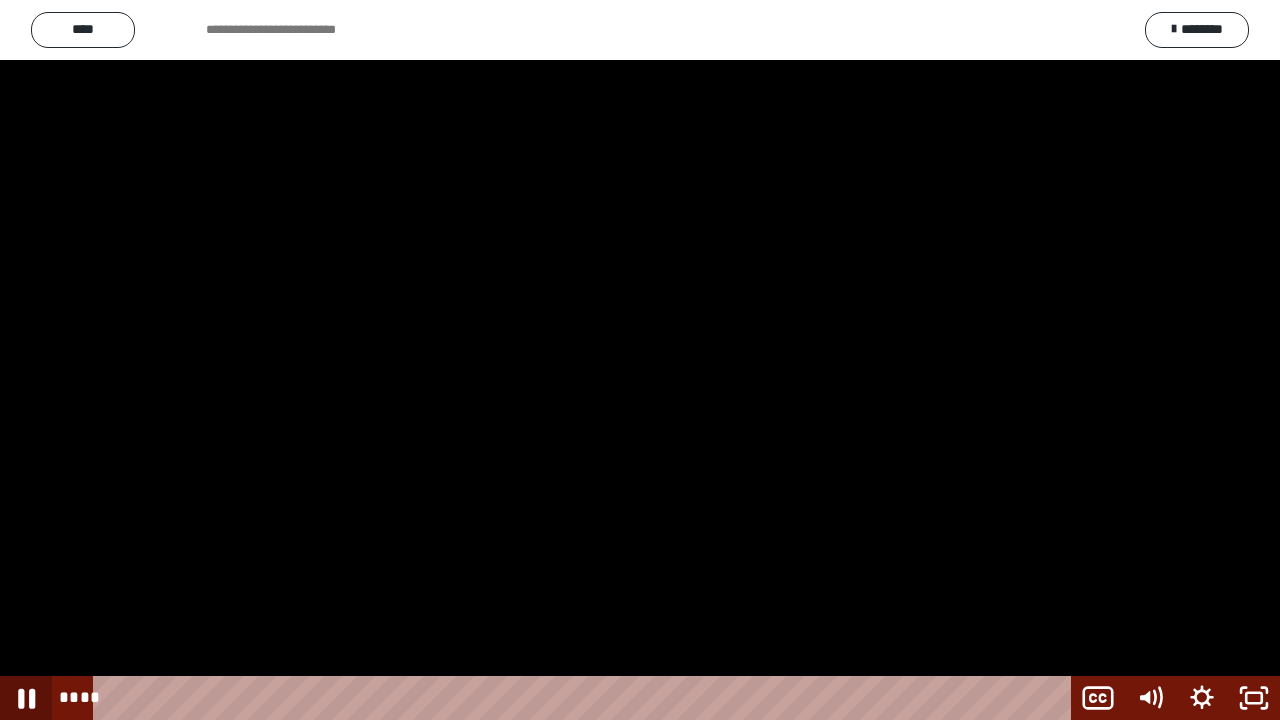 click 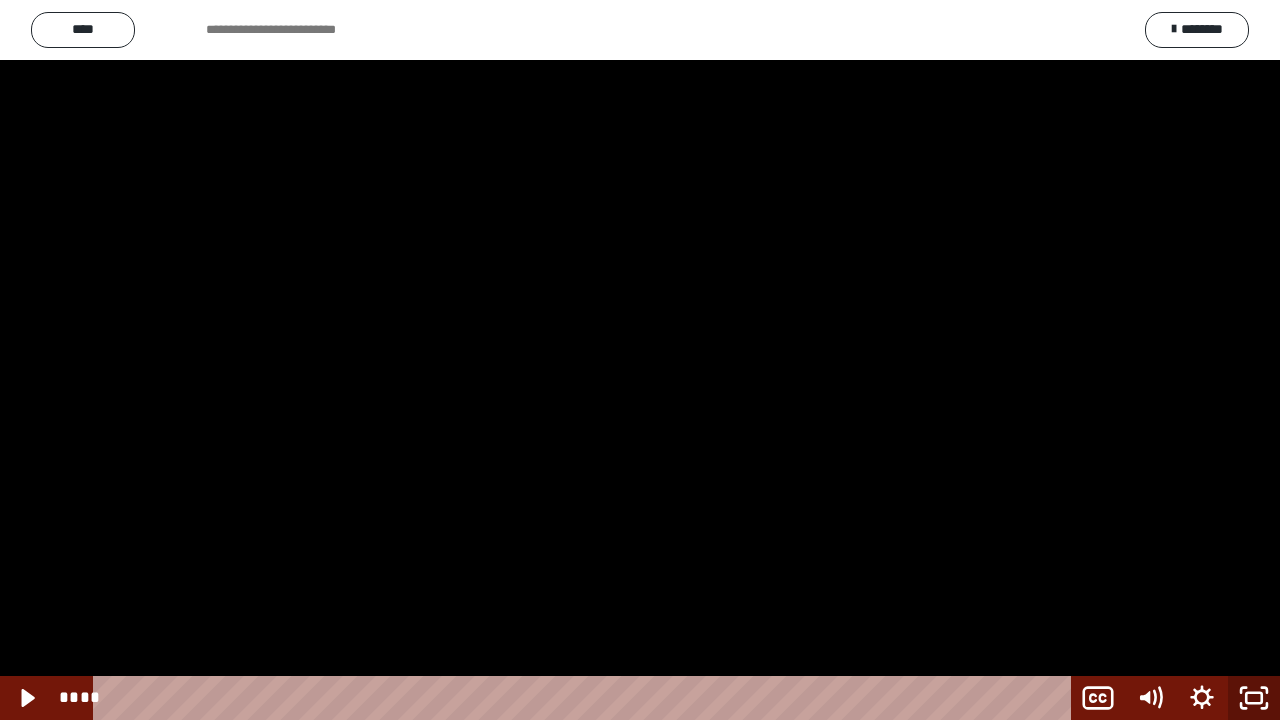 click 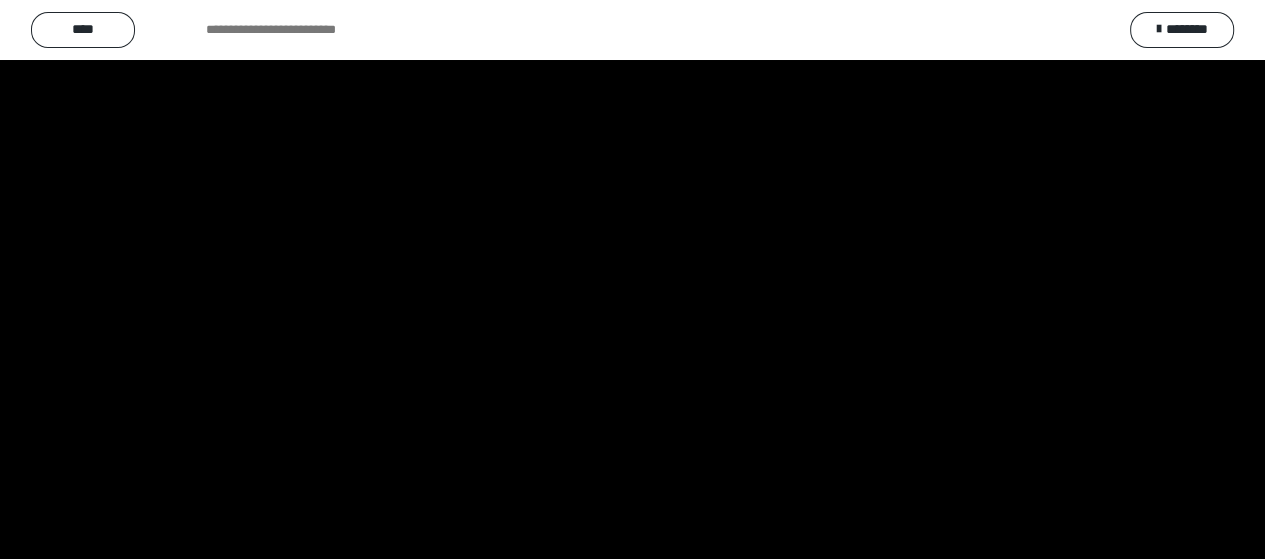 scroll, scrollTop: 2556, scrollLeft: 0, axis: vertical 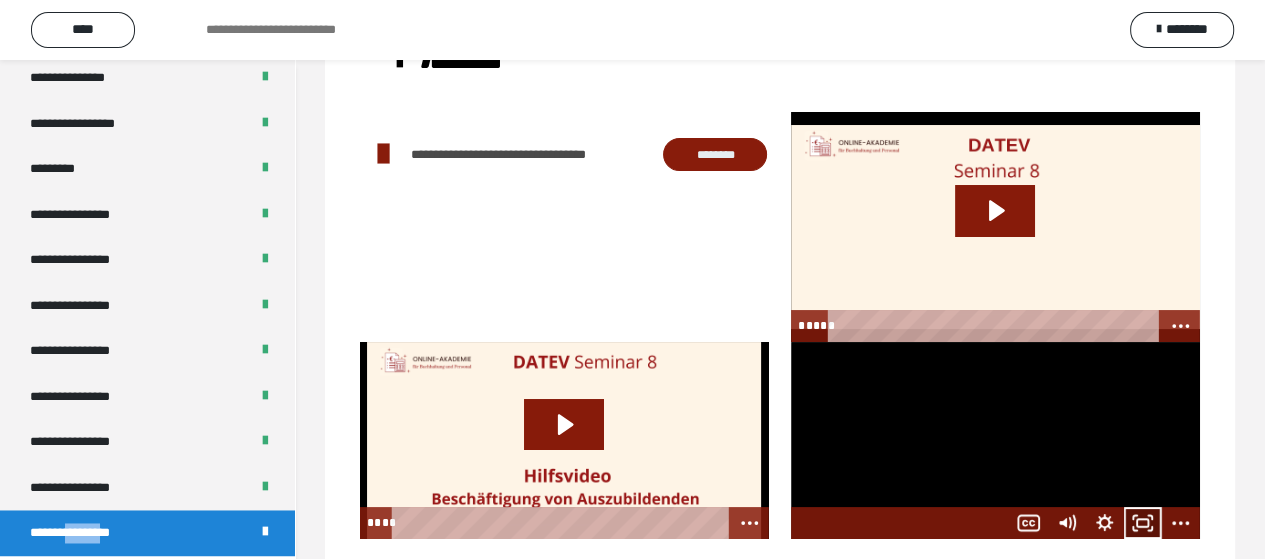 click 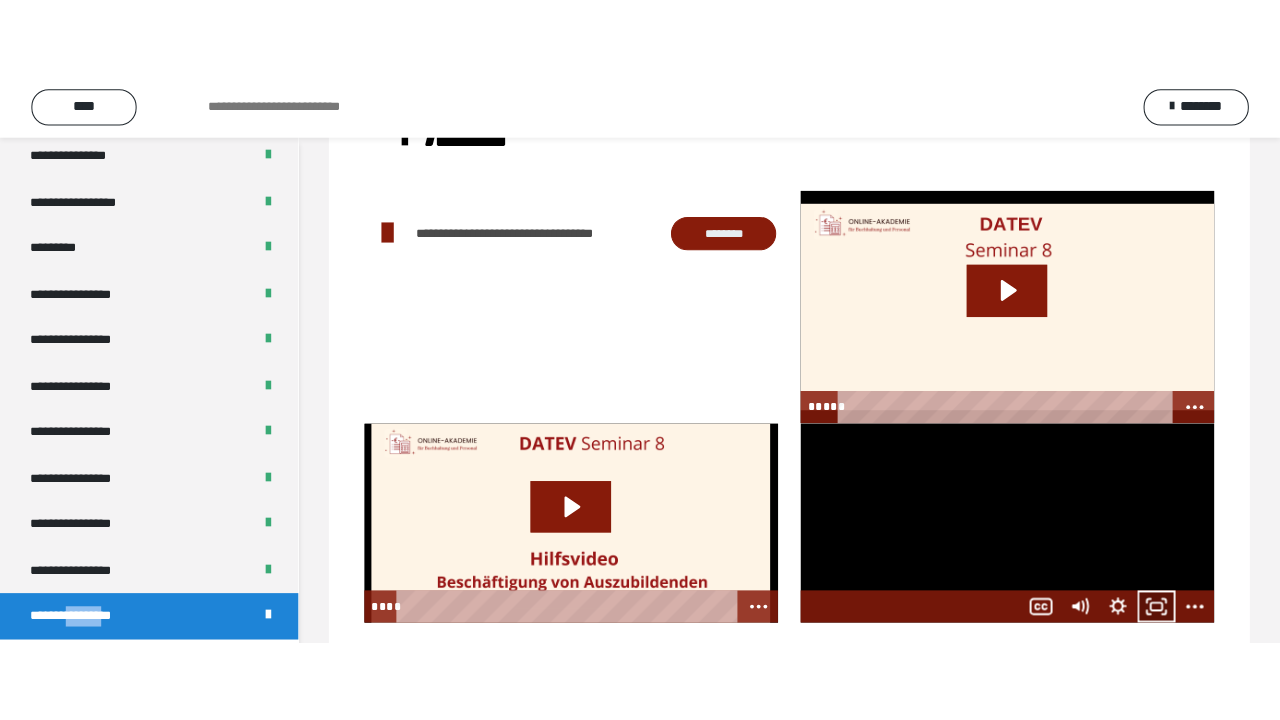 scroll, scrollTop: 60, scrollLeft: 0, axis: vertical 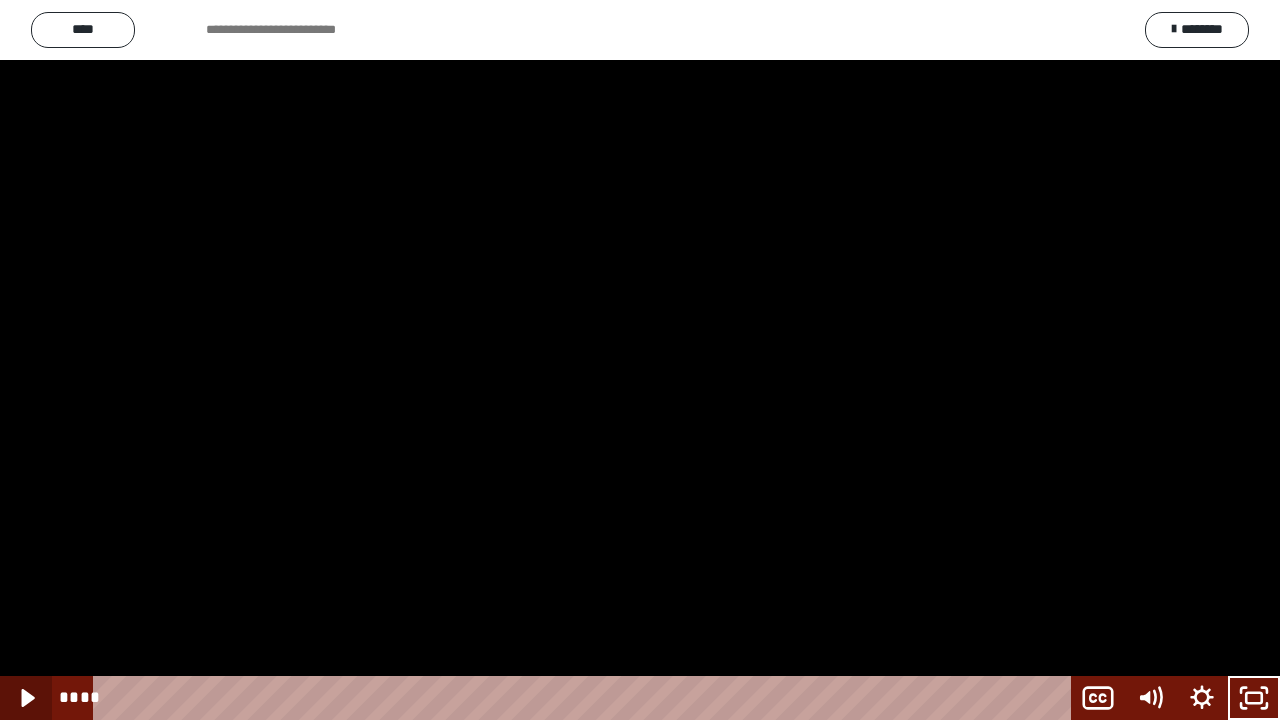 click 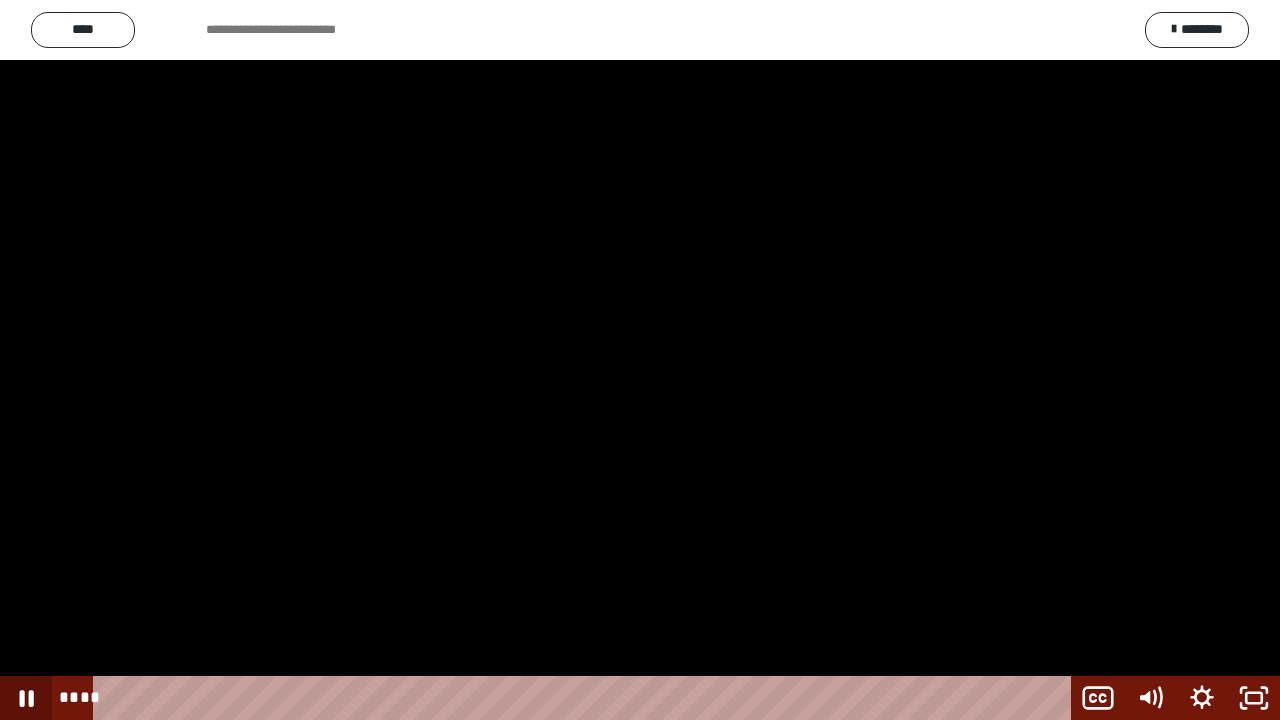 click 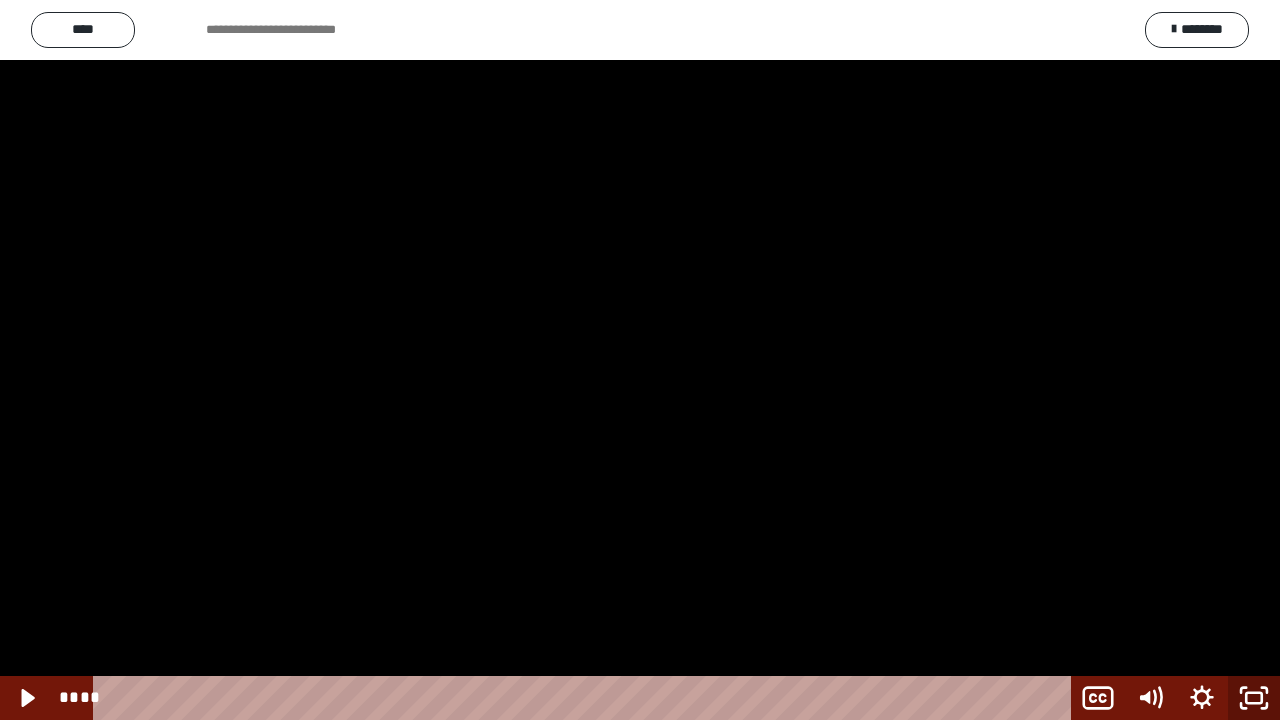 click 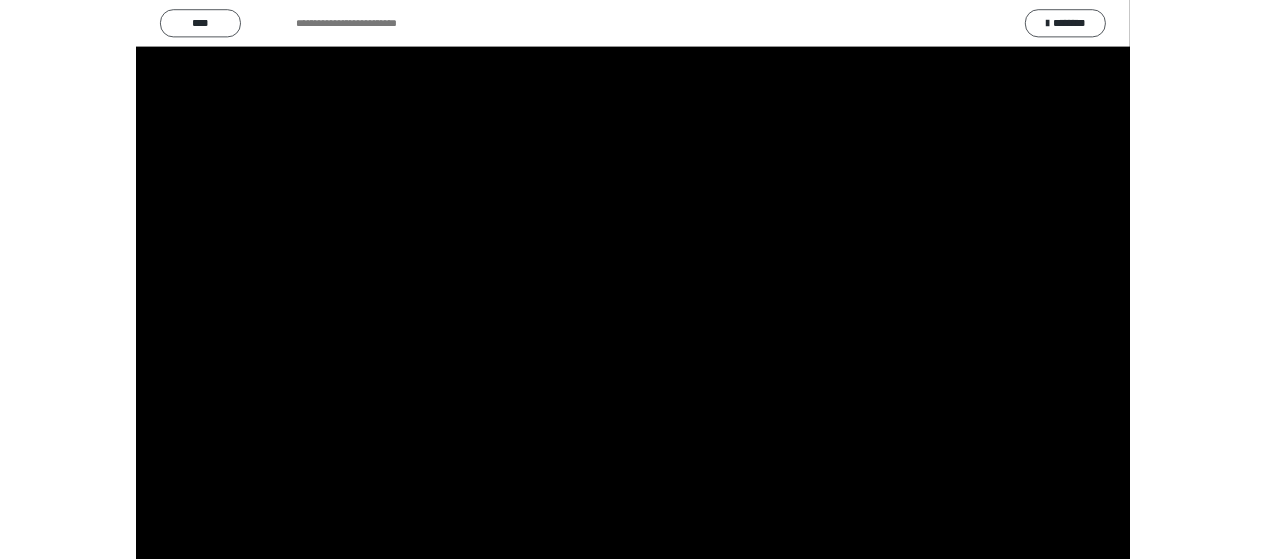 scroll, scrollTop: 2556, scrollLeft: 0, axis: vertical 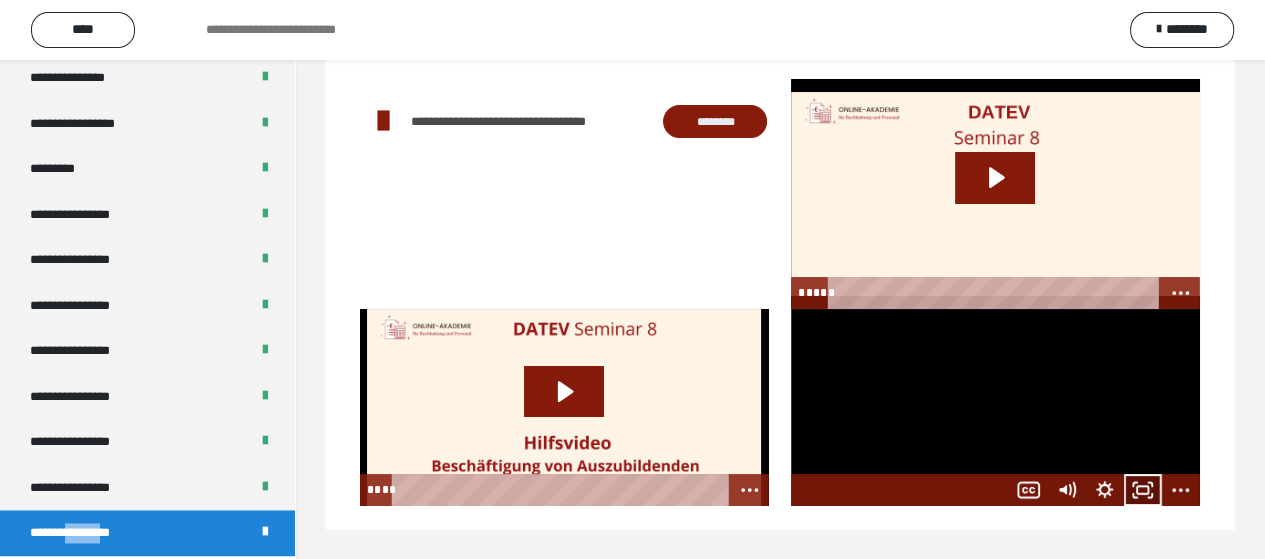 click 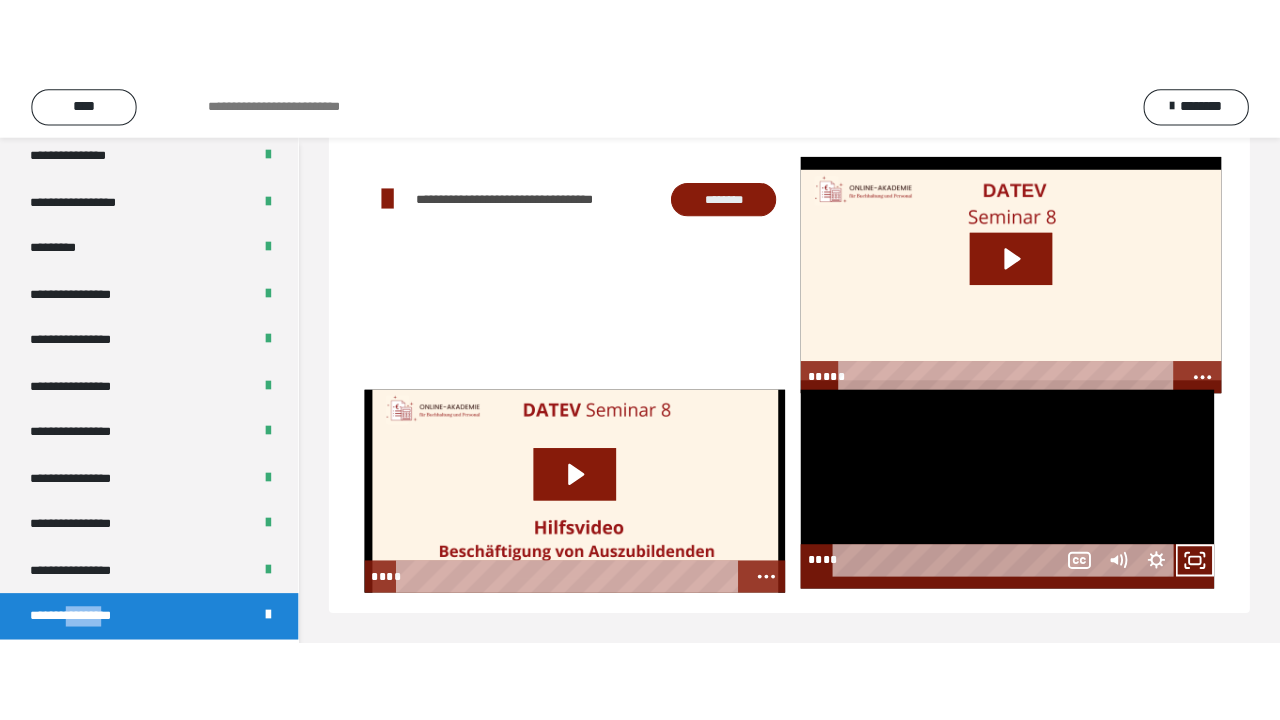 scroll, scrollTop: 60, scrollLeft: 0, axis: vertical 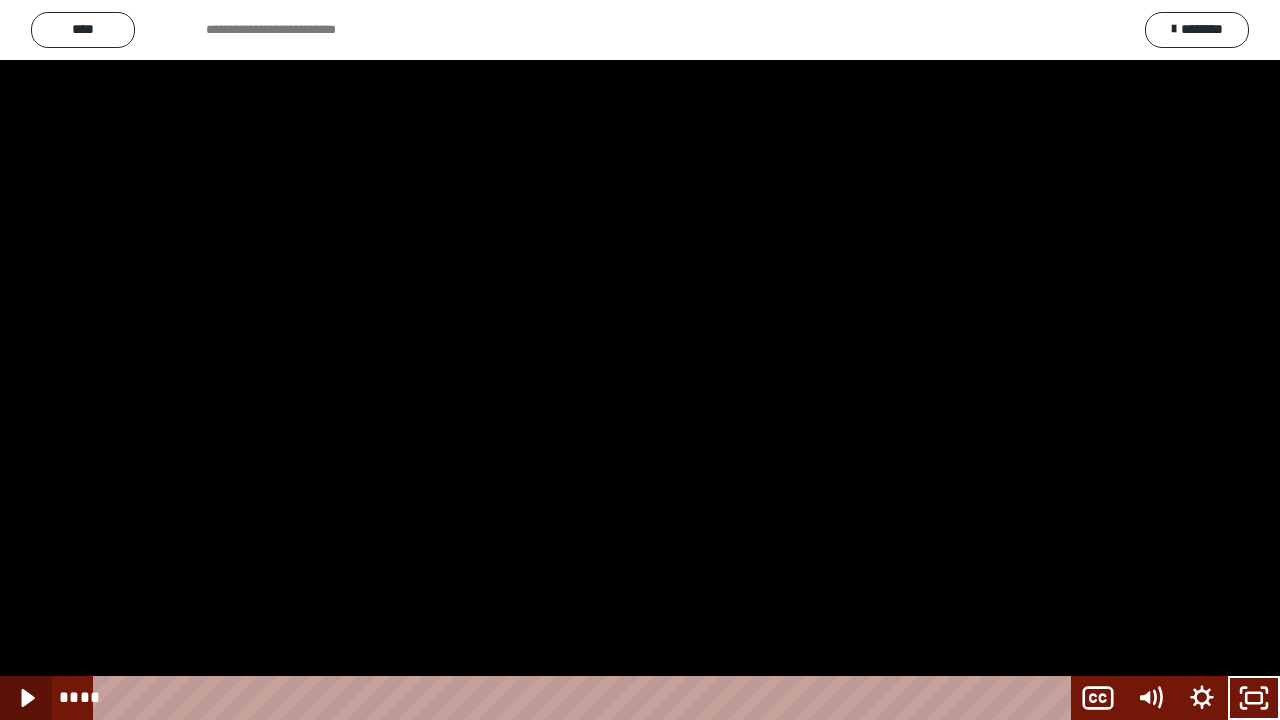 click 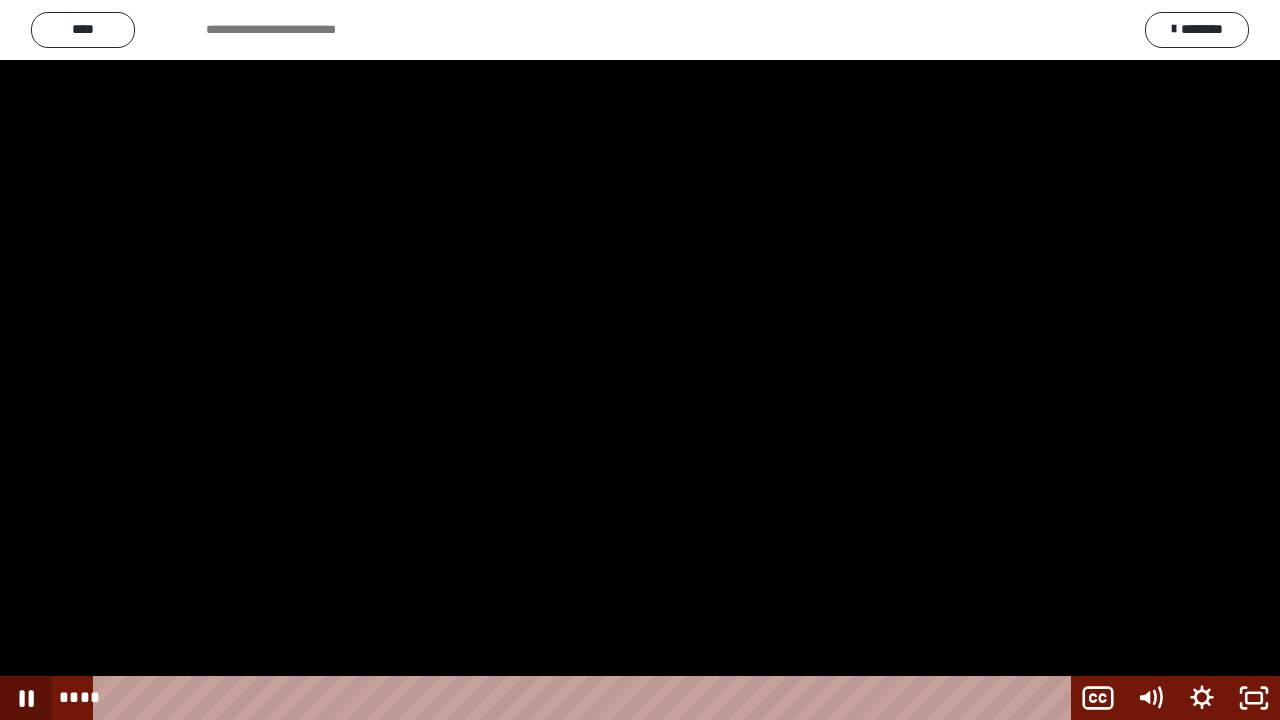click 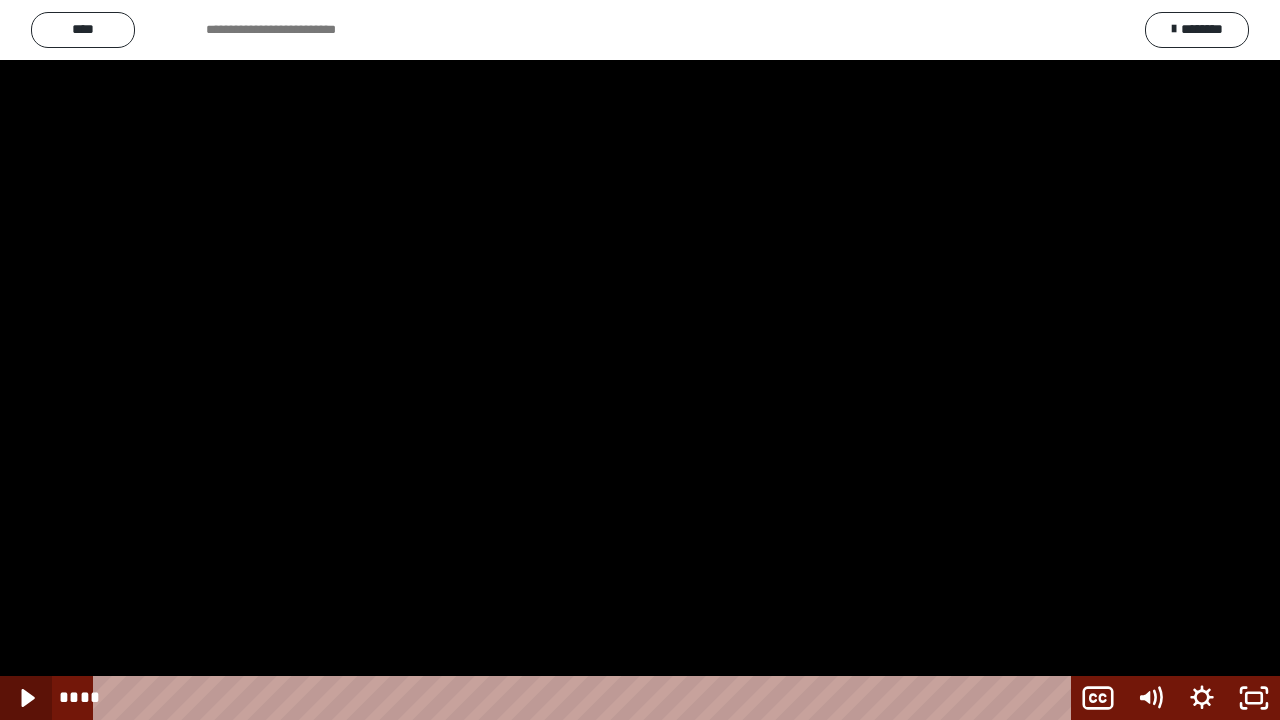 click 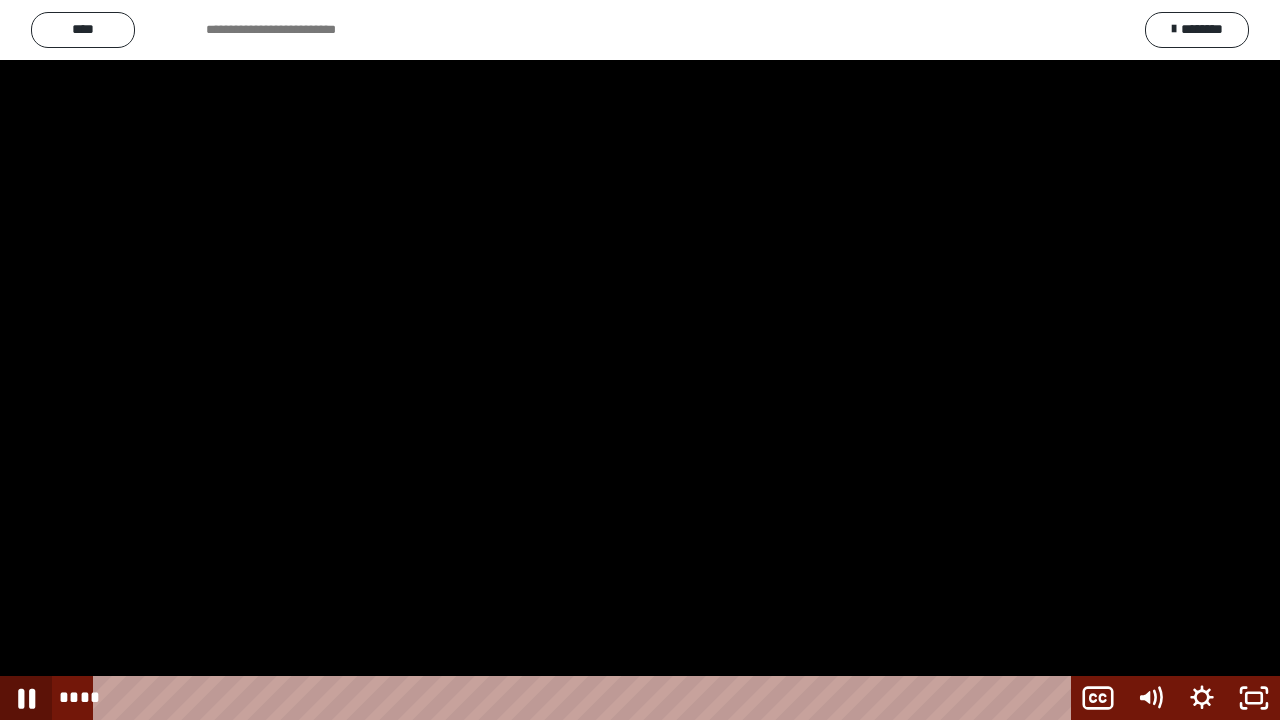 click 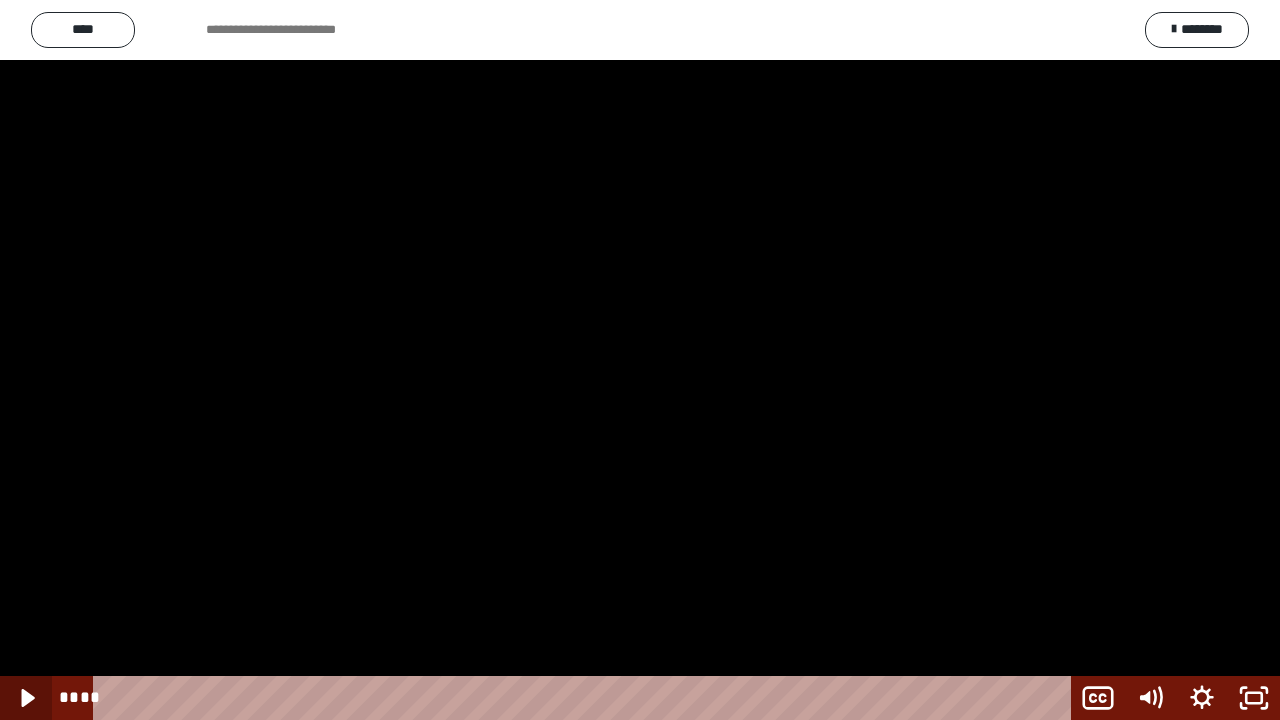 click 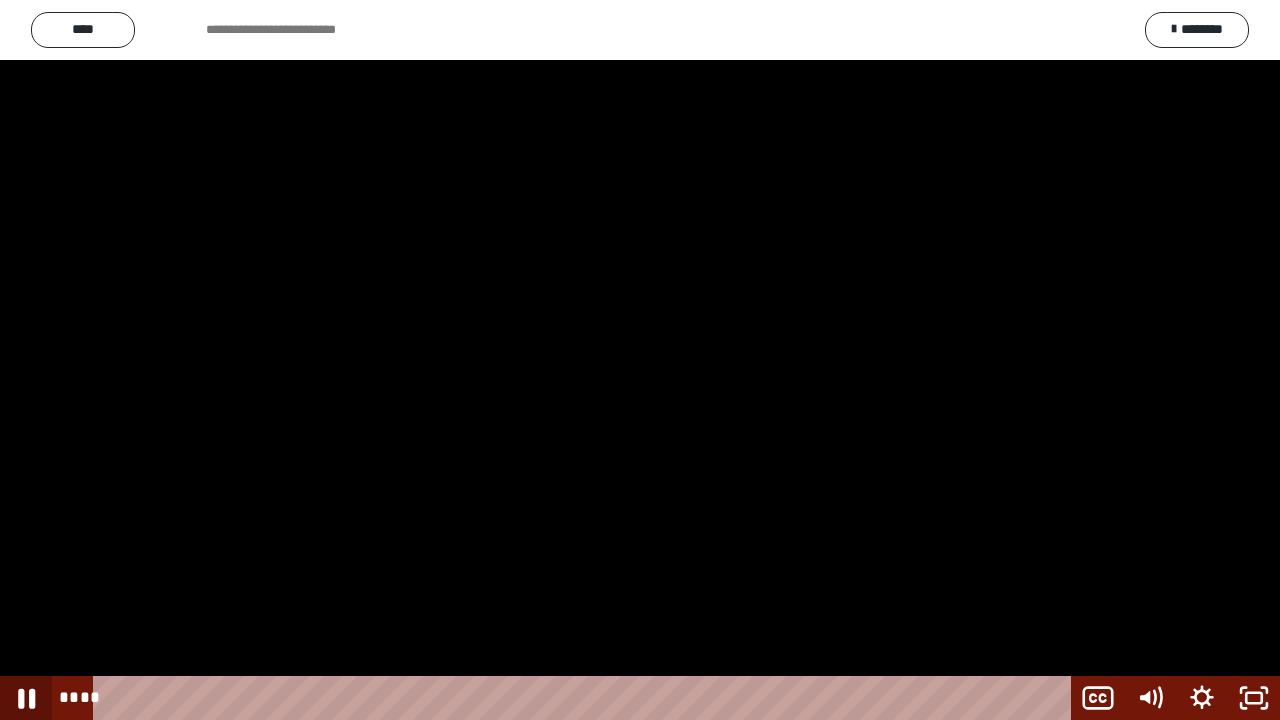 click 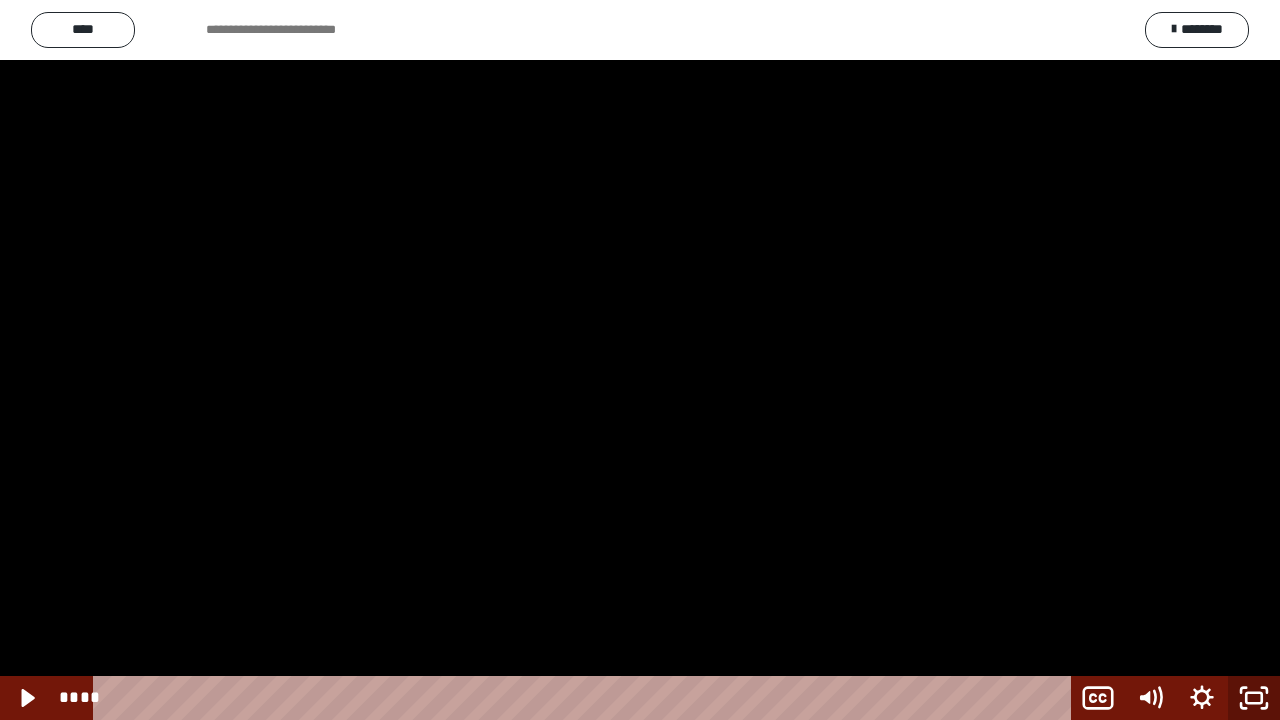 click 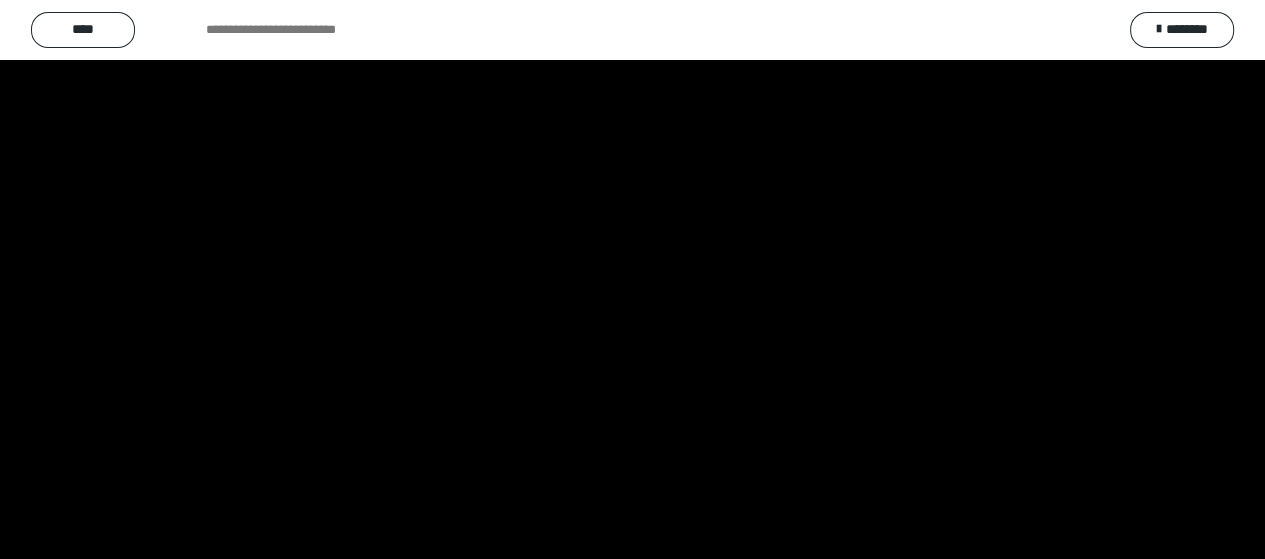 scroll, scrollTop: 2556, scrollLeft: 0, axis: vertical 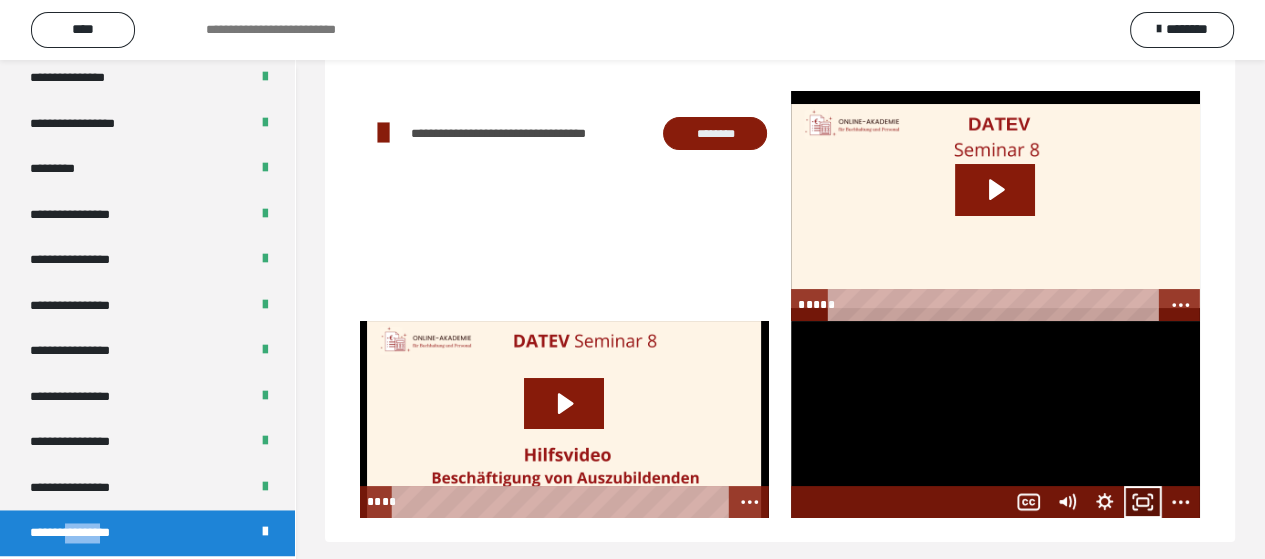 click 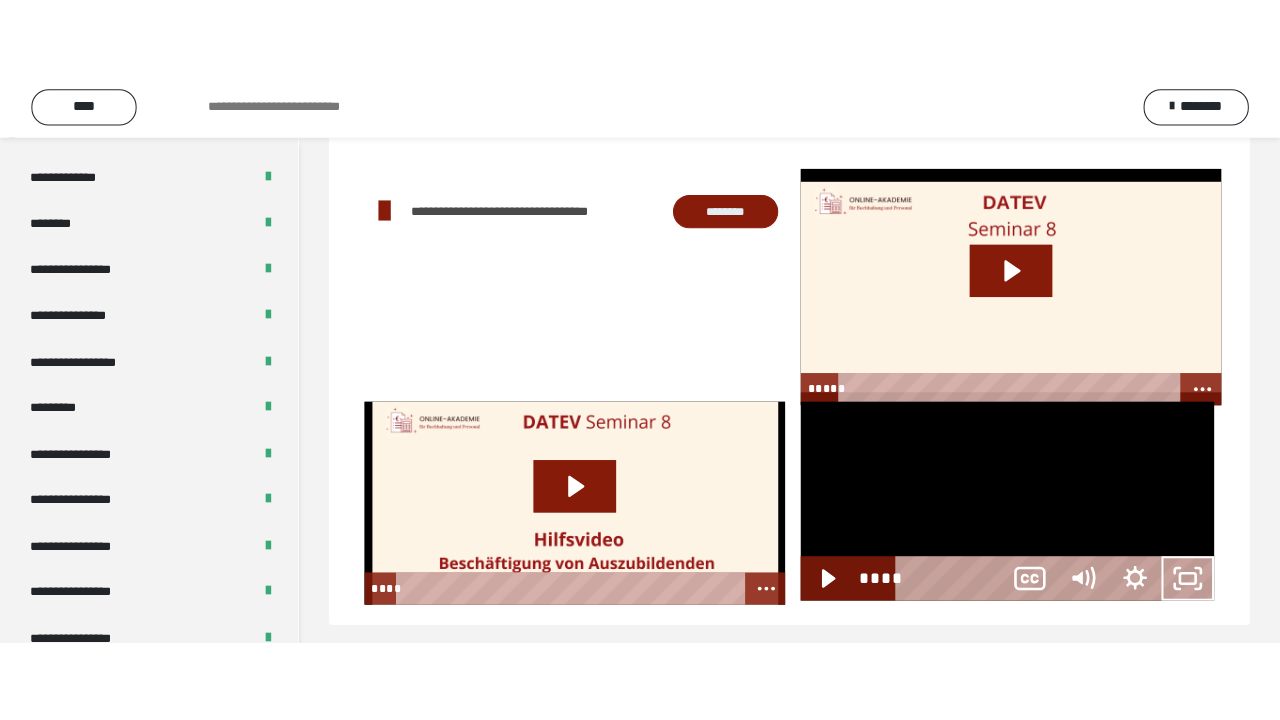 scroll, scrollTop: 60, scrollLeft: 0, axis: vertical 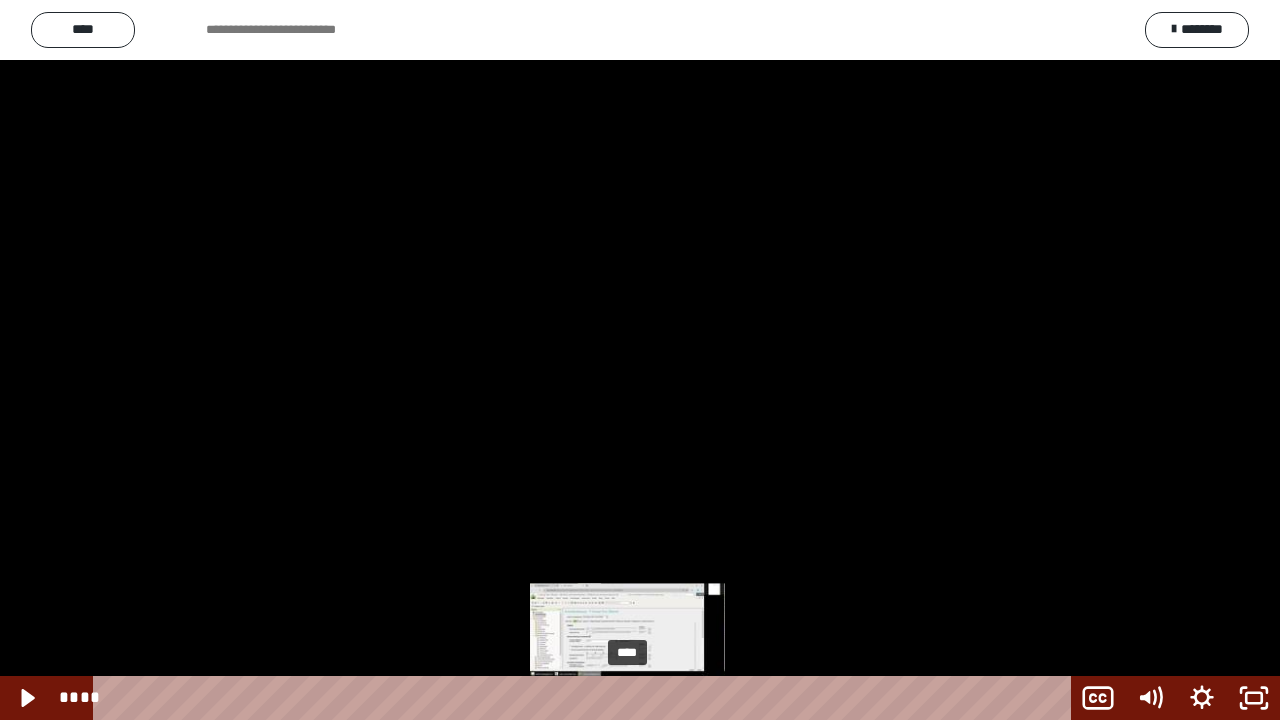 drag, startPoint x: 653, startPoint y: 693, endPoint x: 628, endPoint y: 696, distance: 25.179358 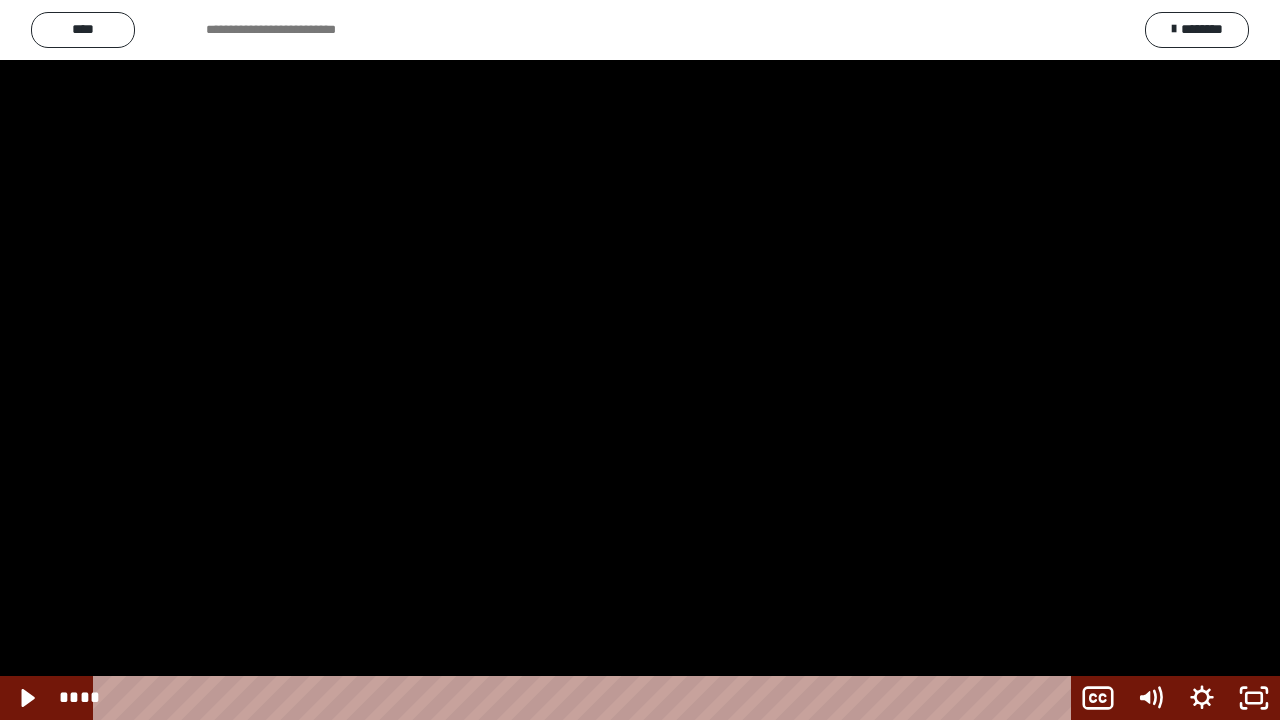 click at bounding box center (640, 360) 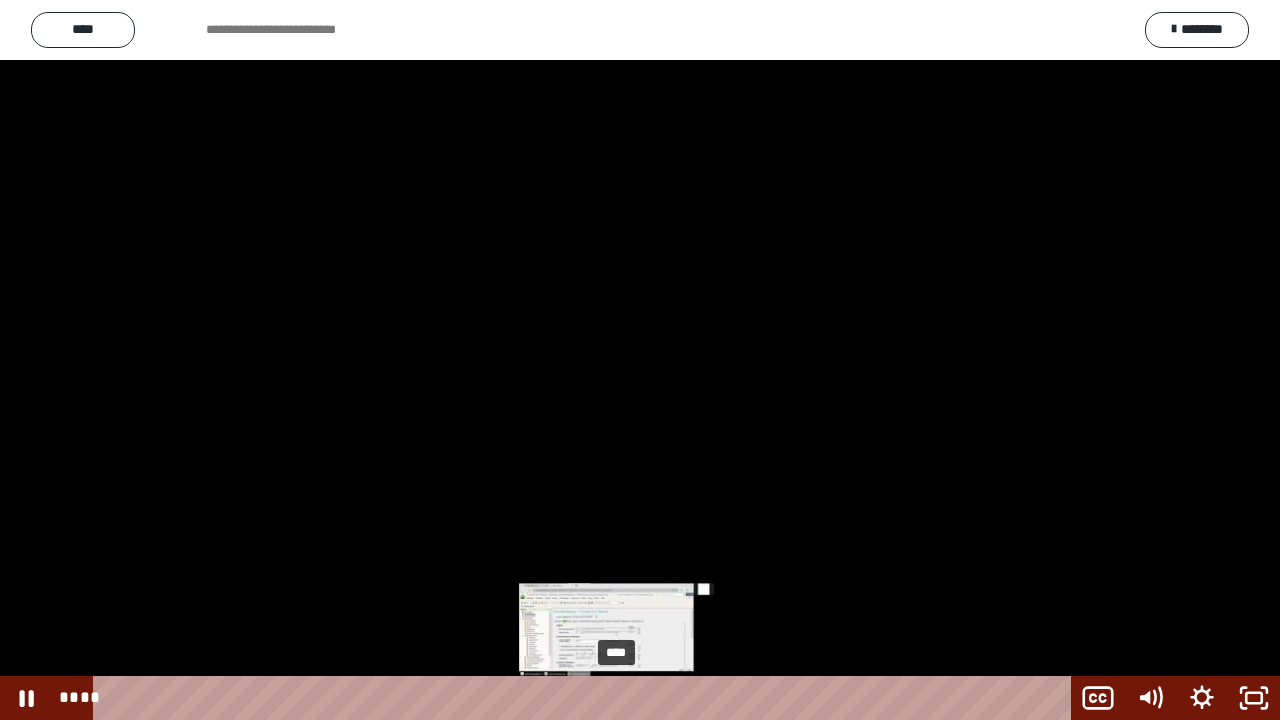 click at bounding box center (616, 698) 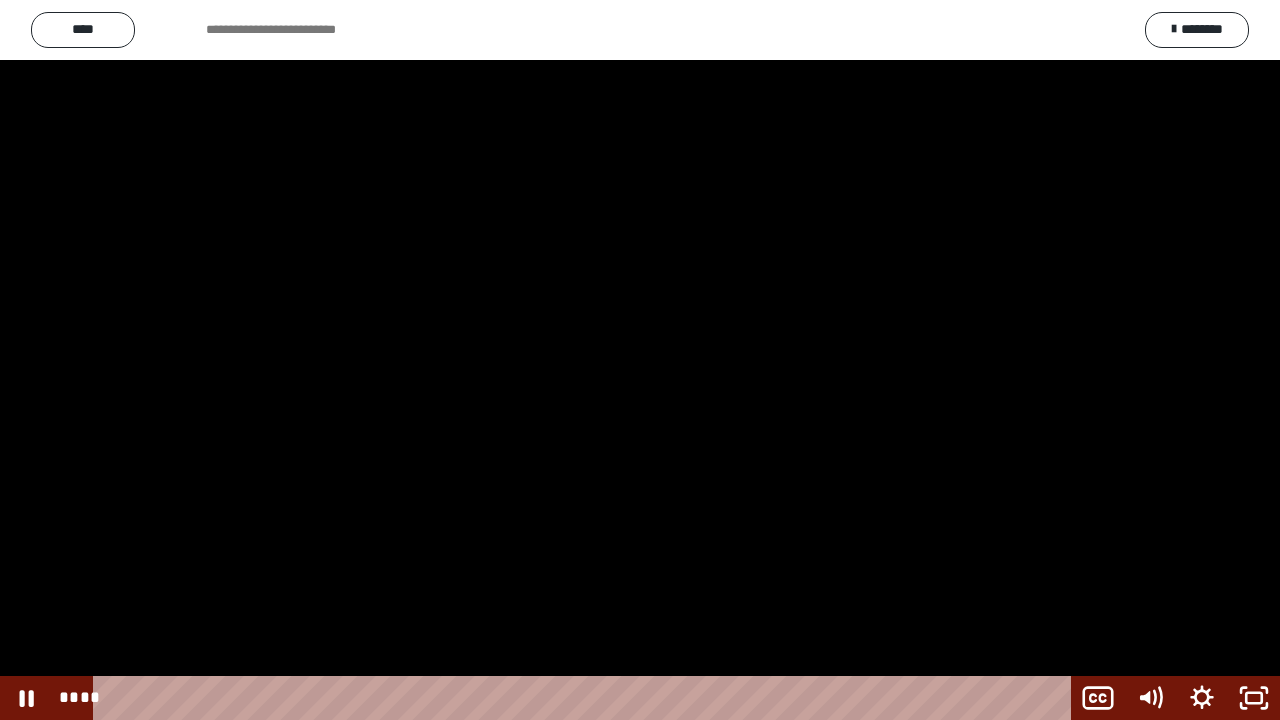 click at bounding box center (640, 360) 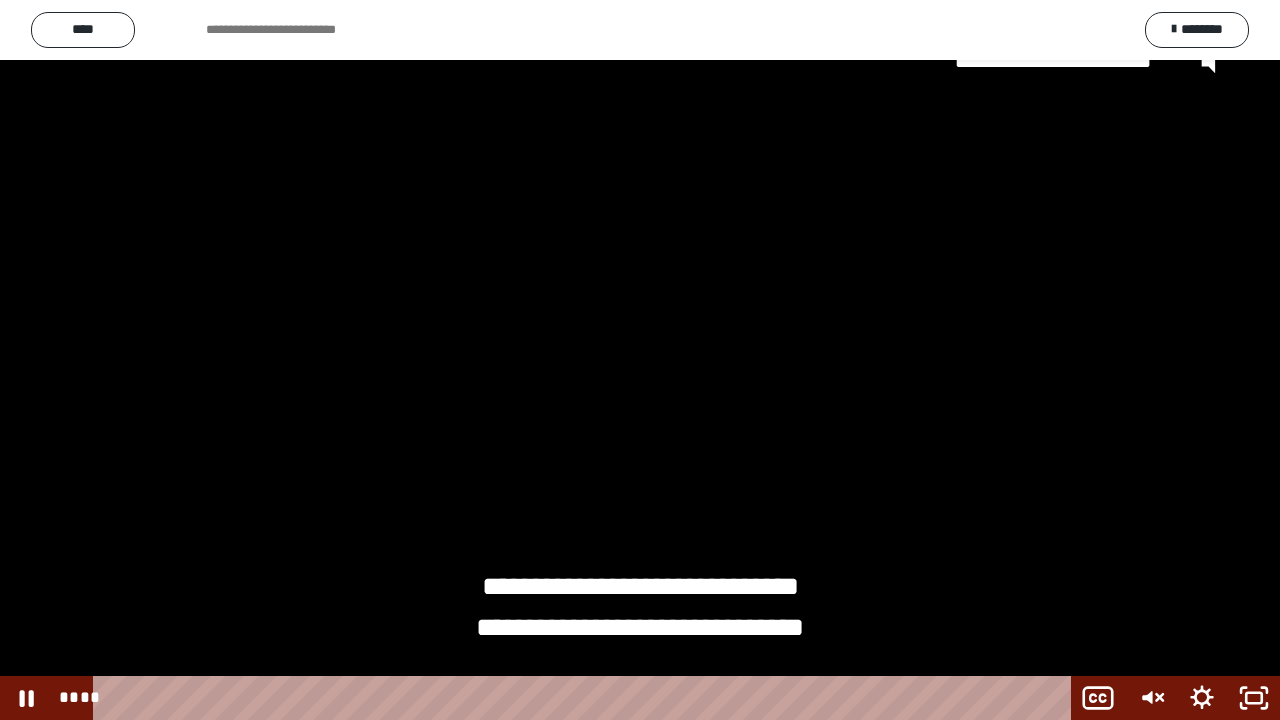 click on "**********" at bounding box center (640, 338) 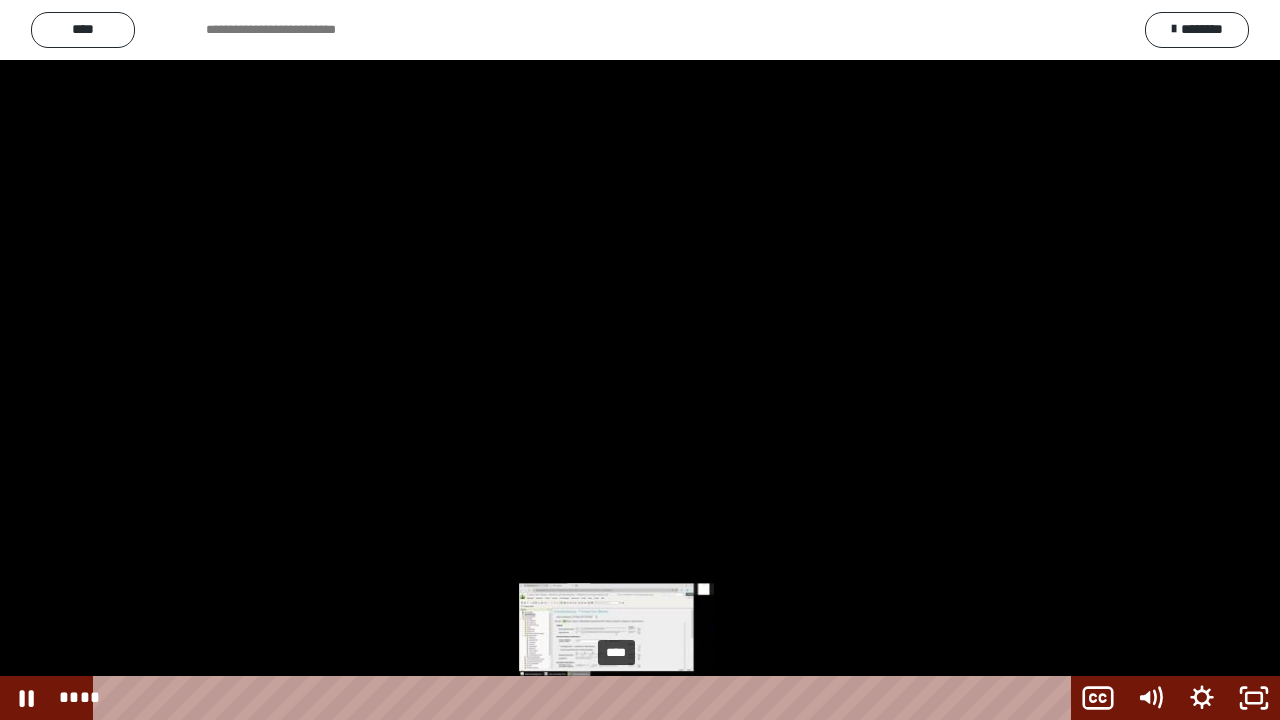 drag, startPoint x: 636, startPoint y: 694, endPoint x: 617, endPoint y: 693, distance: 19.026299 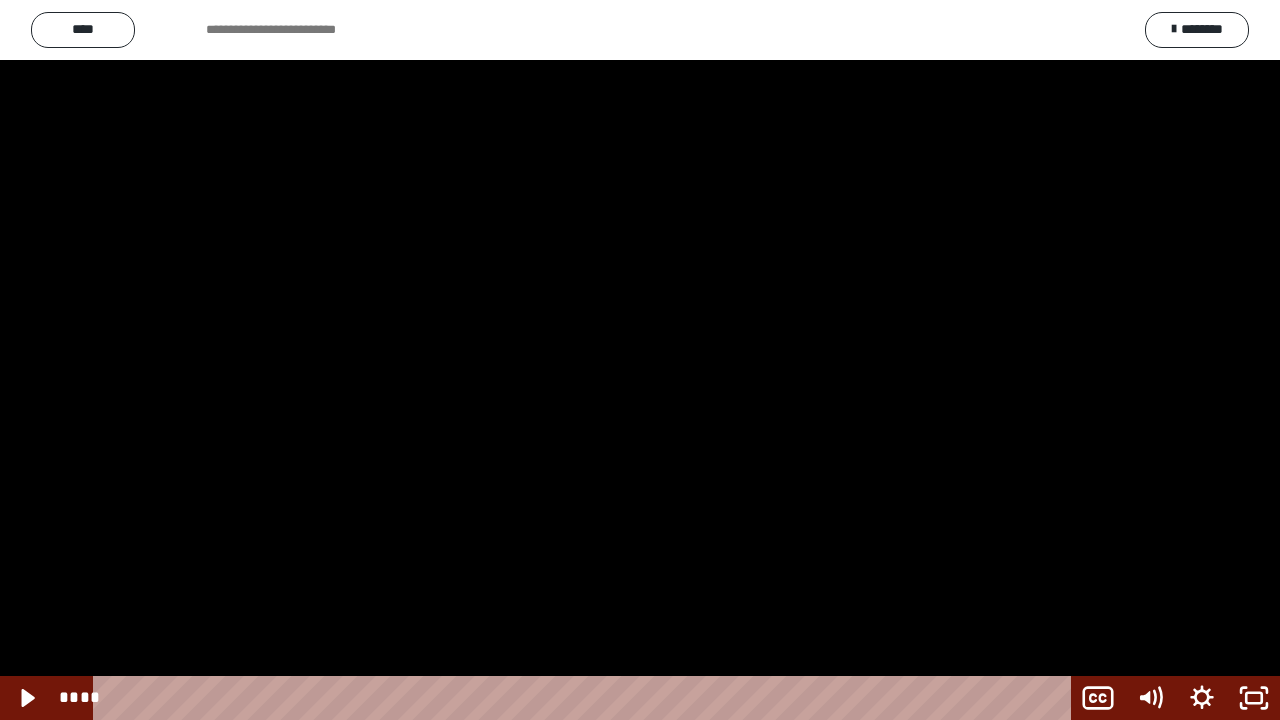 click at bounding box center (640, 360) 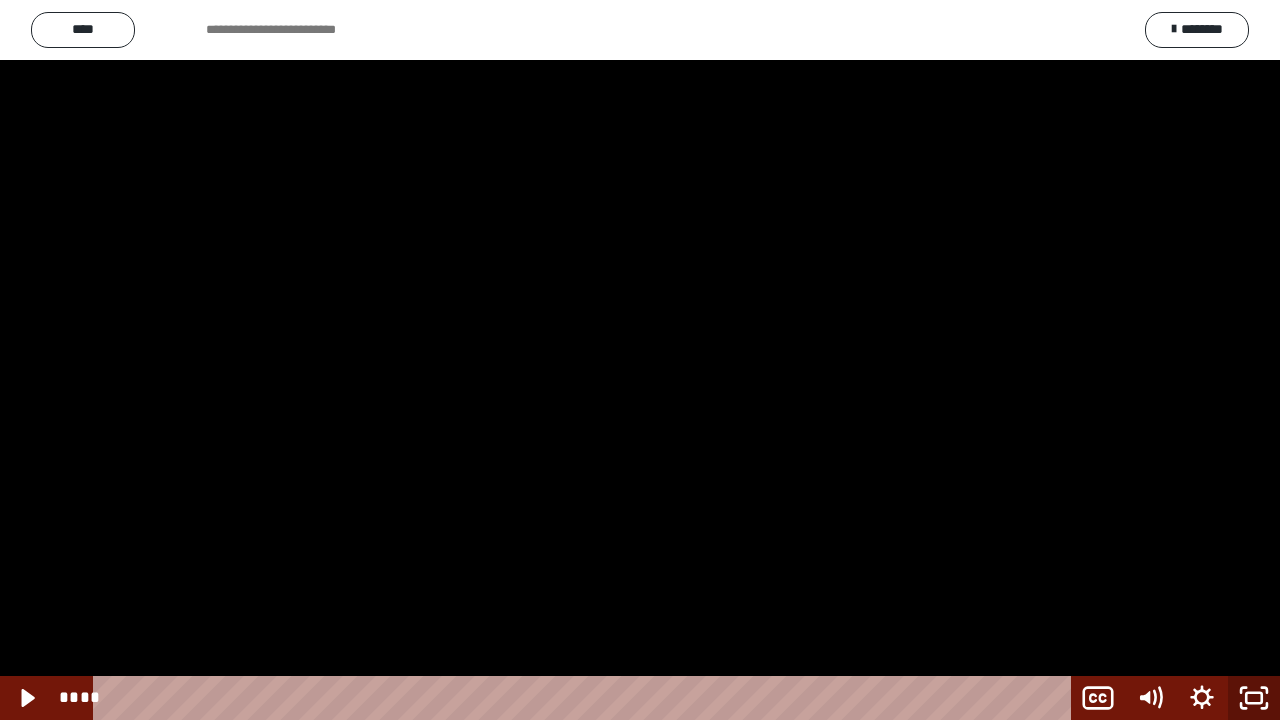 click 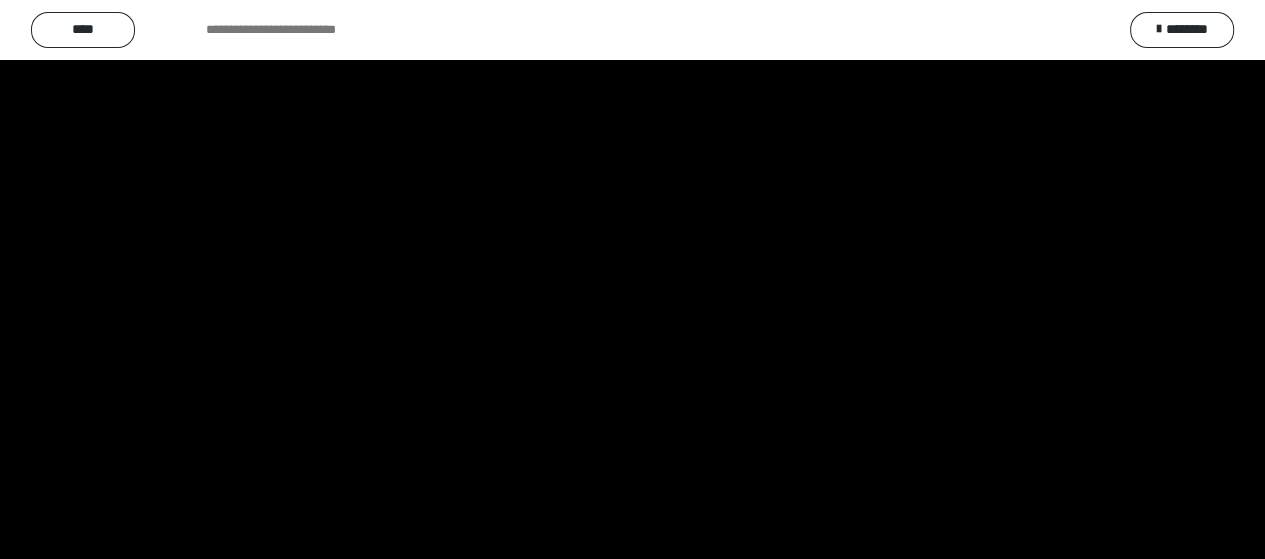 scroll, scrollTop: 2556, scrollLeft: 0, axis: vertical 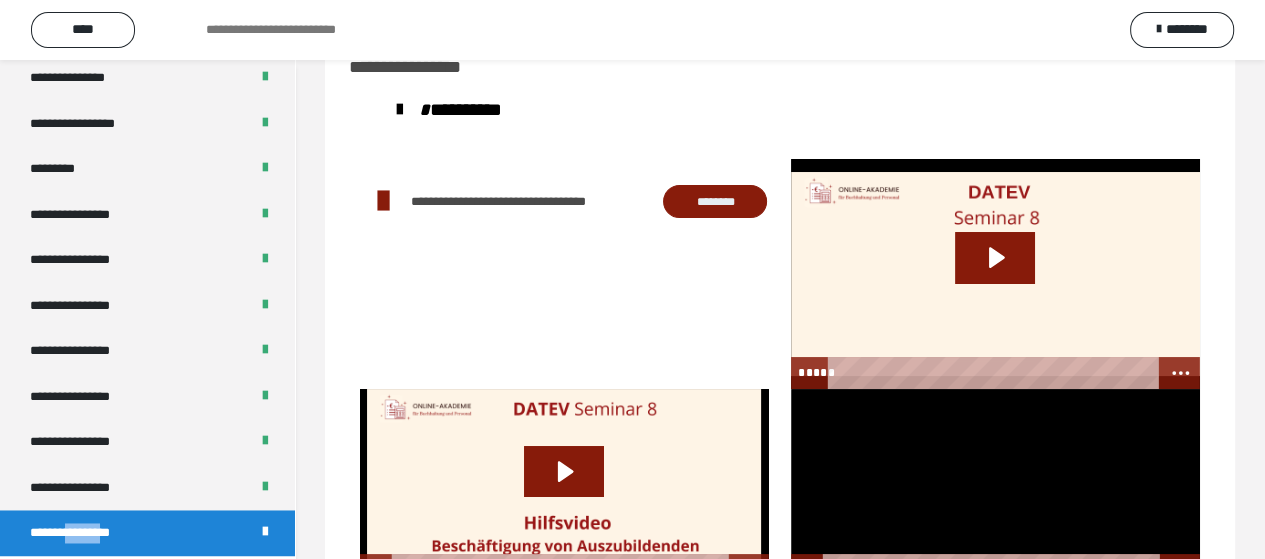 click at bounding box center [995, 487] 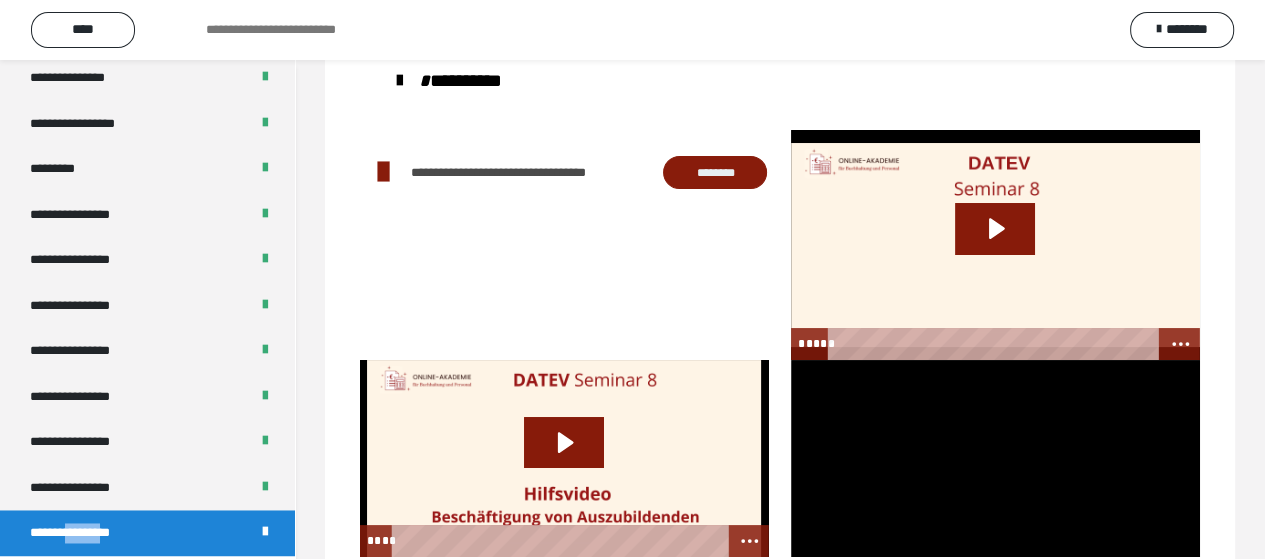 scroll, scrollTop: 140, scrollLeft: 0, axis: vertical 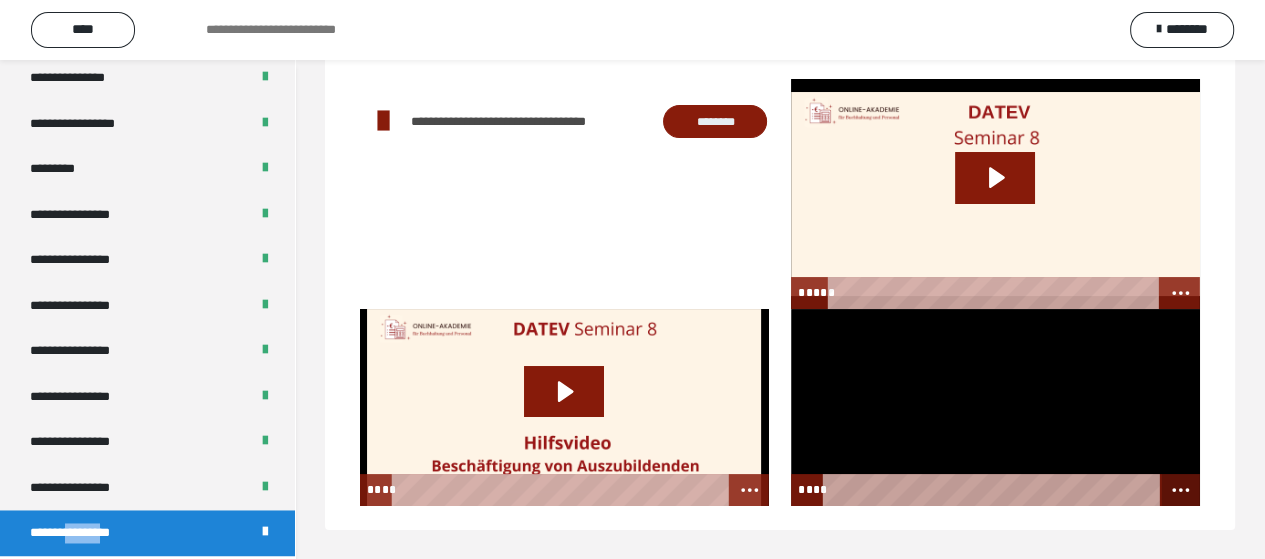 click 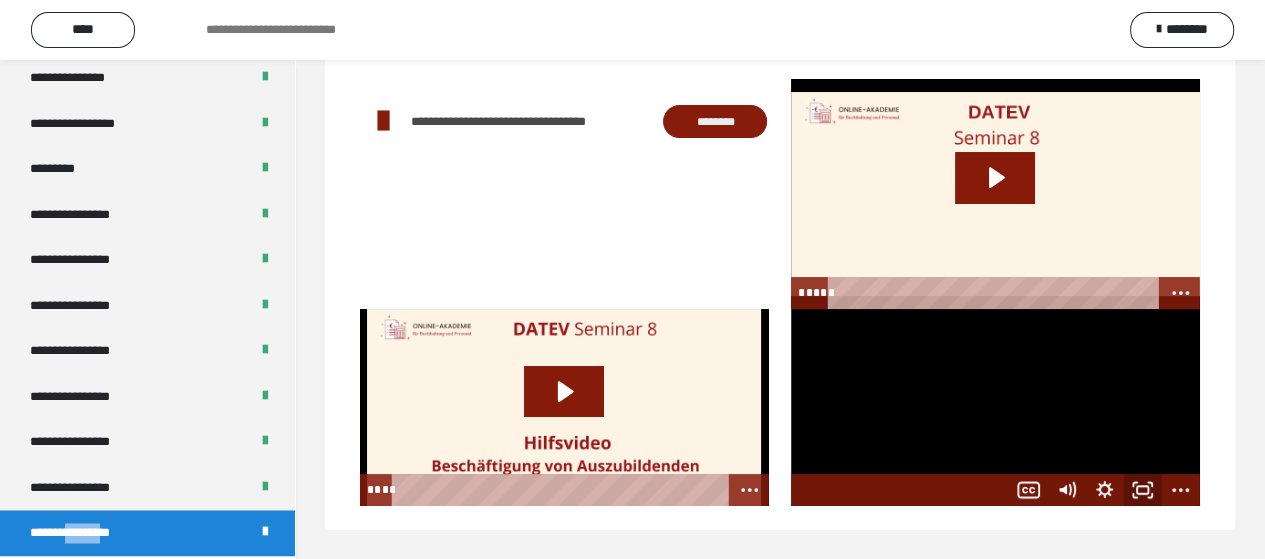 click 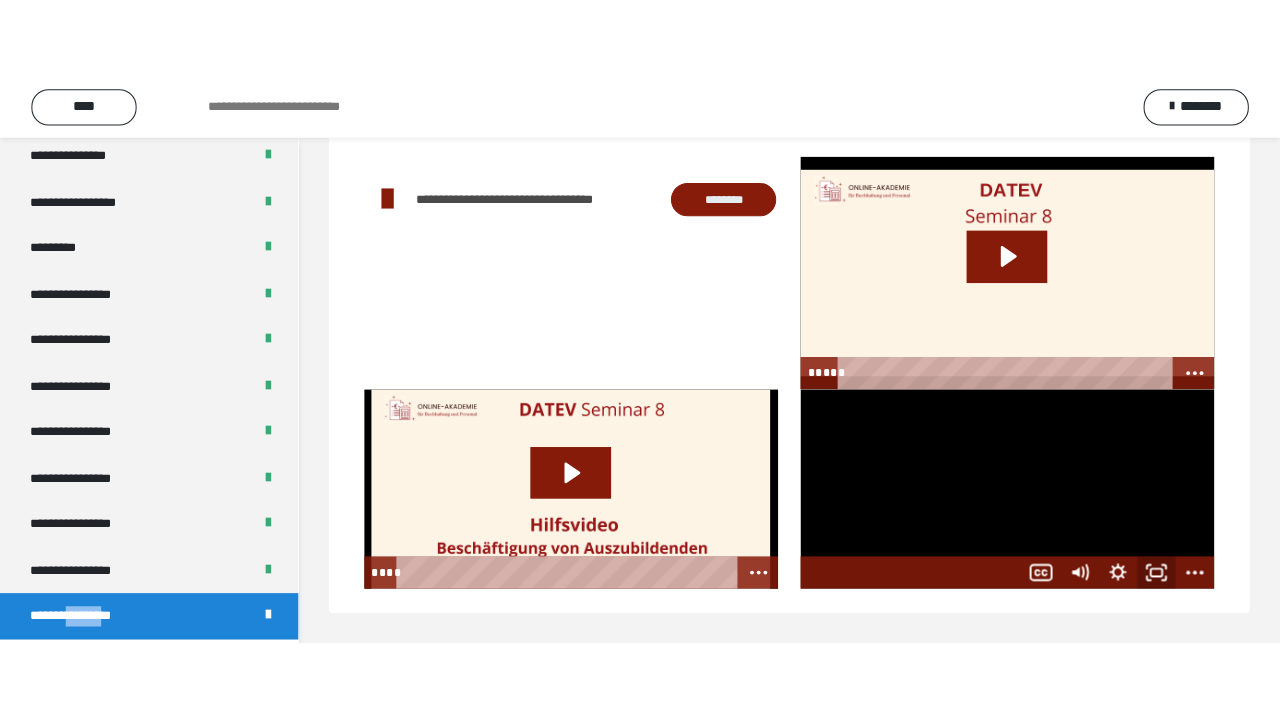 scroll, scrollTop: 60, scrollLeft: 0, axis: vertical 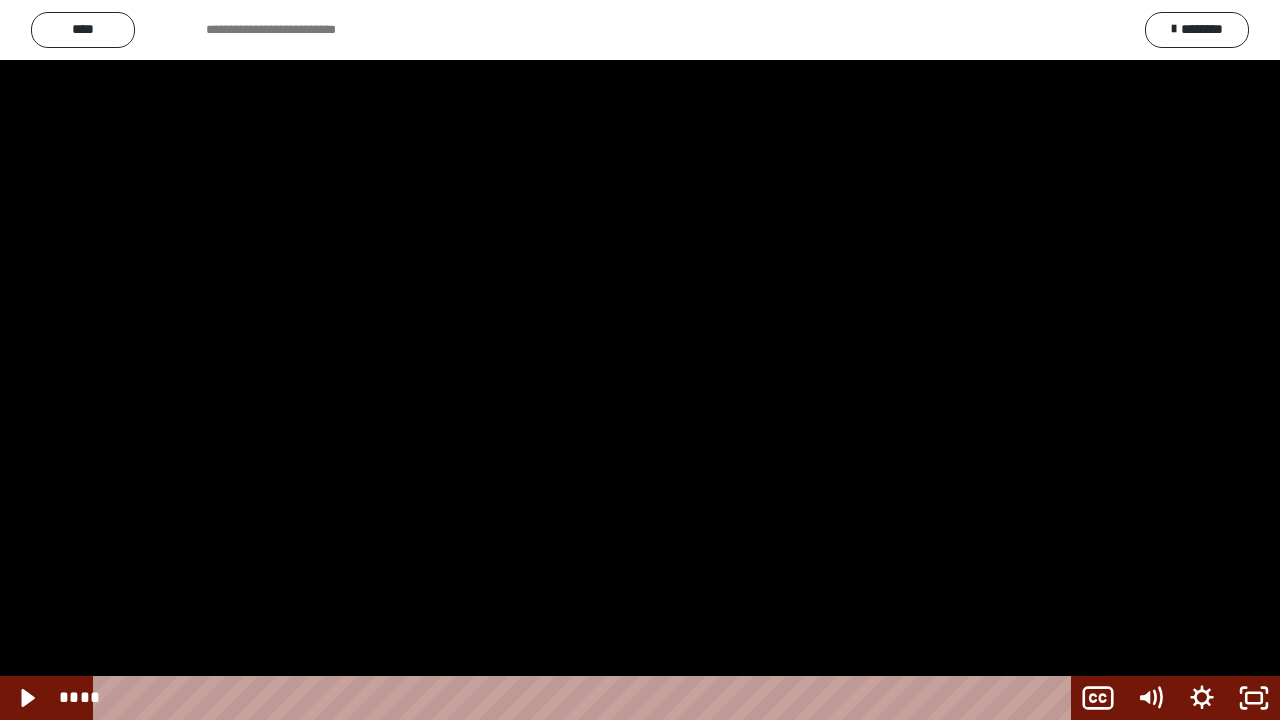 drag, startPoint x: 108, startPoint y: 702, endPoint x: 441, endPoint y: 668, distance: 334.73123 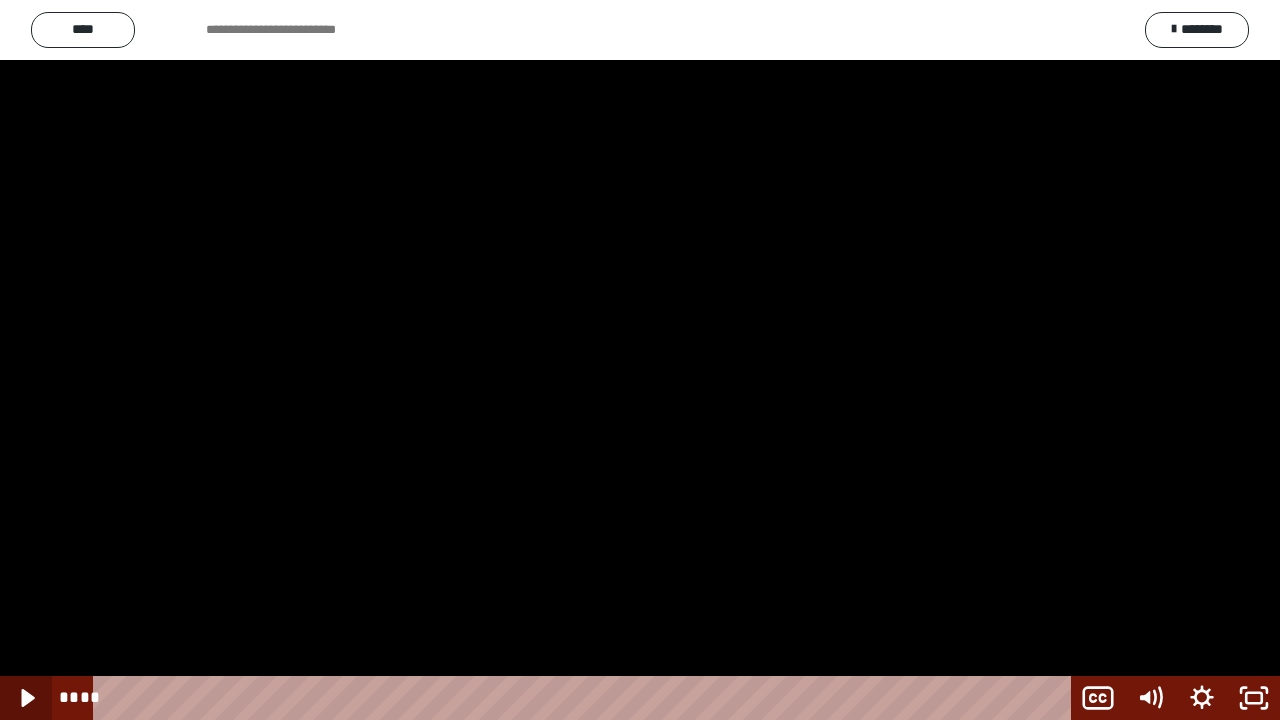 click 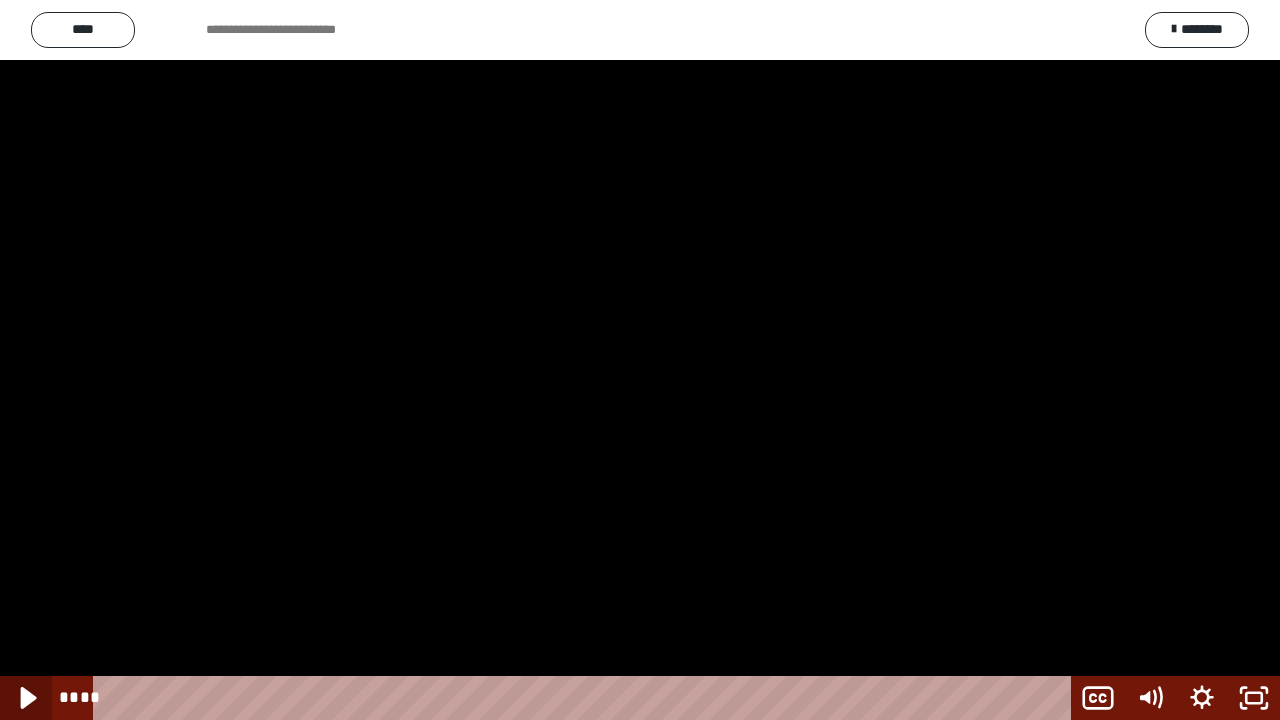 click 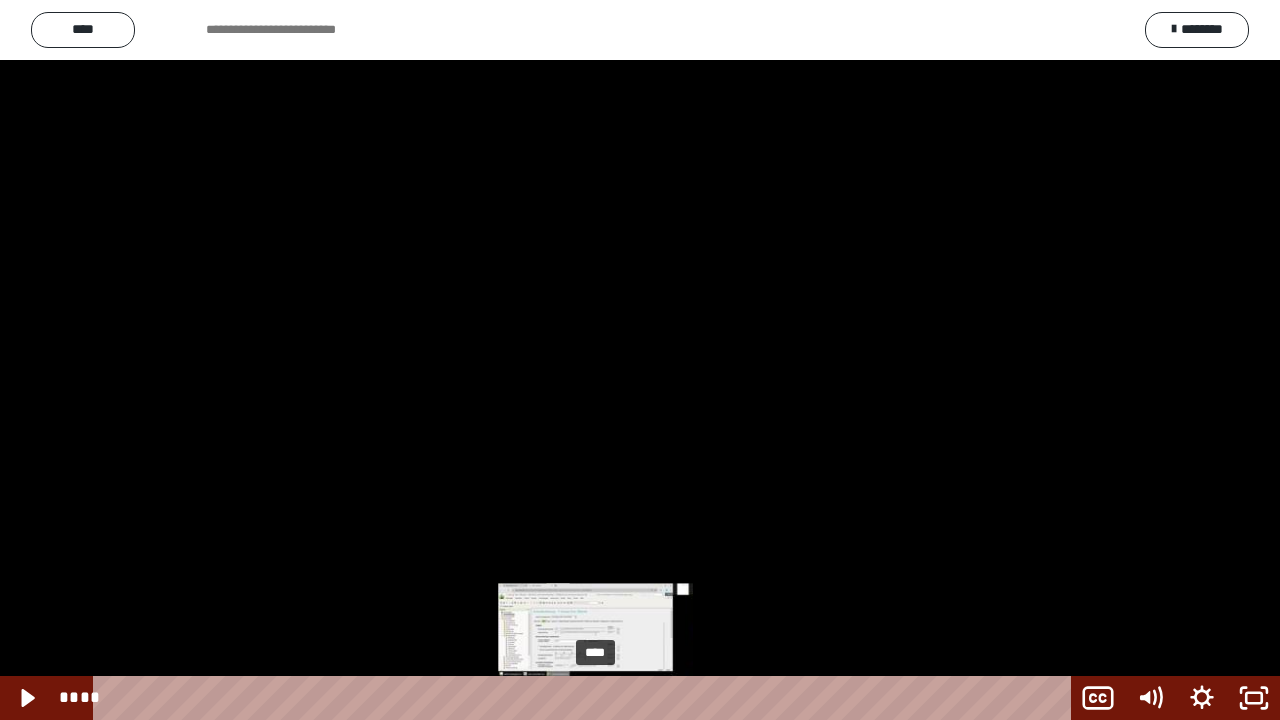 click on "****" at bounding box center (586, 698) 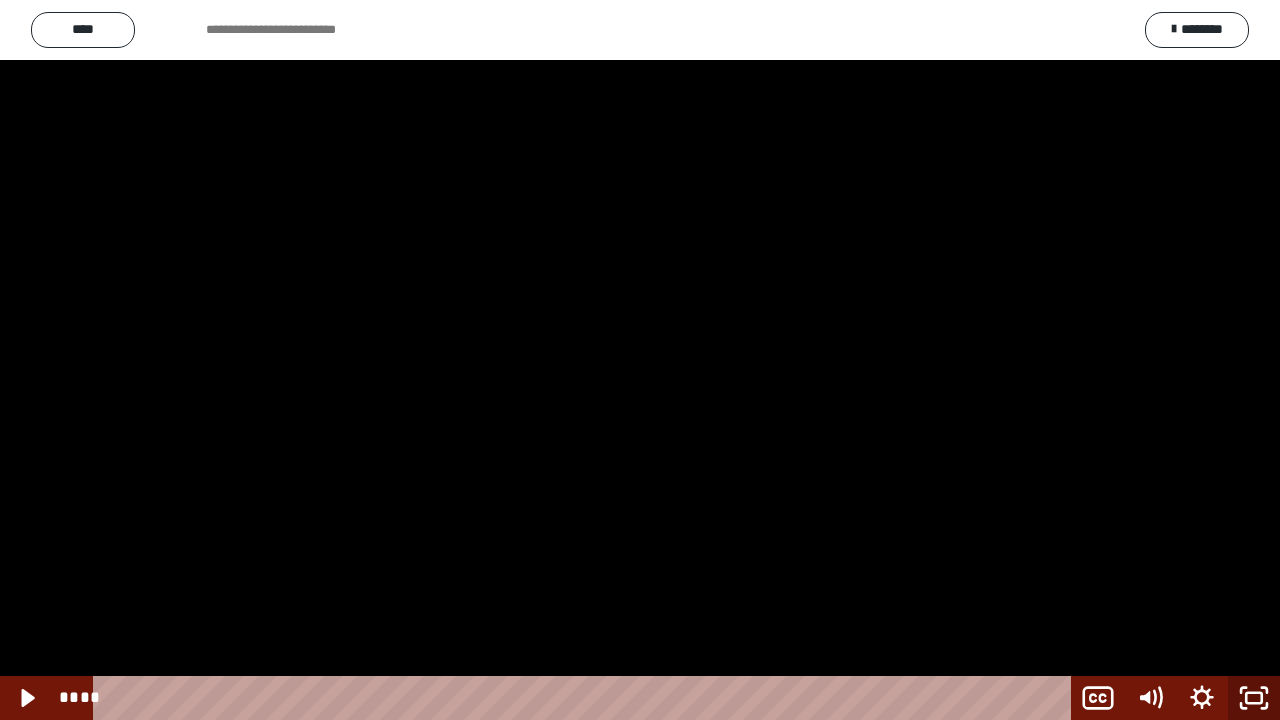 click 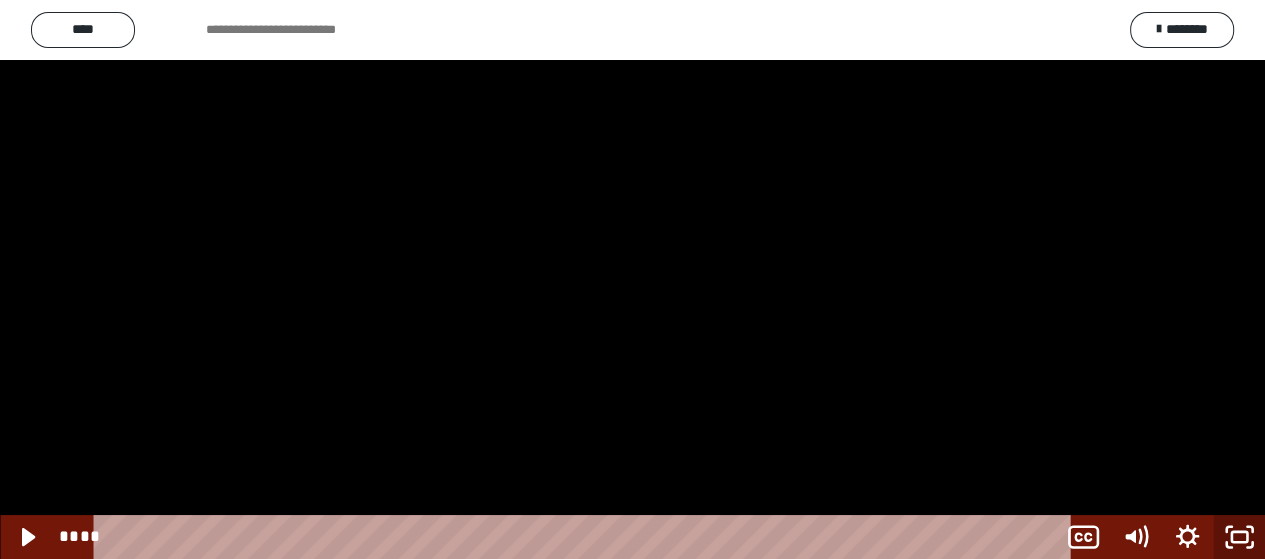 scroll, scrollTop: 2556, scrollLeft: 0, axis: vertical 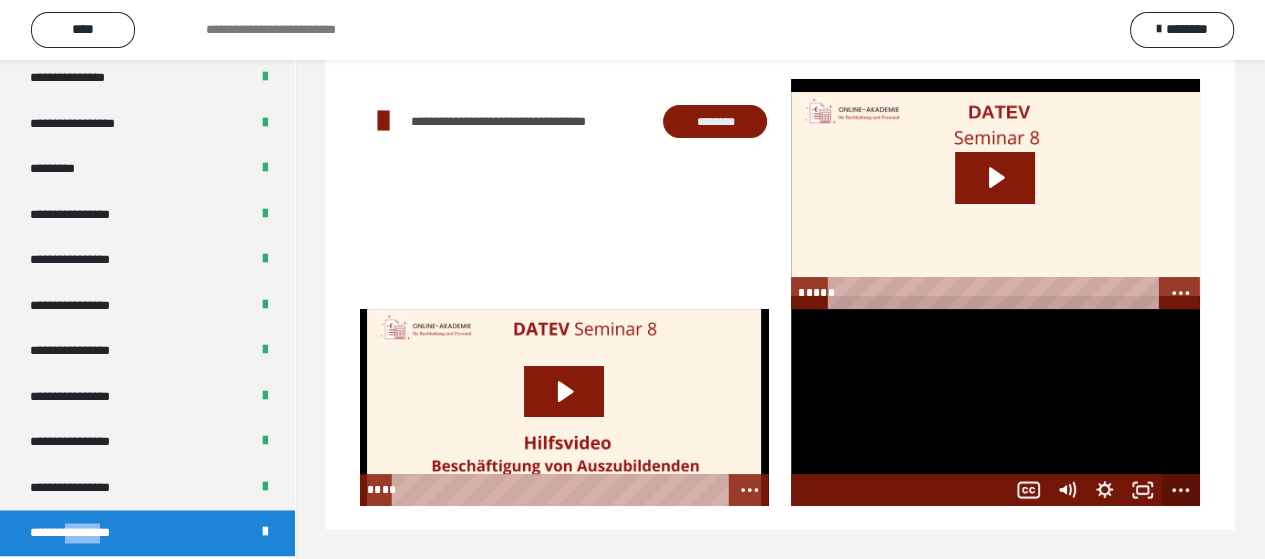 click 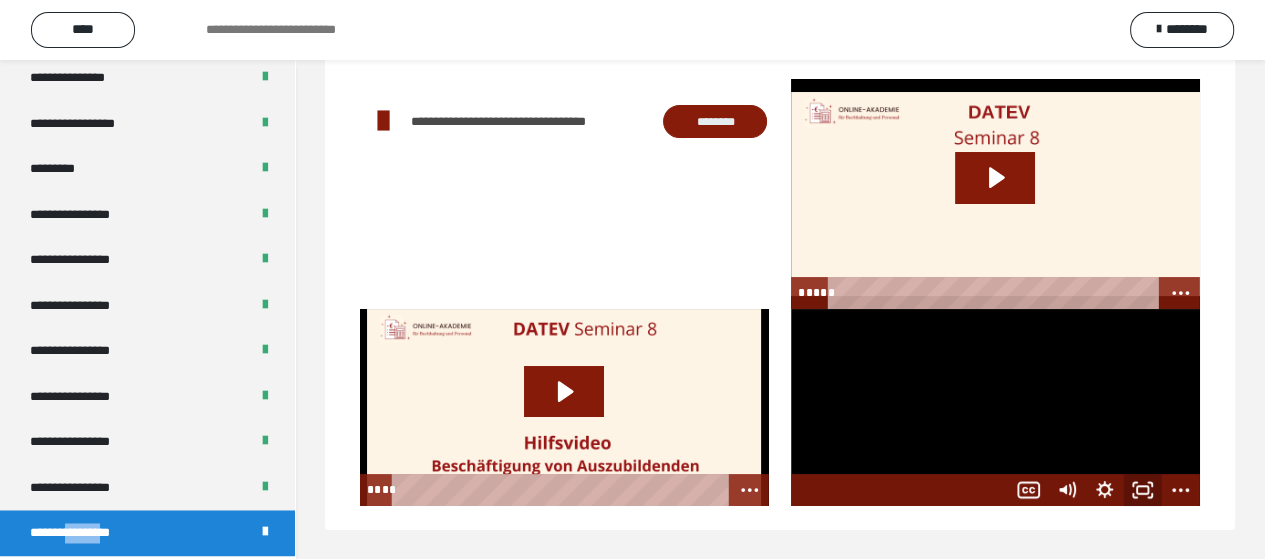 click 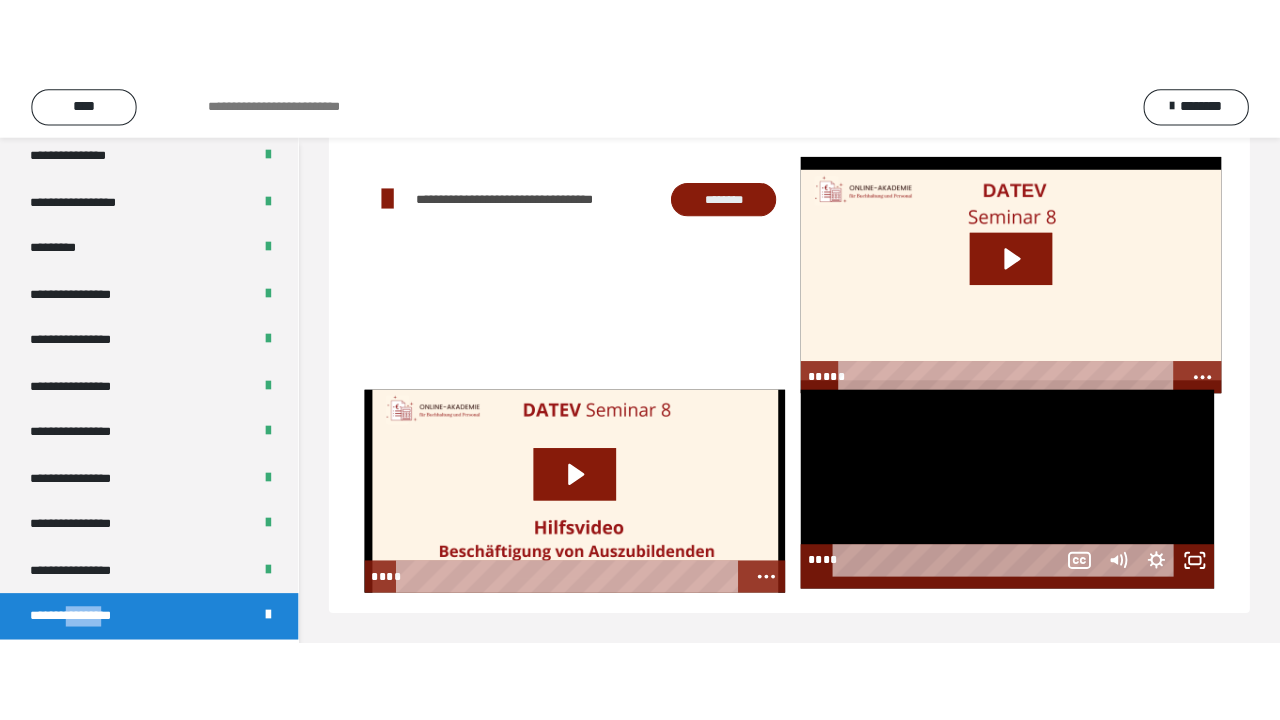 scroll, scrollTop: 60, scrollLeft: 0, axis: vertical 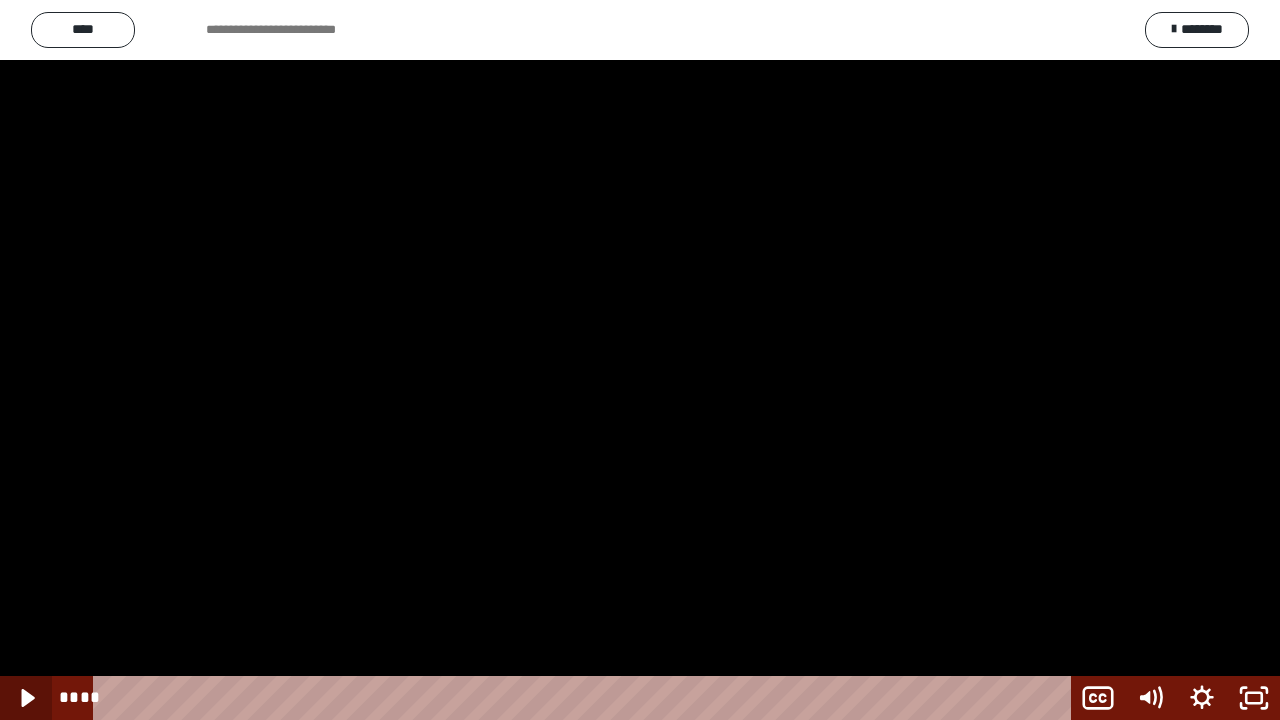 click 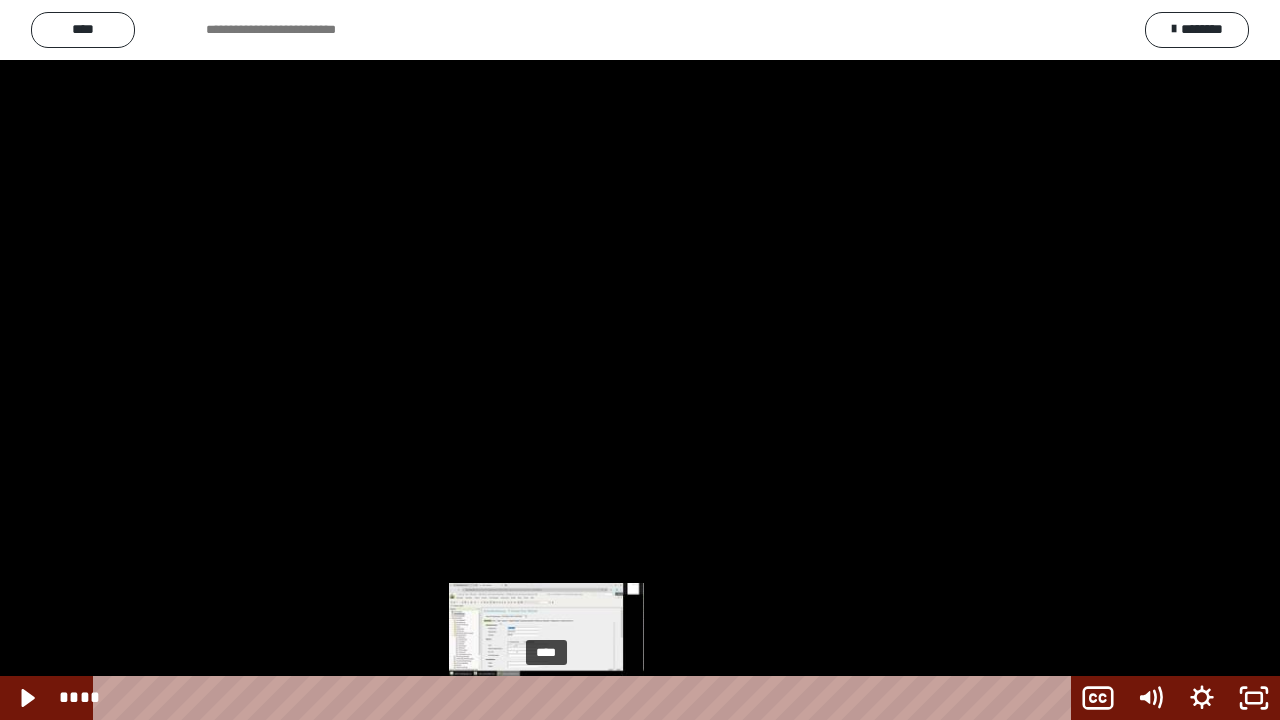 click on "****" at bounding box center (586, 698) 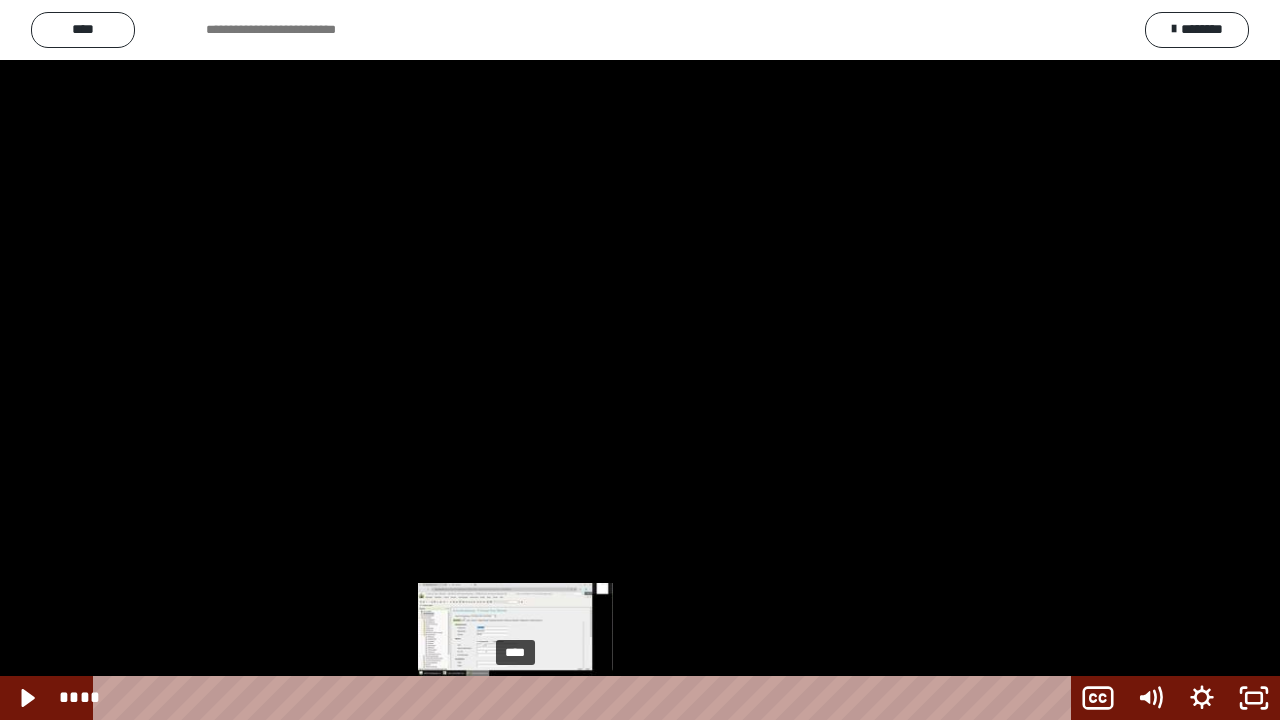 click on "****" at bounding box center [586, 698] 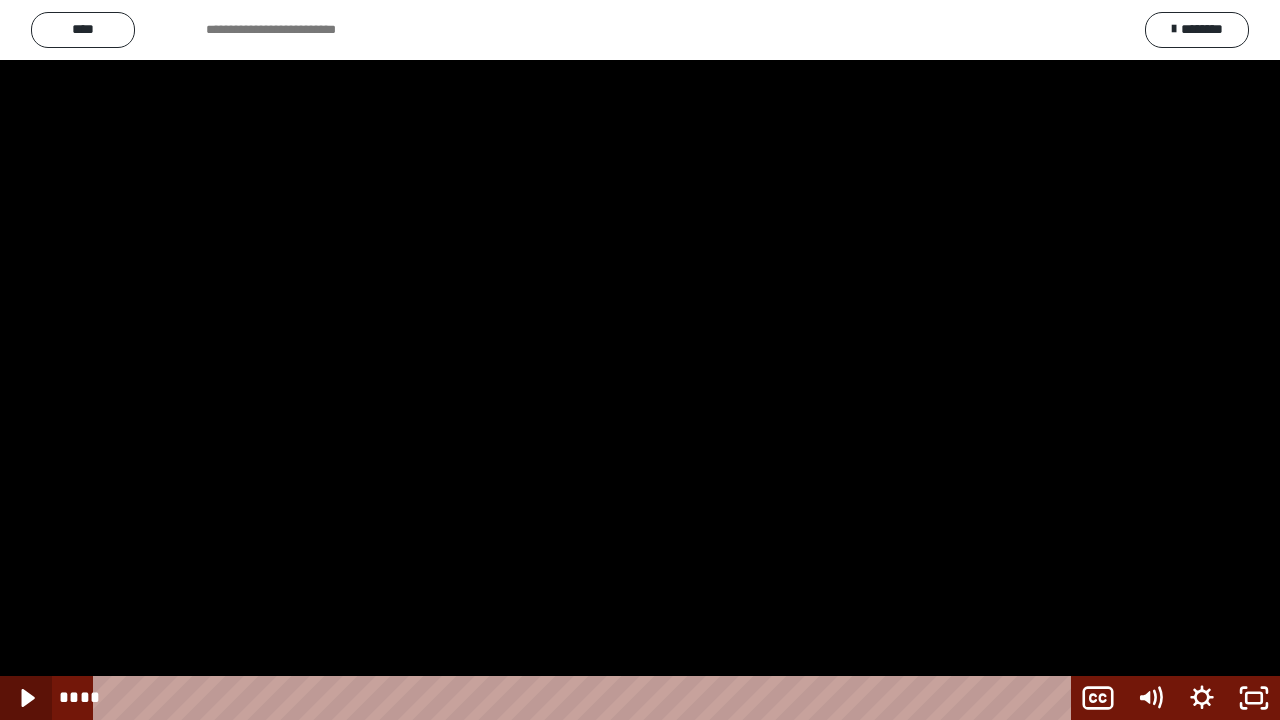 click 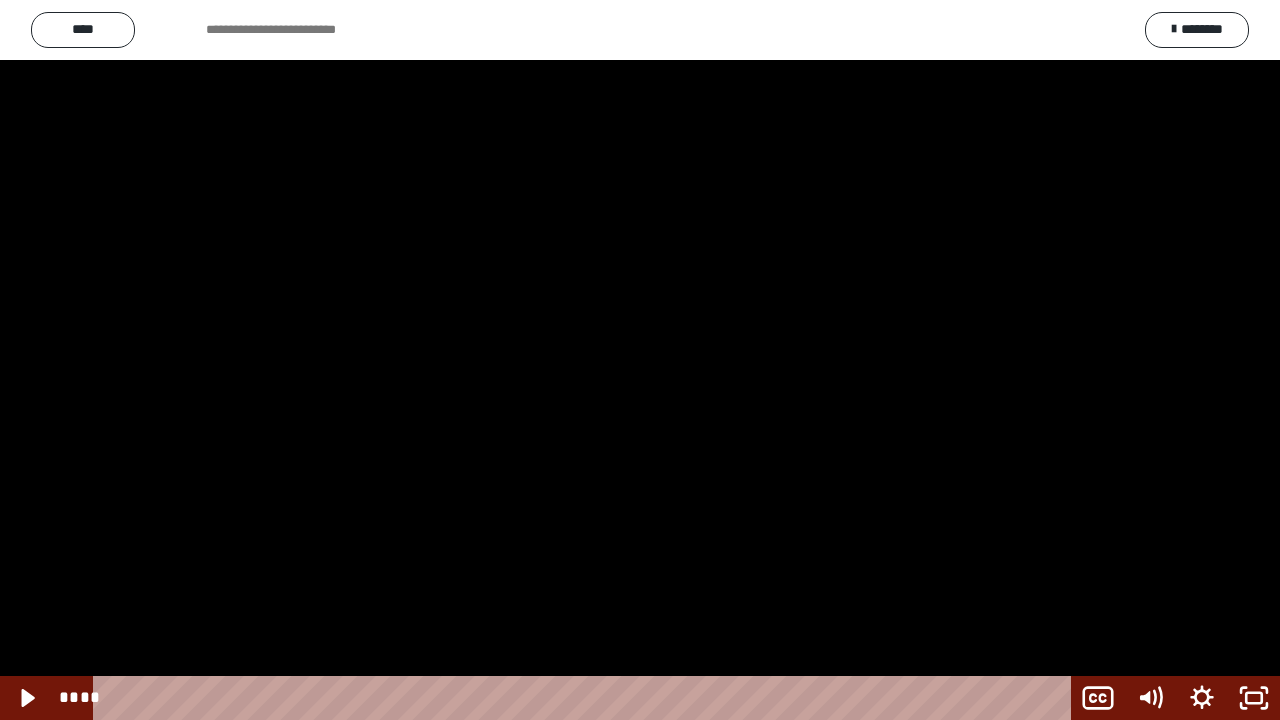 click at bounding box center [640, 360] 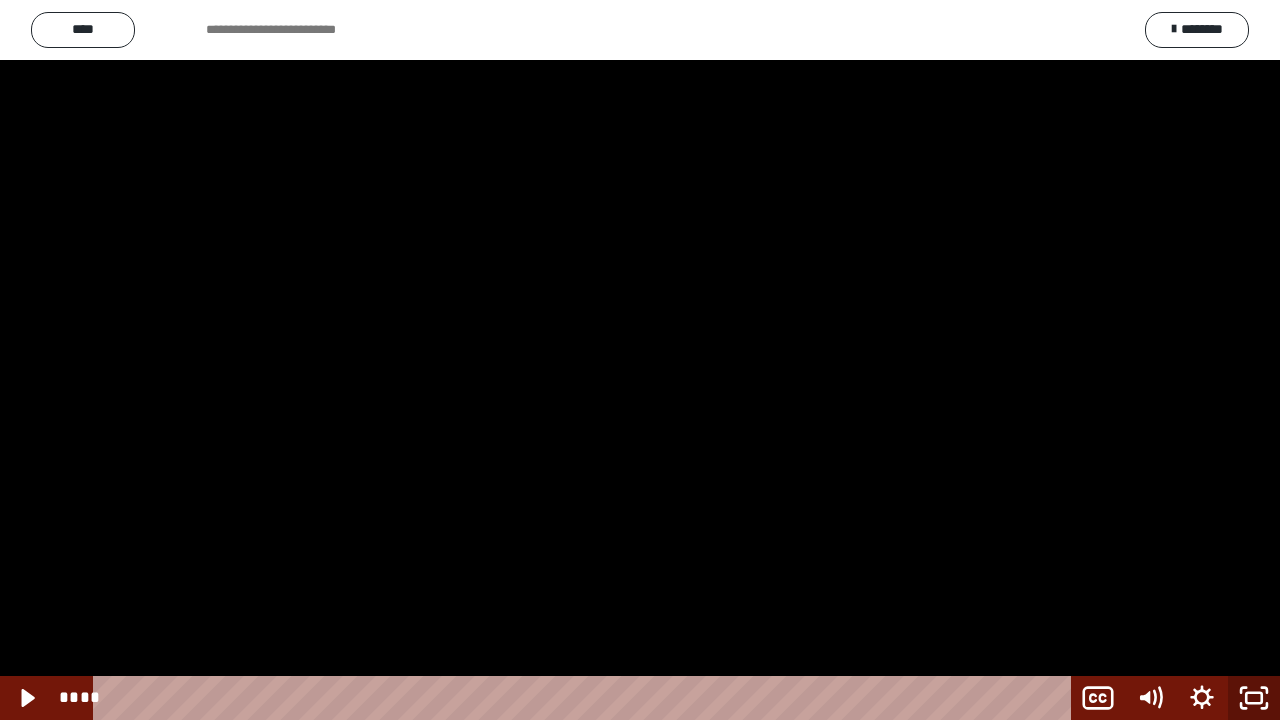 click 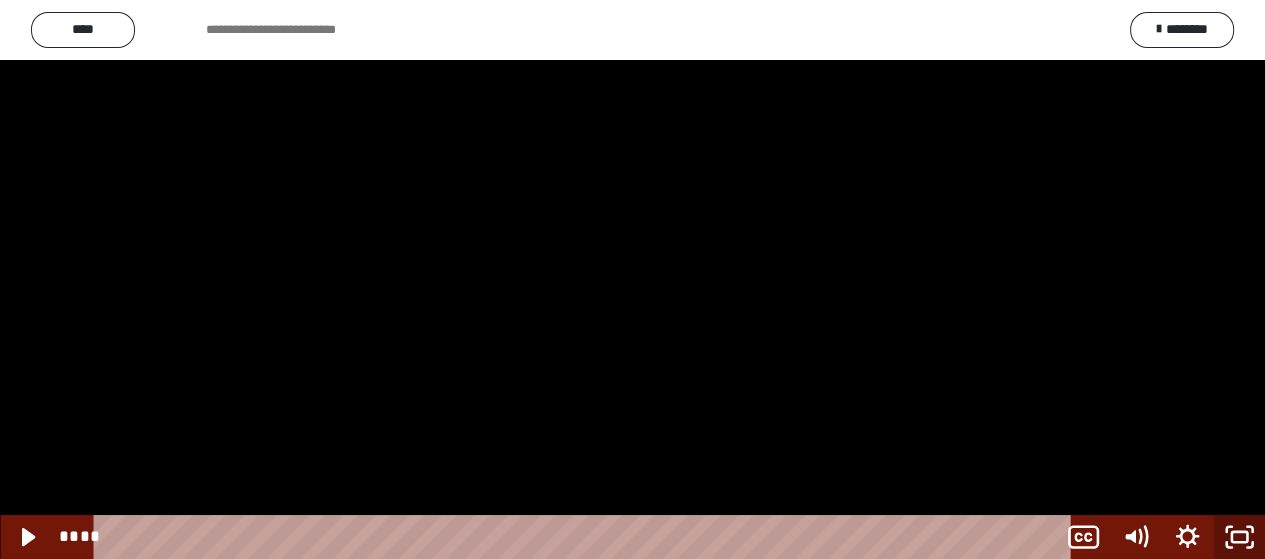 scroll, scrollTop: 2556, scrollLeft: 0, axis: vertical 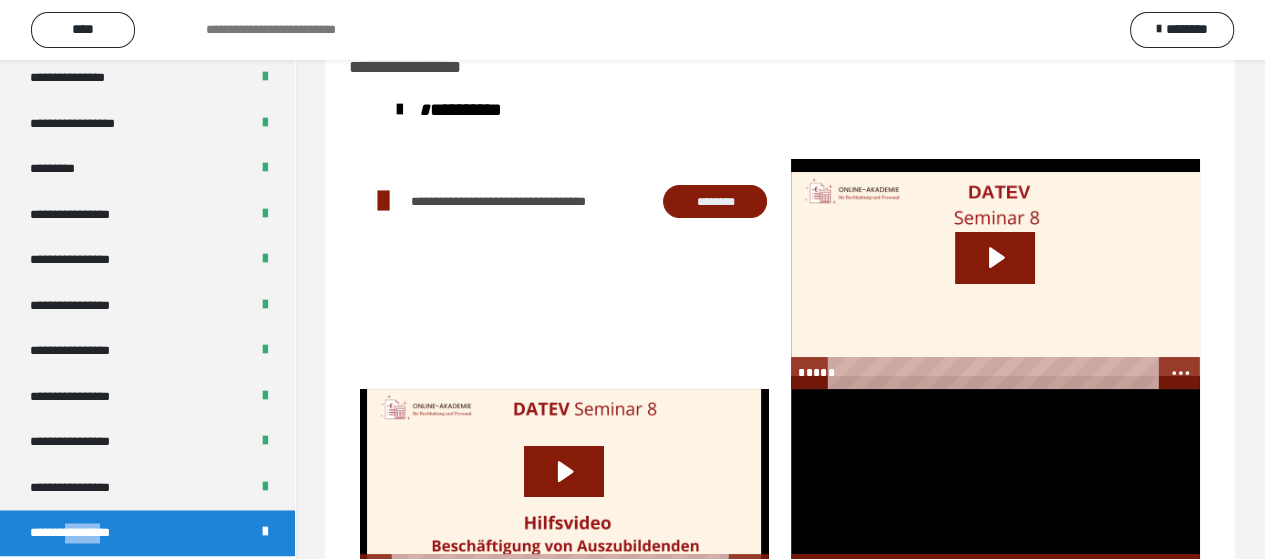 click at bounding box center [995, 487] 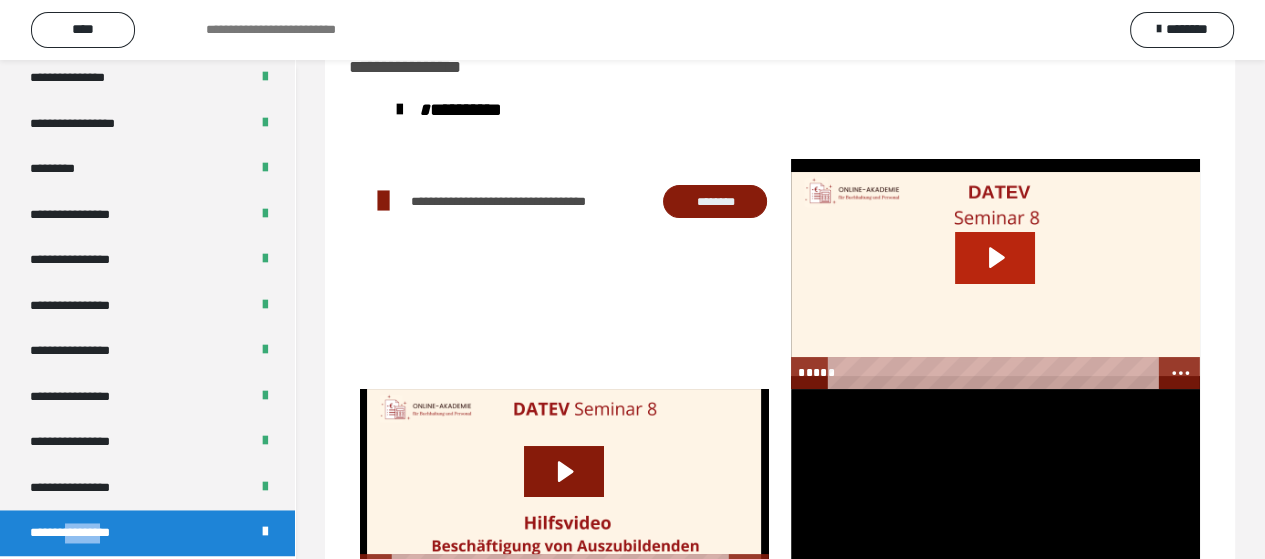 click 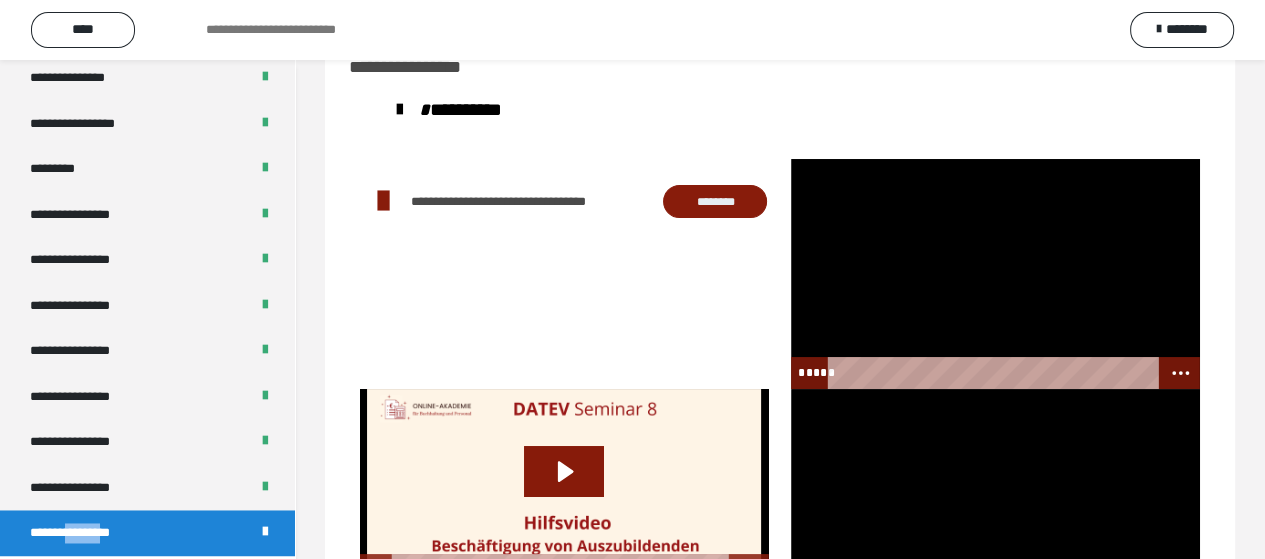 click at bounding box center [995, 274] 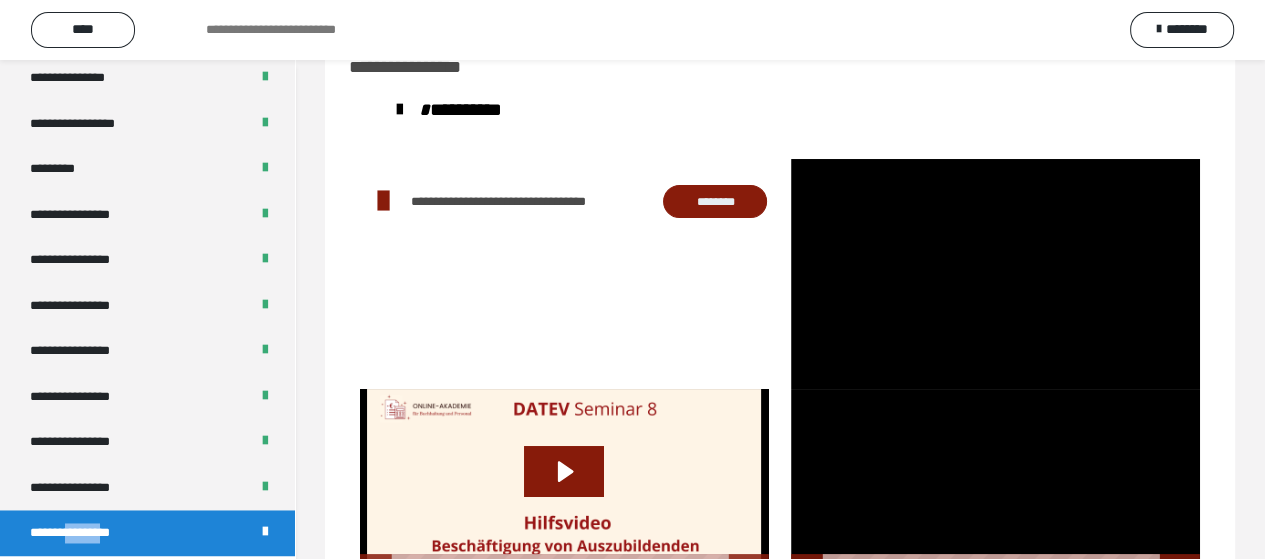 click at bounding box center [995, 487] 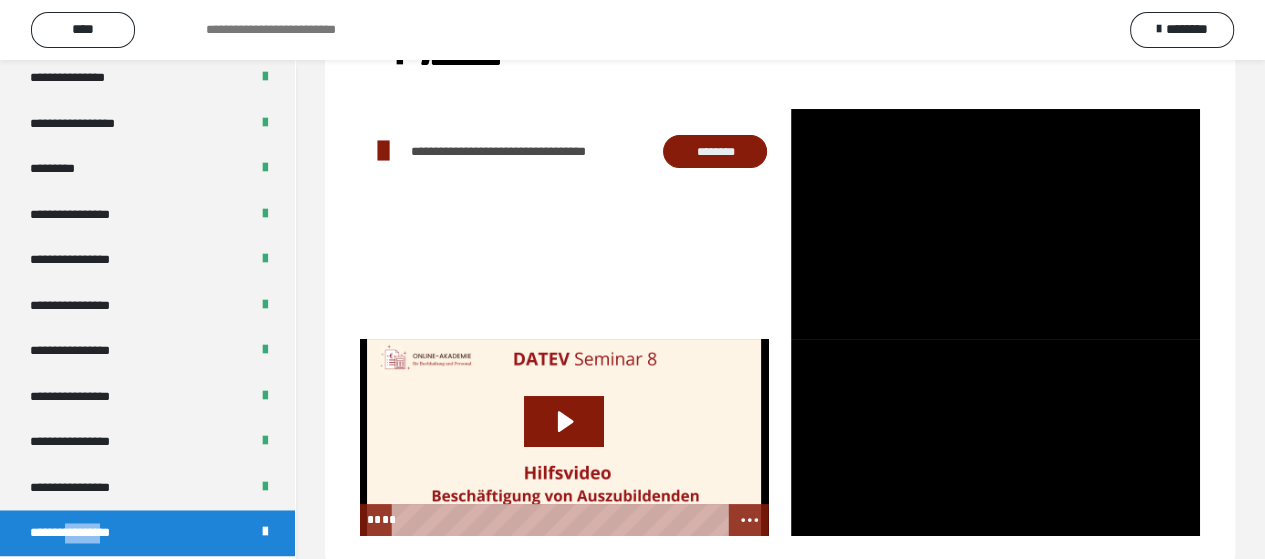 scroll, scrollTop: 140, scrollLeft: 0, axis: vertical 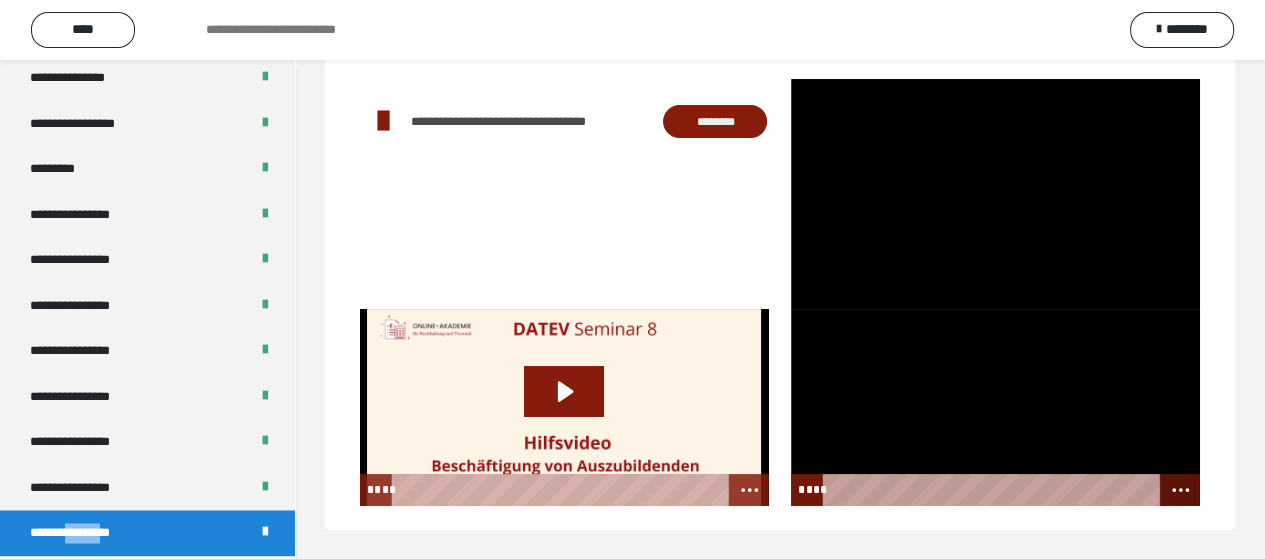 click 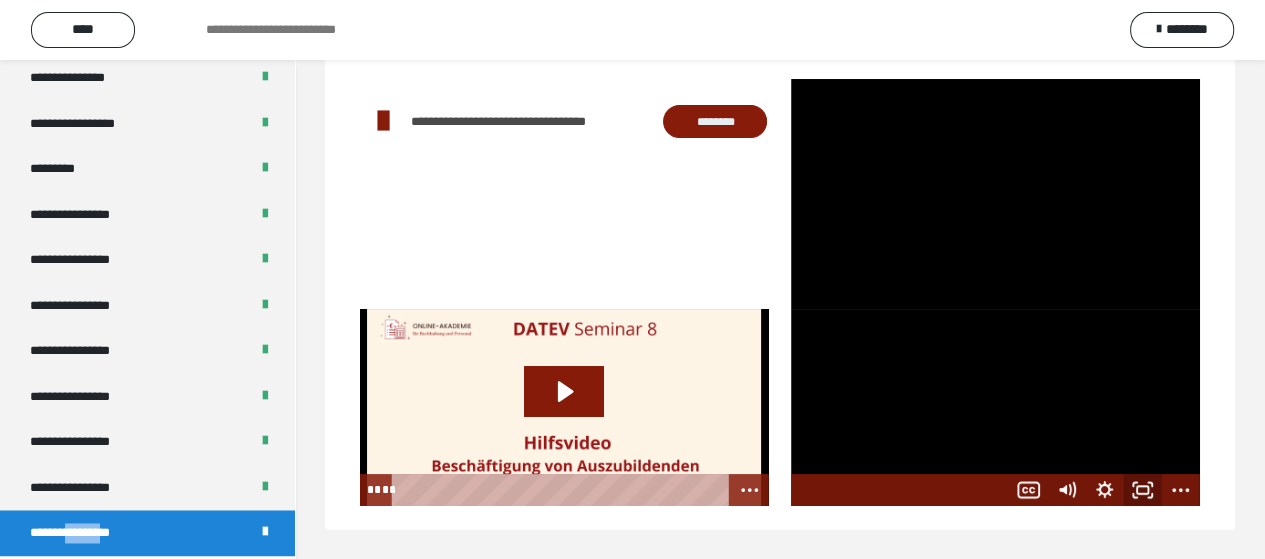 click 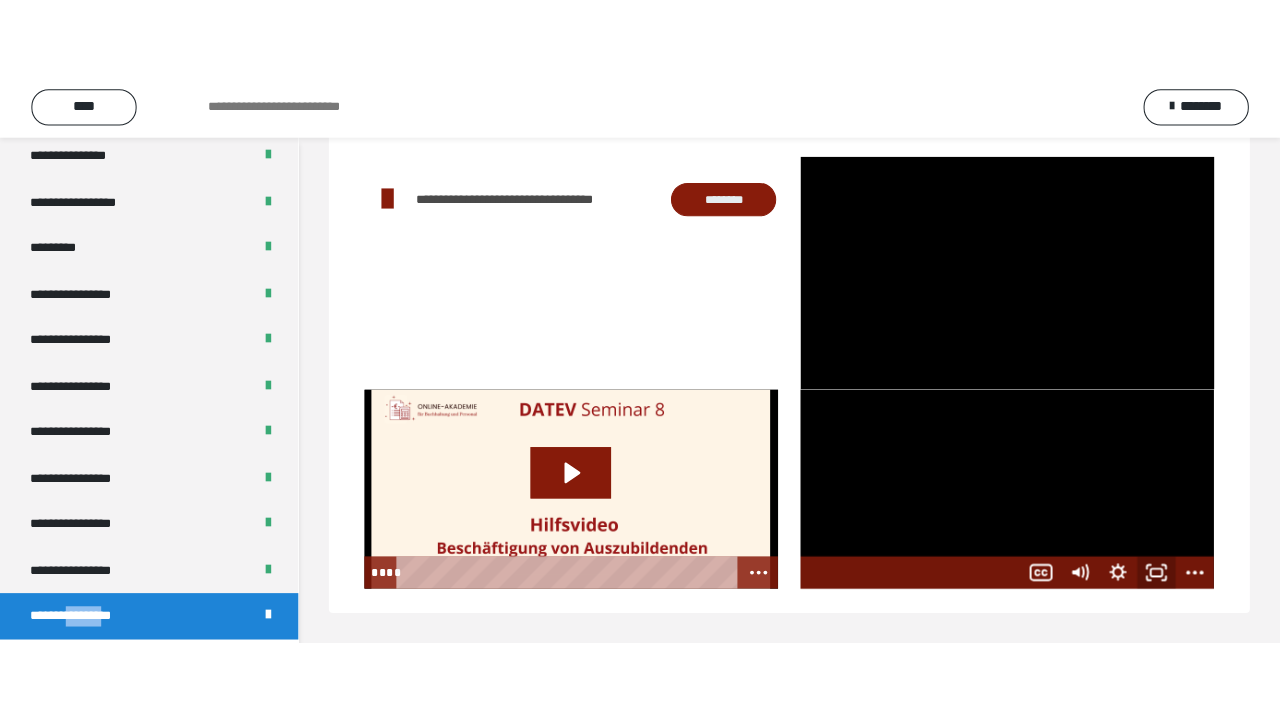 scroll, scrollTop: 60, scrollLeft: 0, axis: vertical 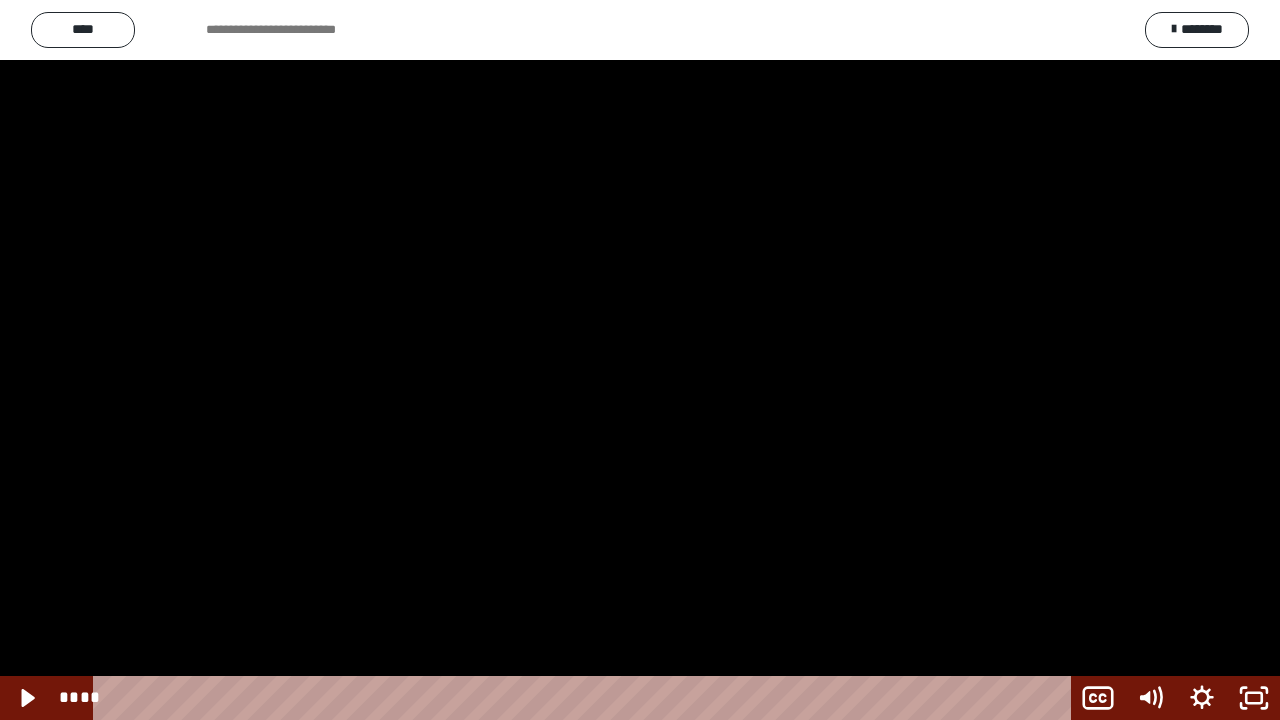 click at bounding box center [640, 360] 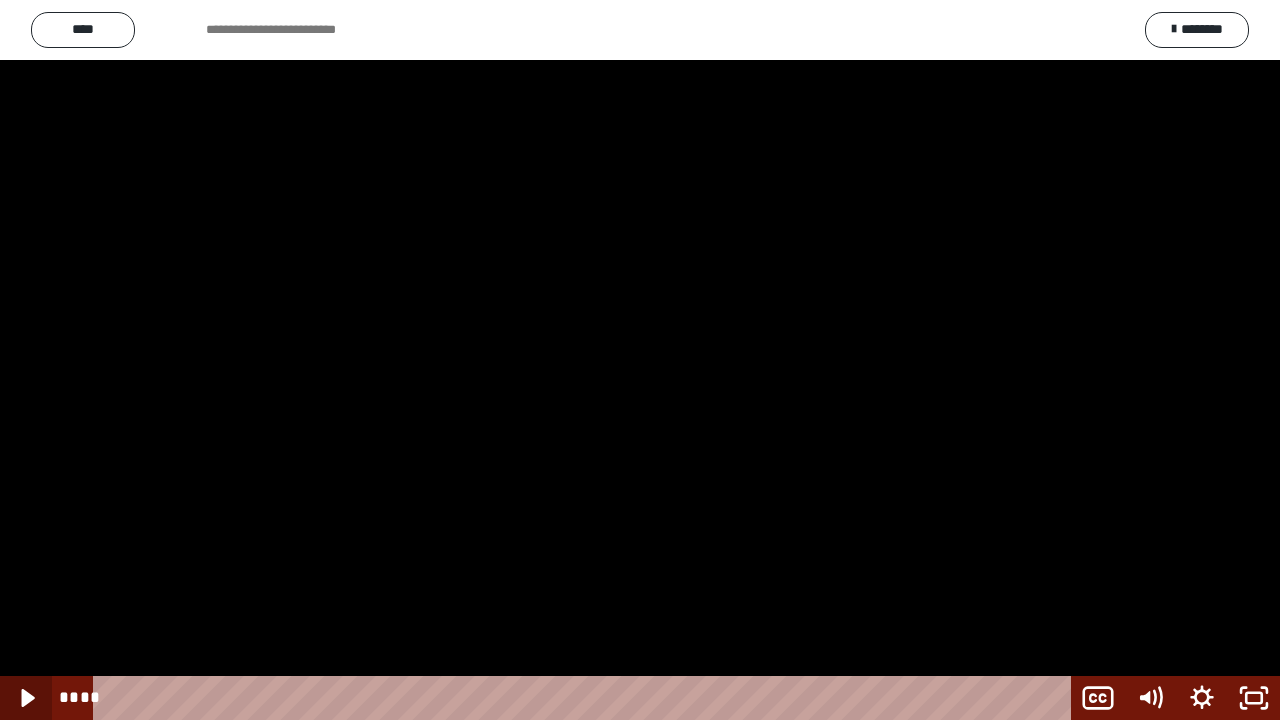 click 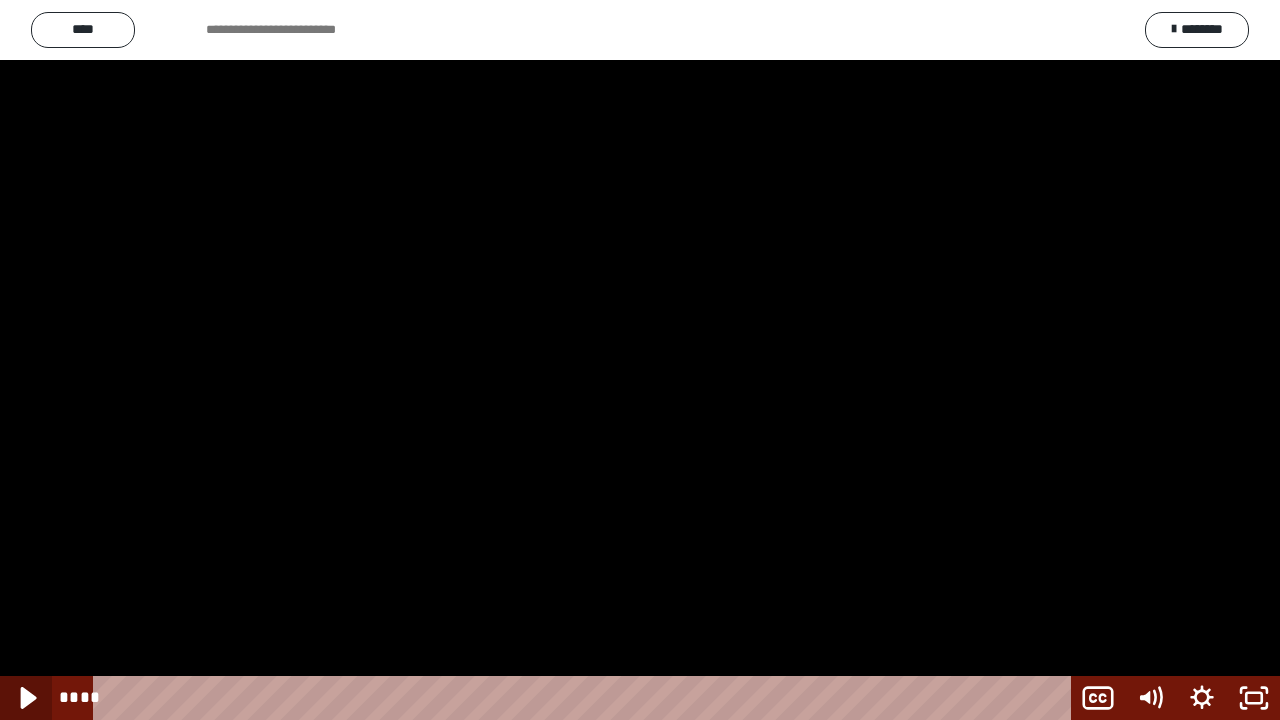click 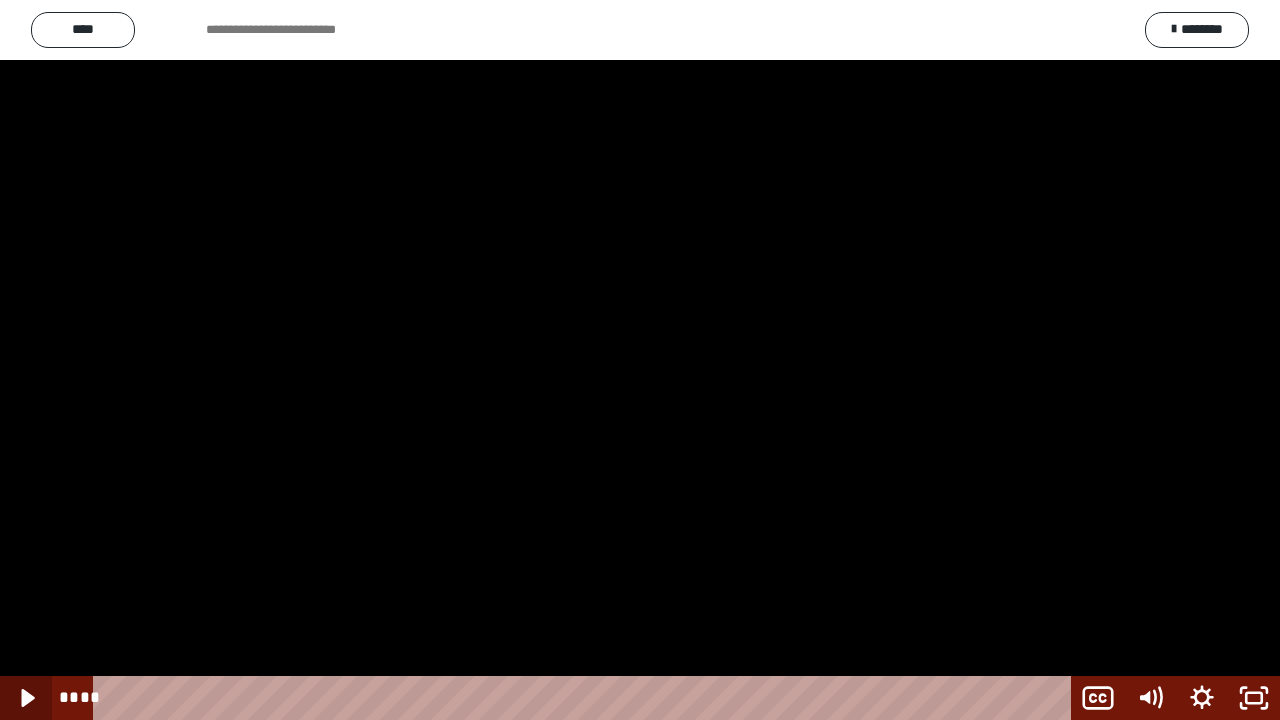 click 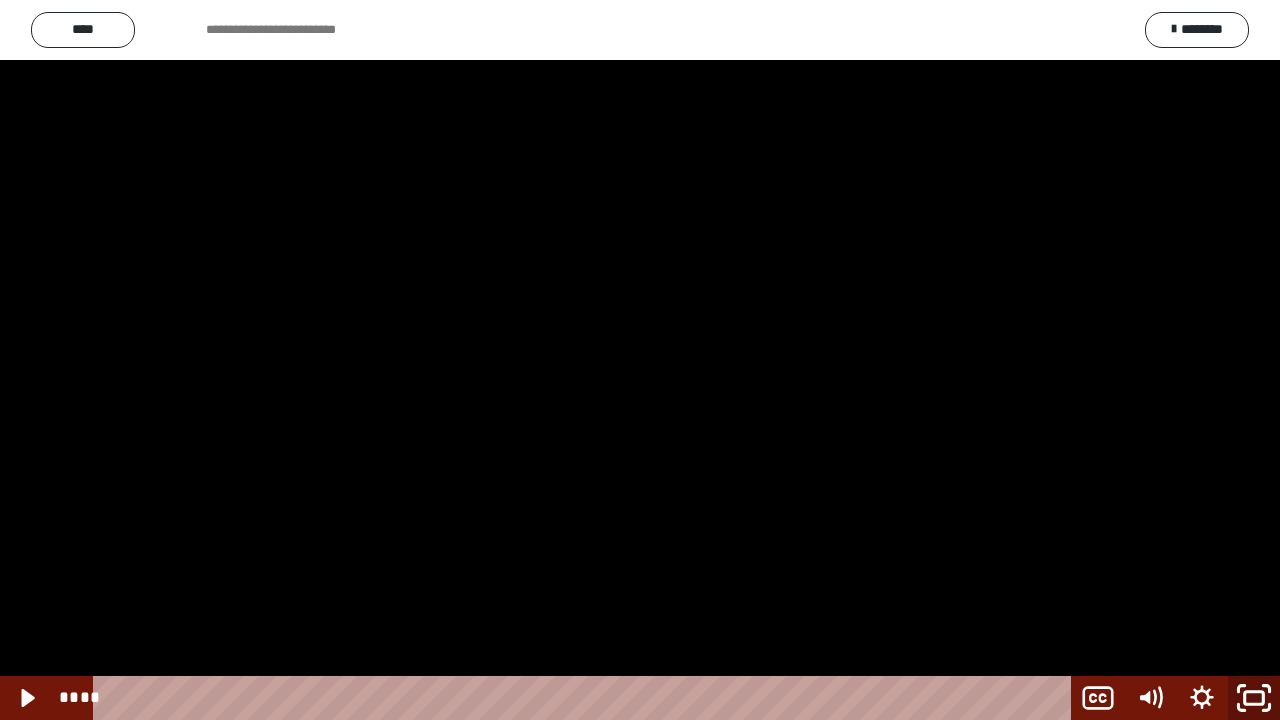 click 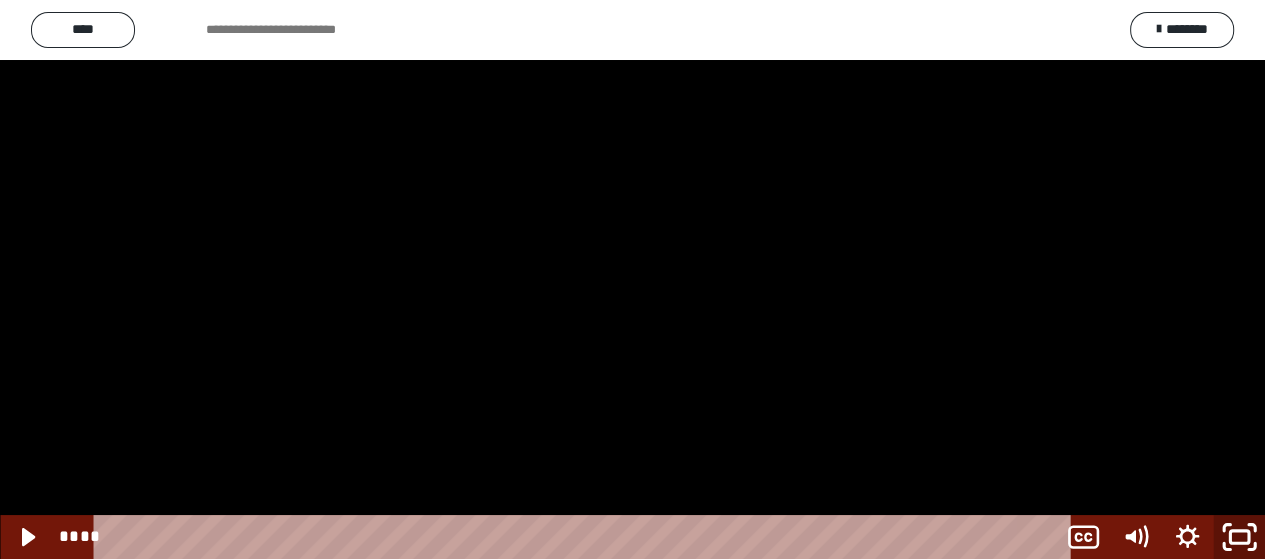 scroll, scrollTop: 2556, scrollLeft: 0, axis: vertical 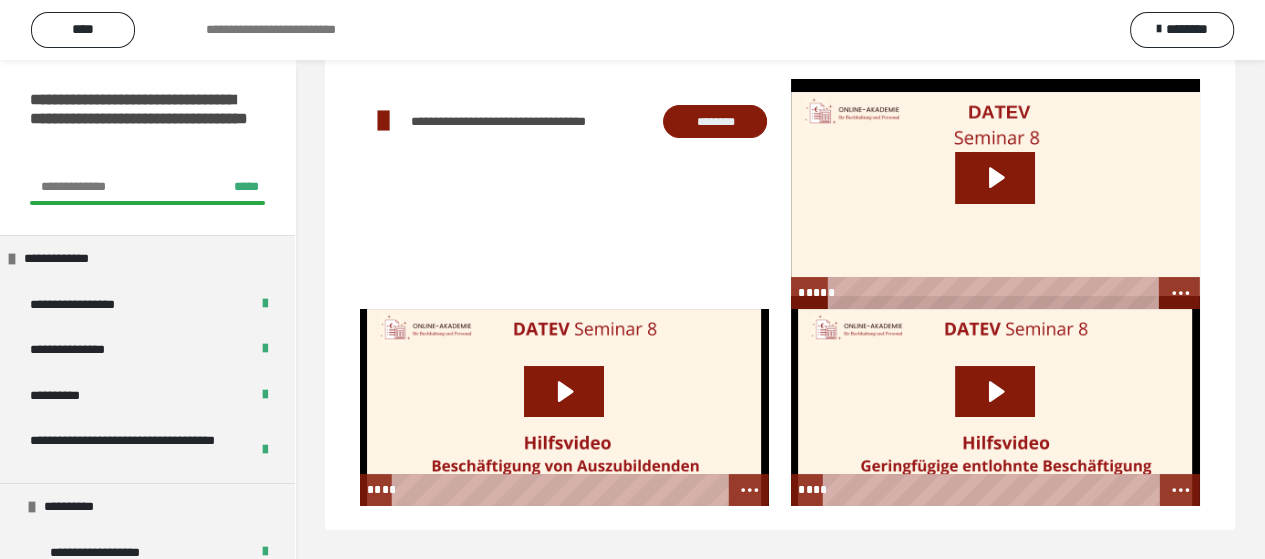 click at bounding box center [995, 407] 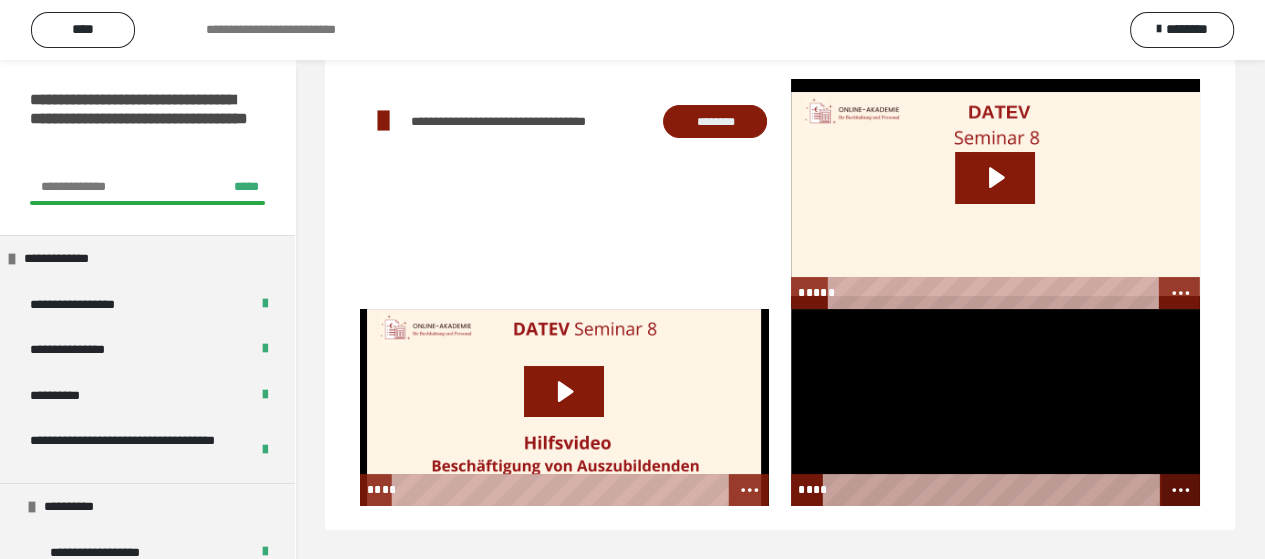 click 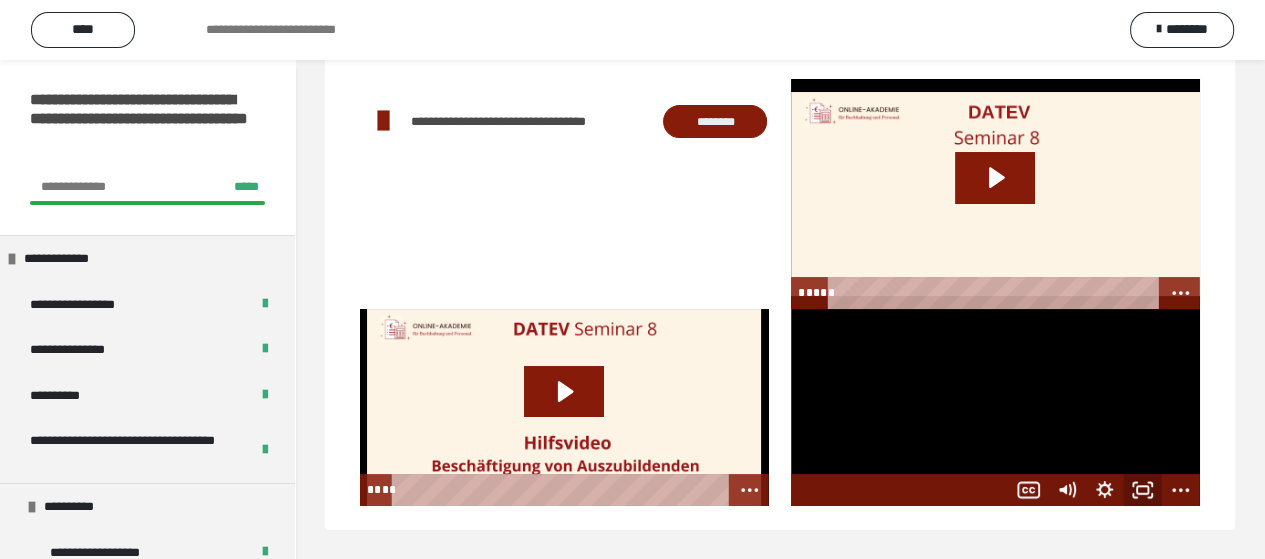 click 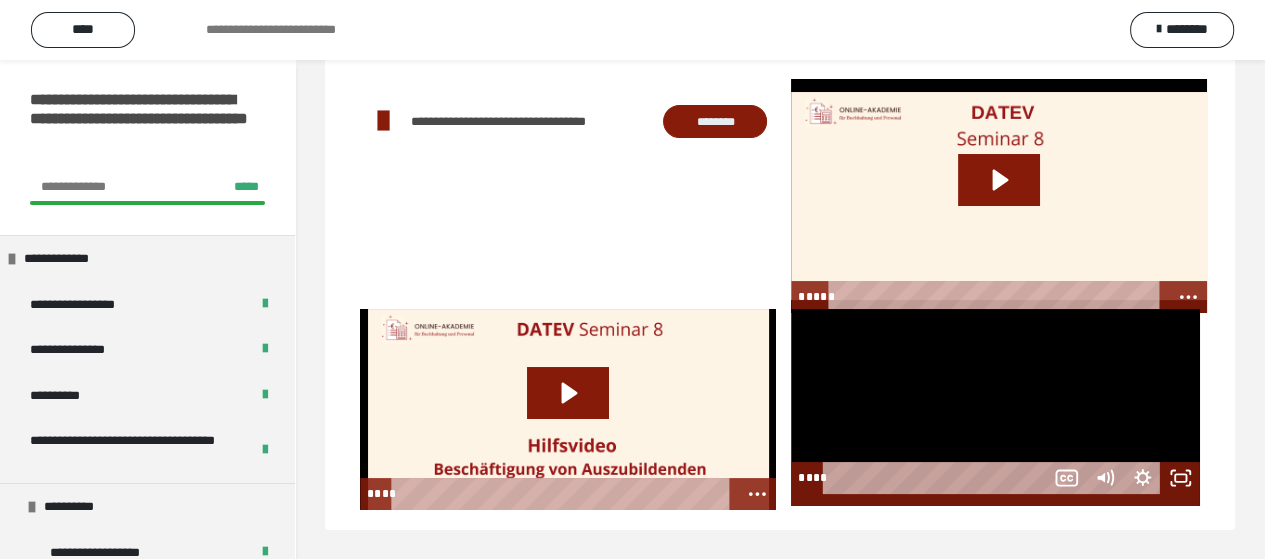 scroll, scrollTop: 60, scrollLeft: 0, axis: vertical 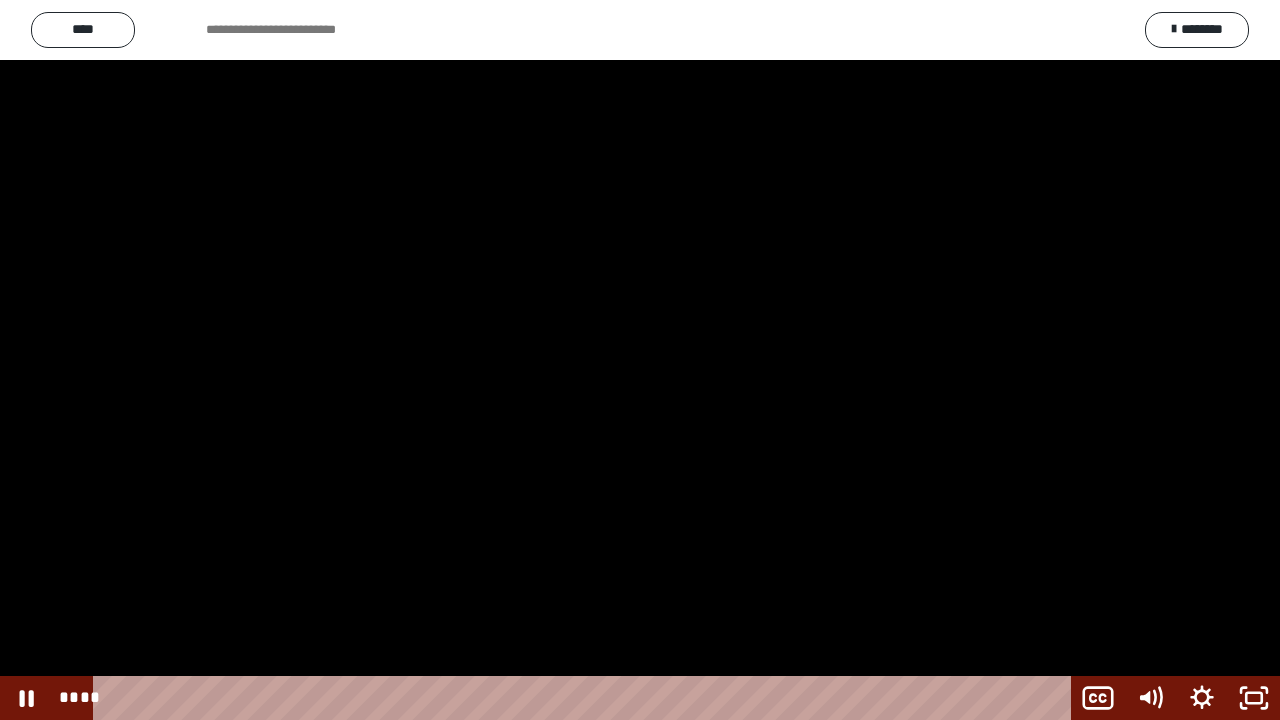click at bounding box center (640, 360) 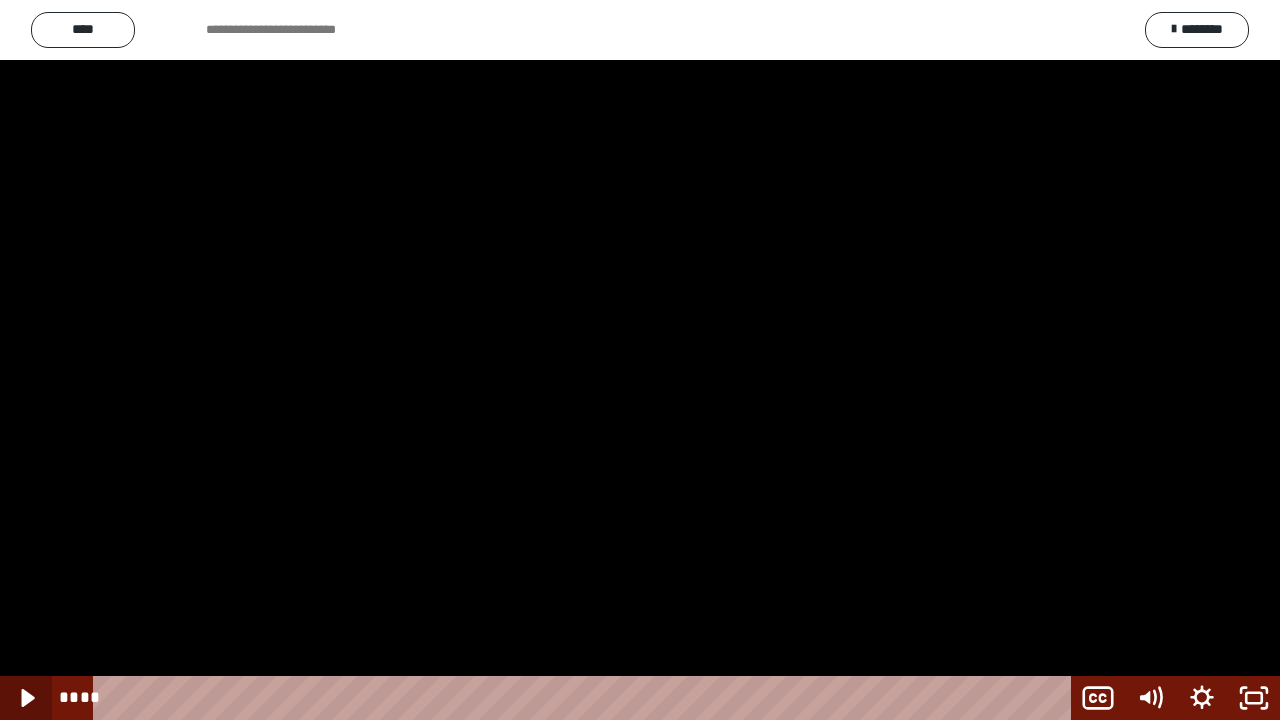 click 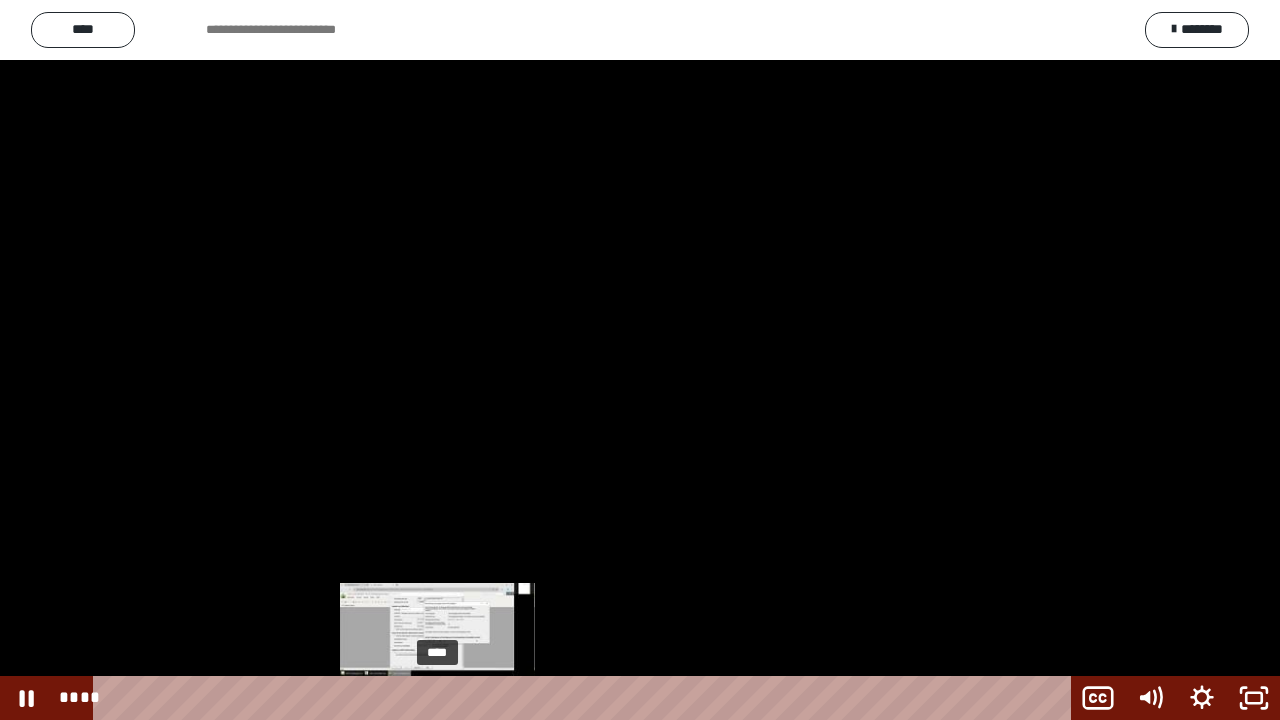 drag, startPoint x: 385, startPoint y: 695, endPoint x: 438, endPoint y: 700, distance: 53.235325 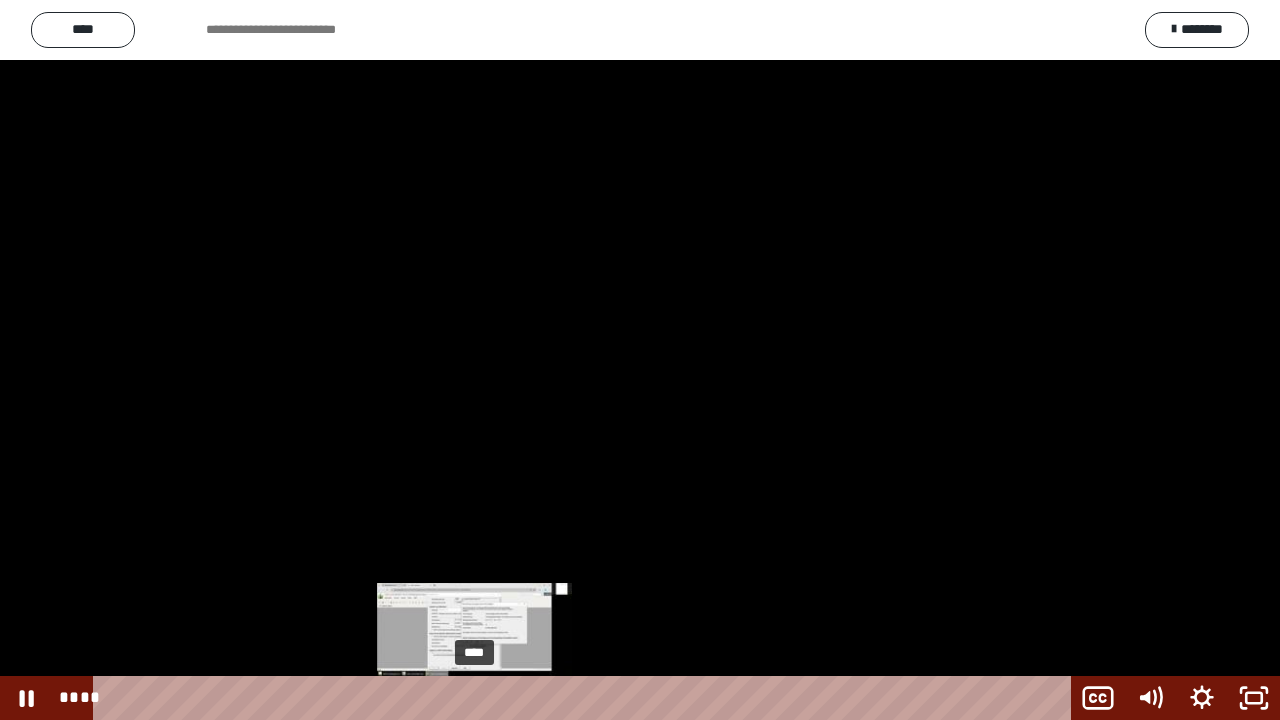 drag, startPoint x: 438, startPoint y: 700, endPoint x: 475, endPoint y: 702, distance: 37.054016 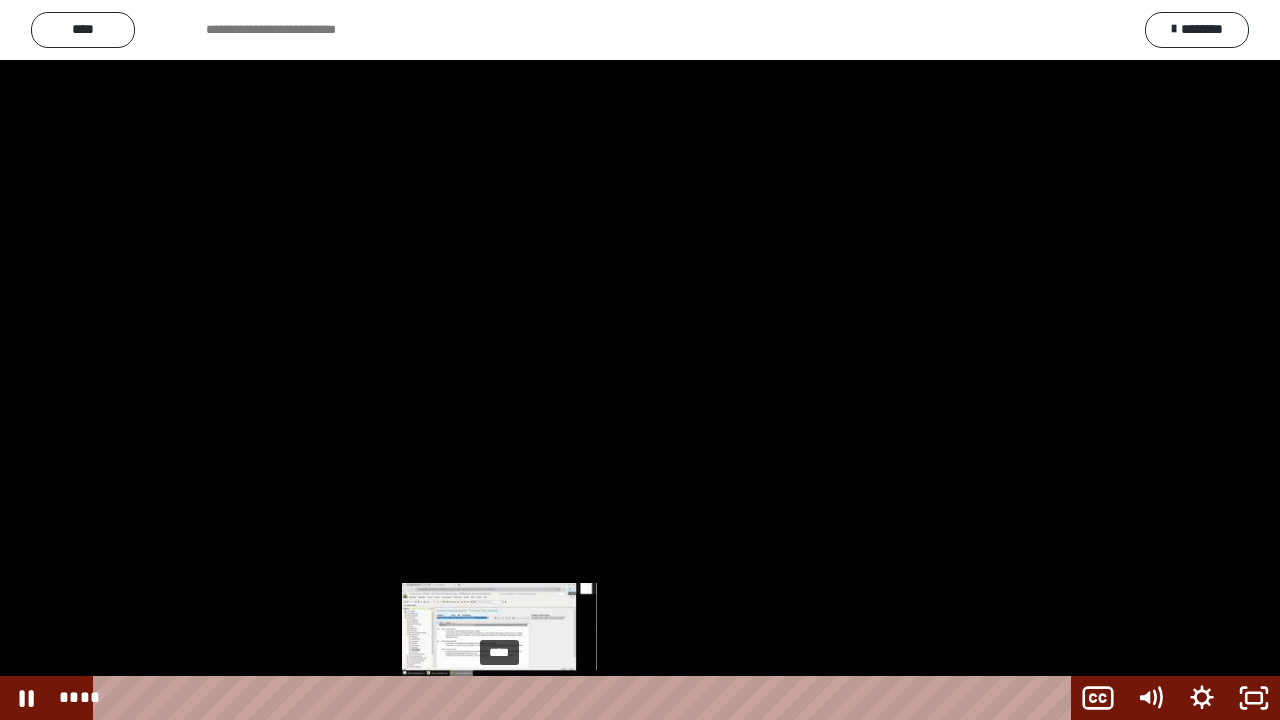 drag, startPoint x: 475, startPoint y: 702, endPoint x: 500, endPoint y: 702, distance: 25 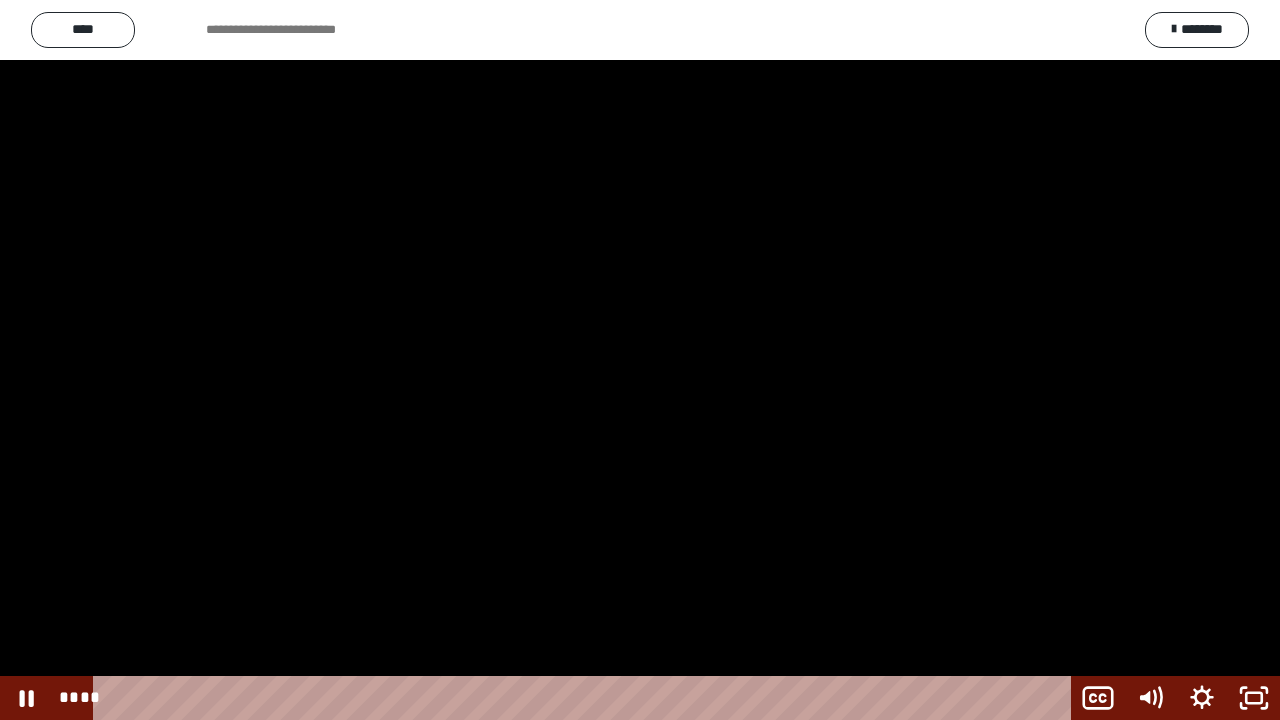 click at bounding box center (640, 360) 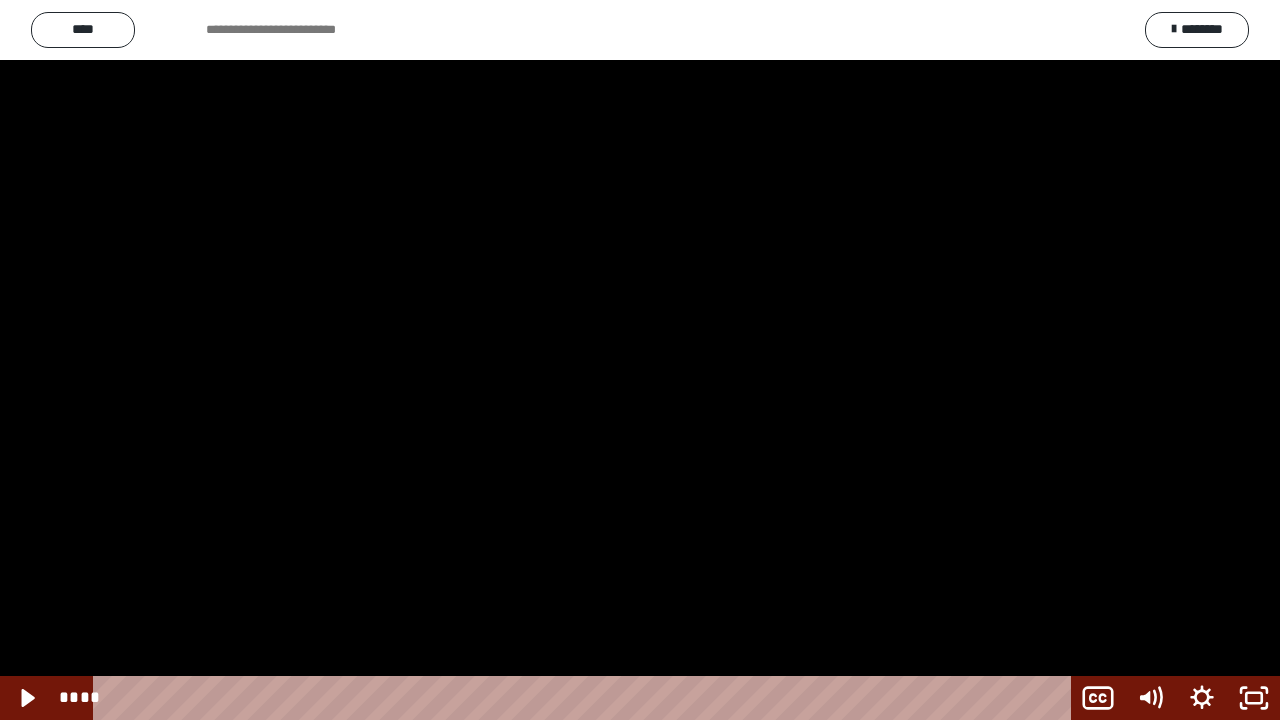 click at bounding box center [640, 360] 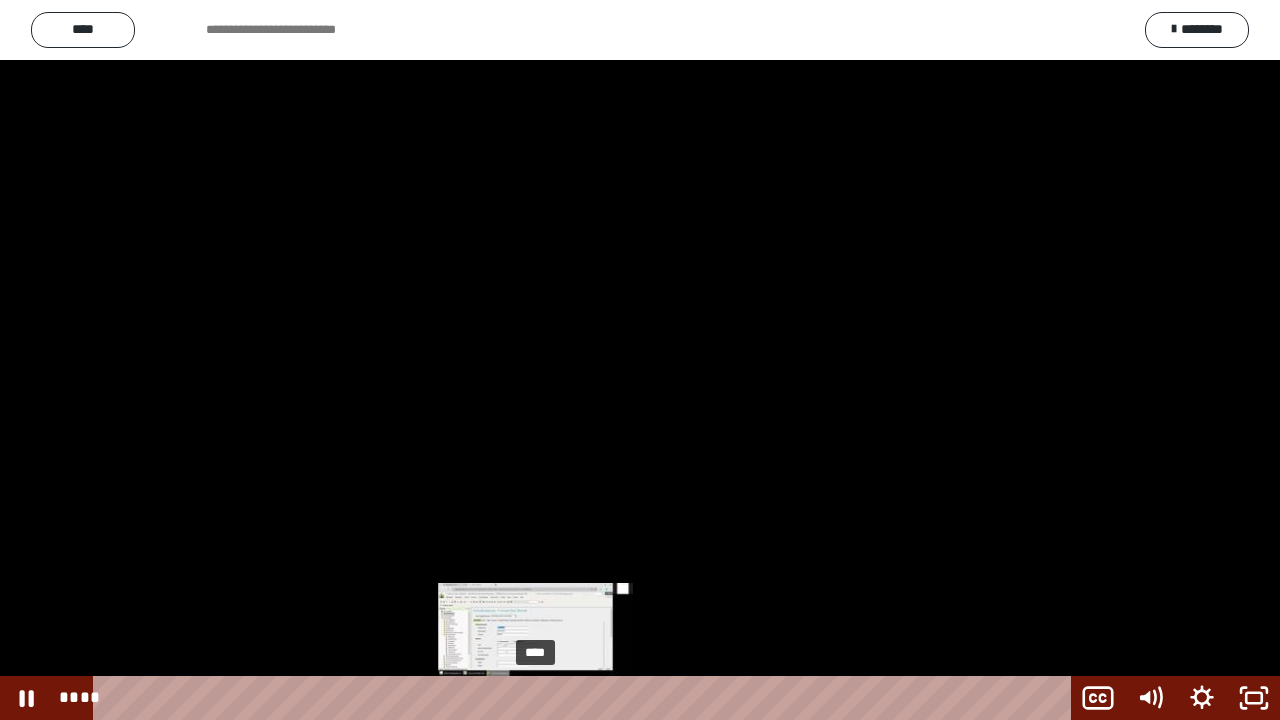 drag, startPoint x: 508, startPoint y: 692, endPoint x: 536, endPoint y: 692, distance: 28 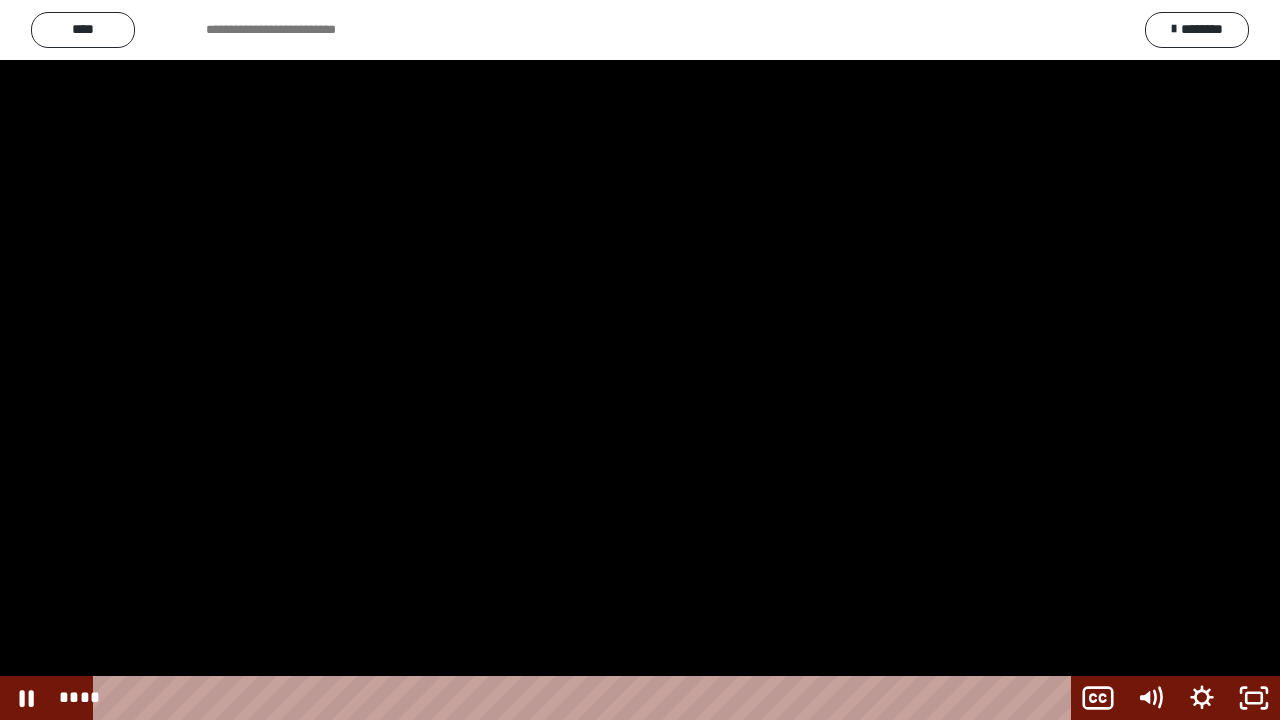 click at bounding box center (640, 360) 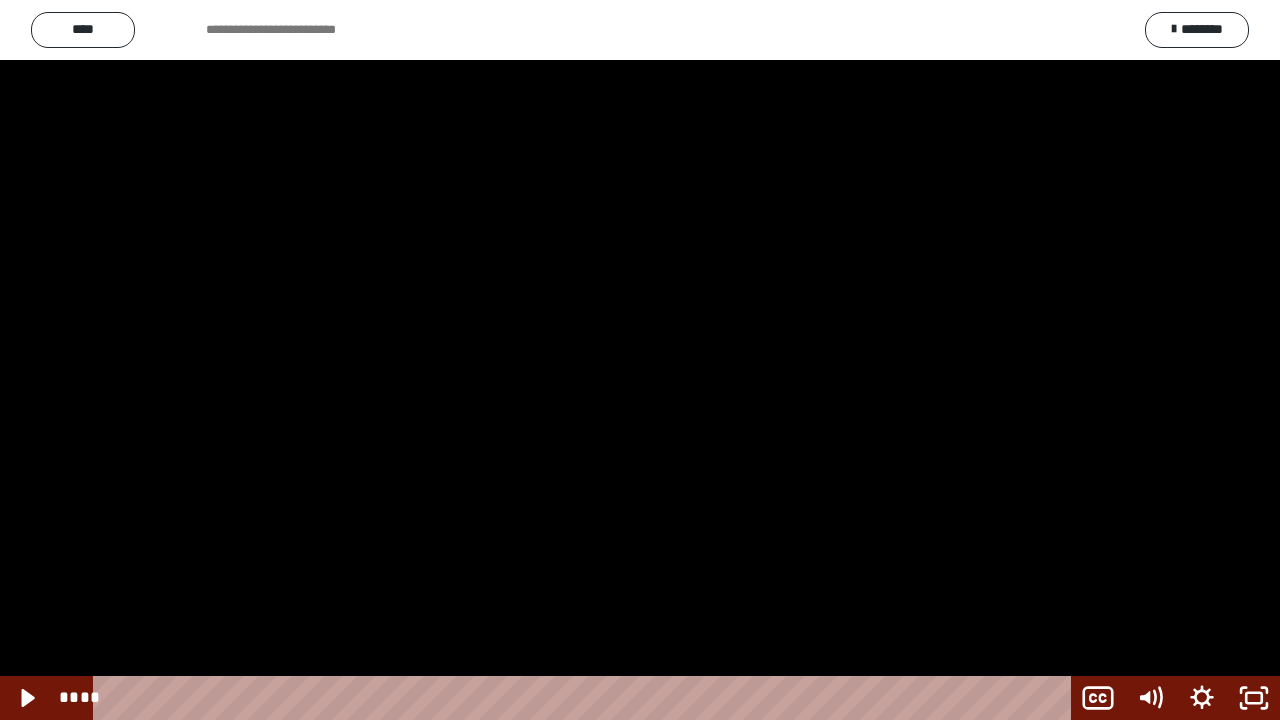 click at bounding box center (640, 360) 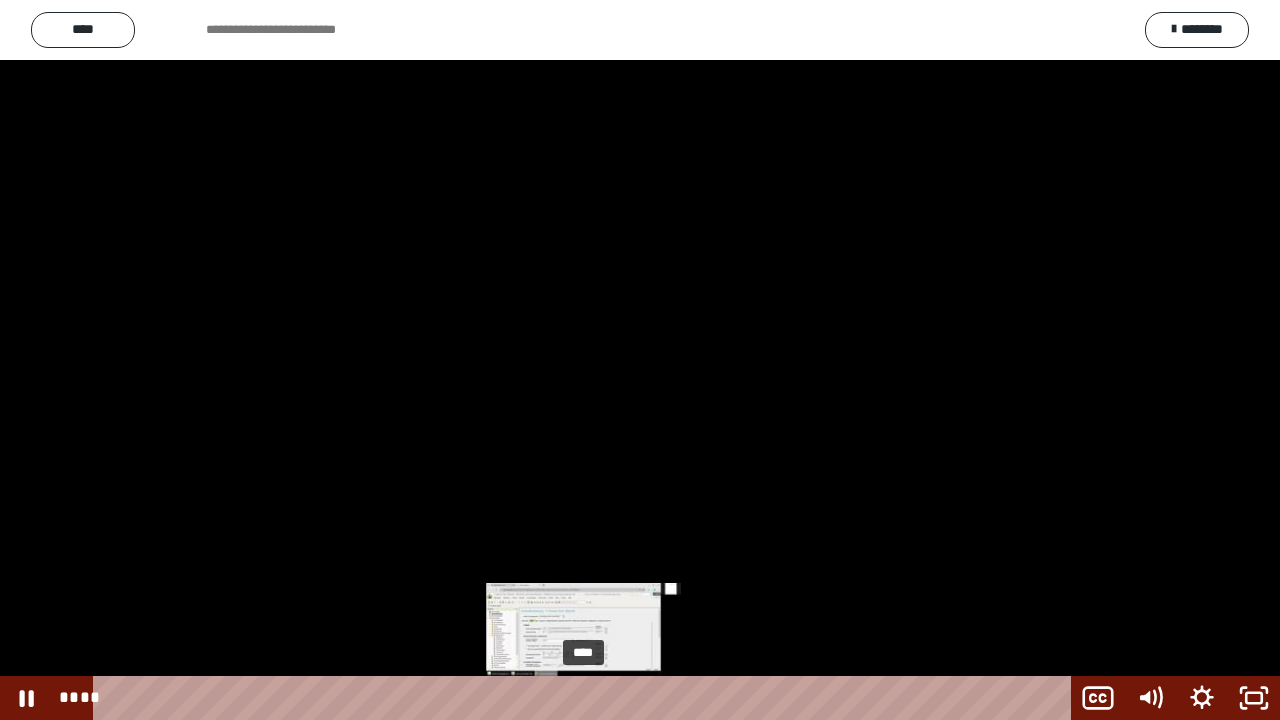click on "****" at bounding box center [586, 698] 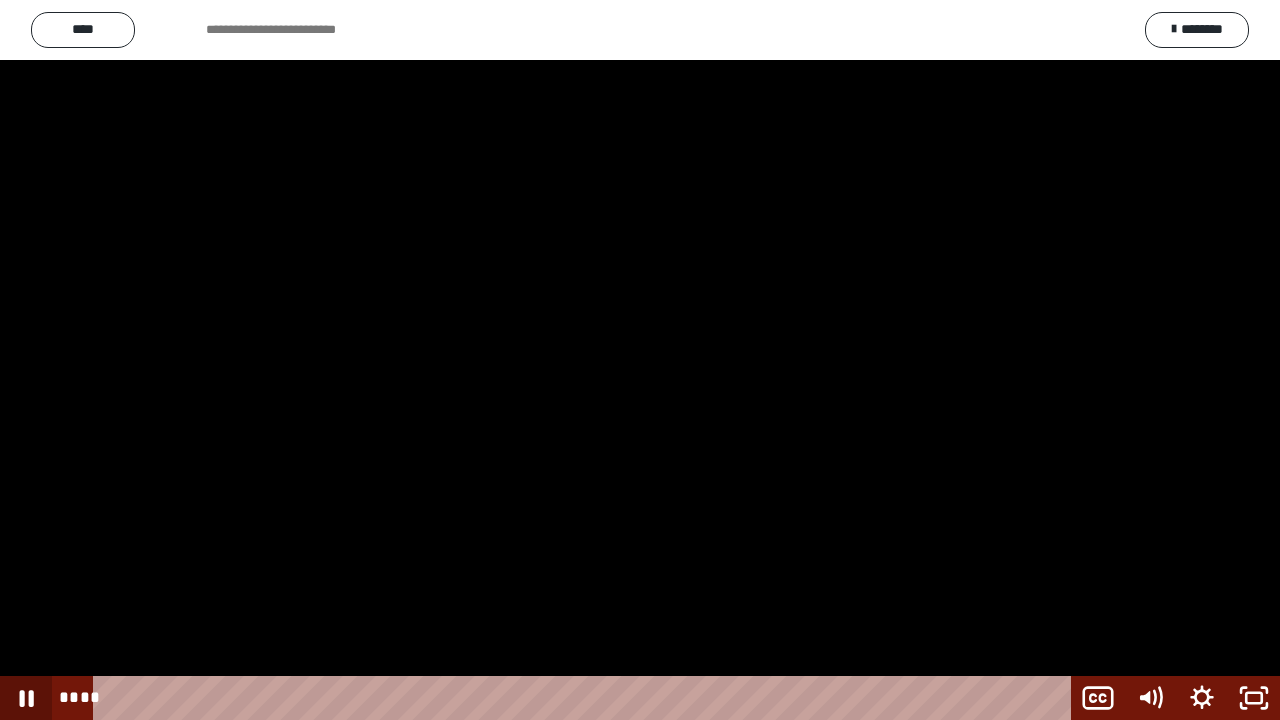 click 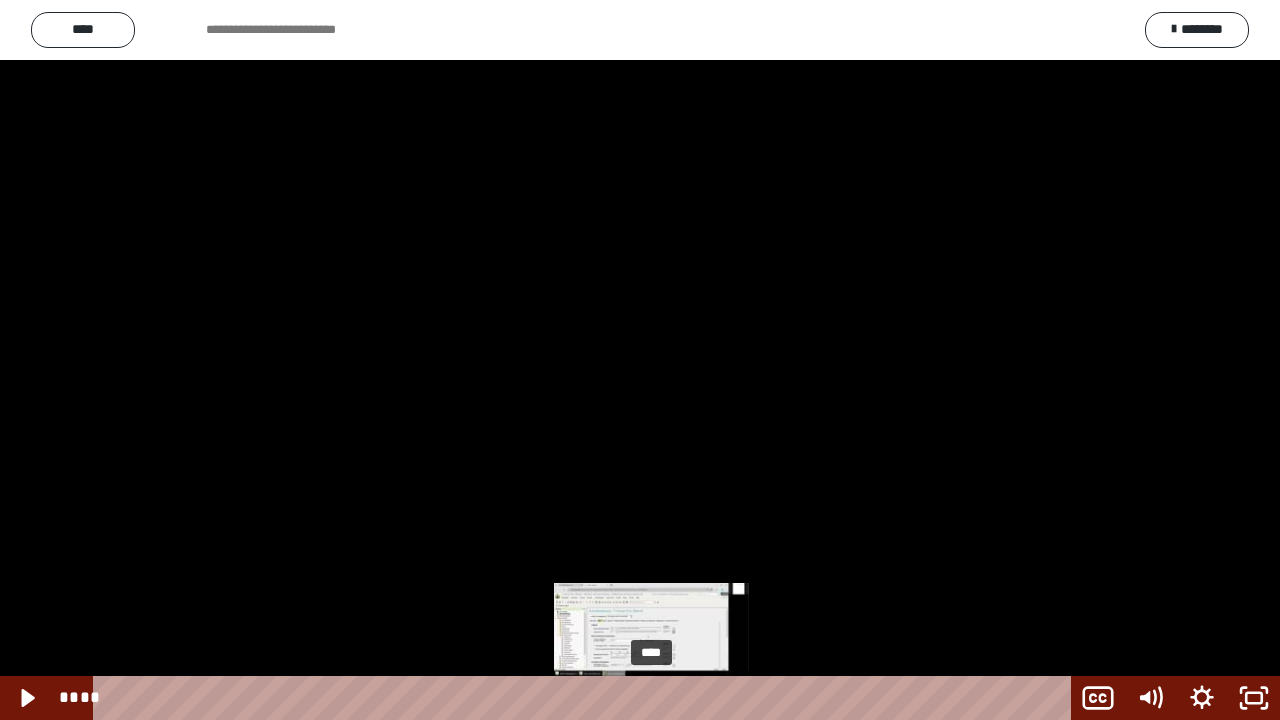 click at bounding box center [651, 698] 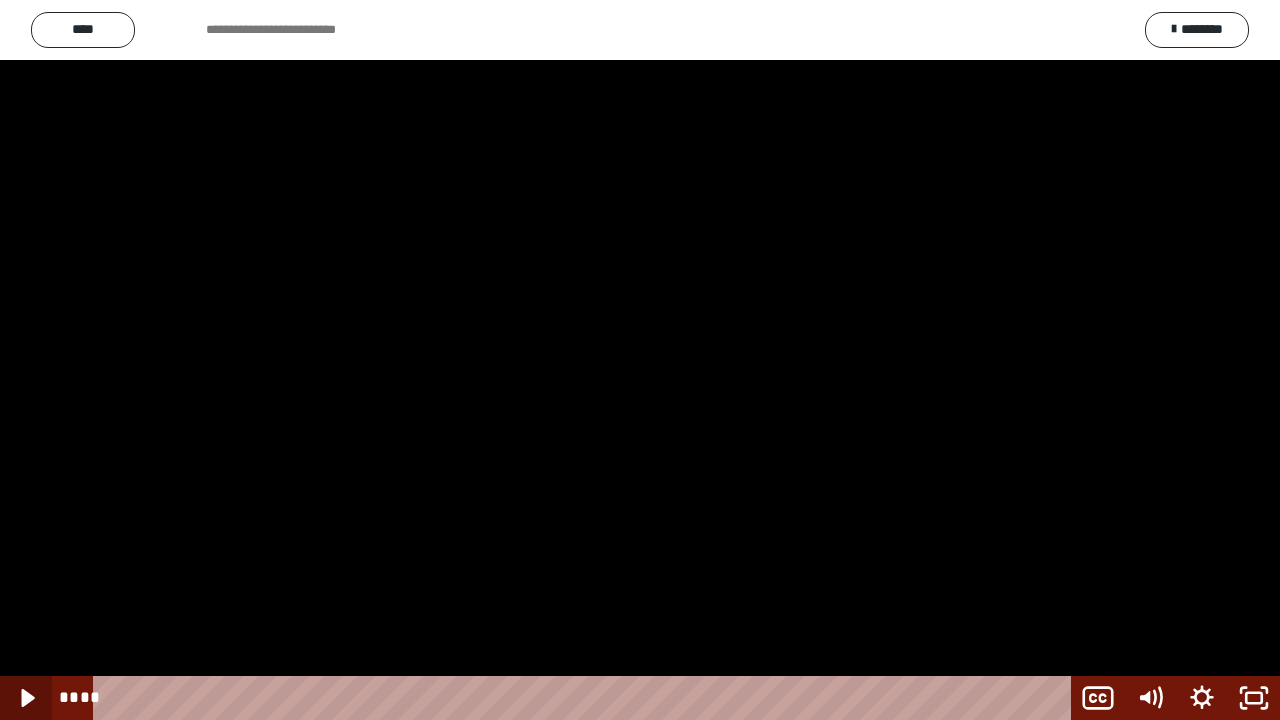 click 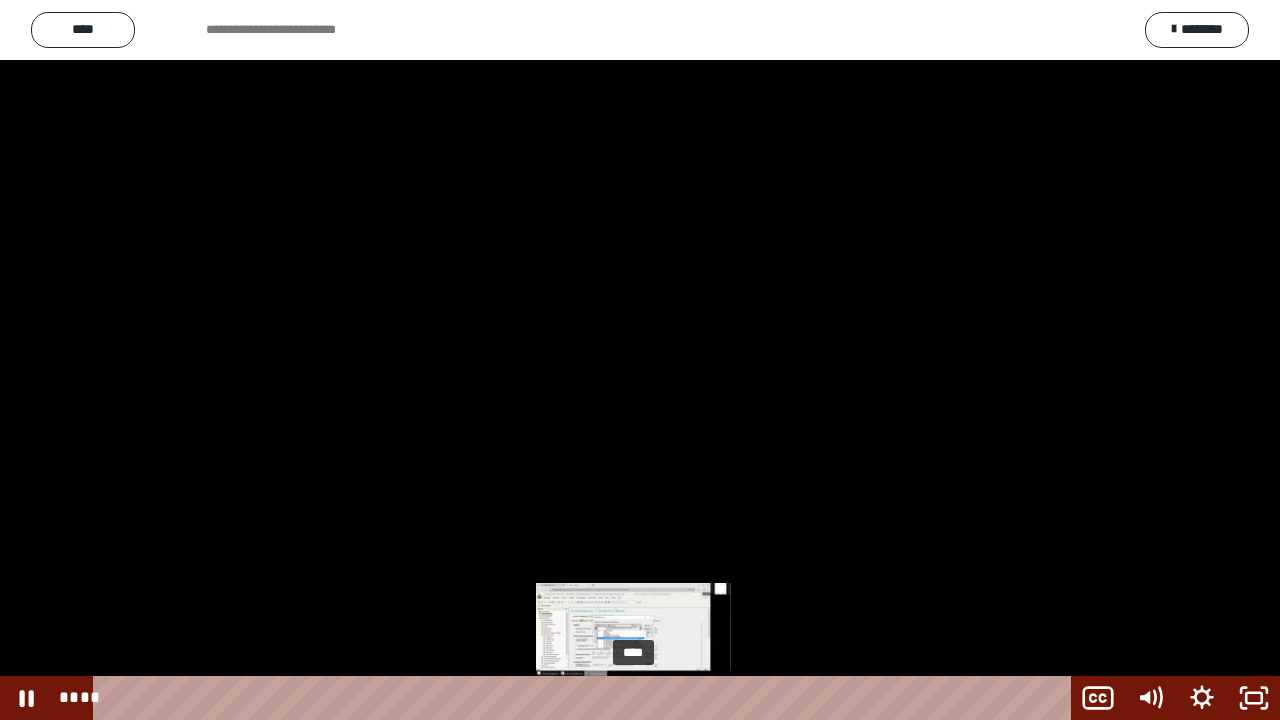 drag, startPoint x: 656, startPoint y: 700, endPoint x: 634, endPoint y: 704, distance: 22.36068 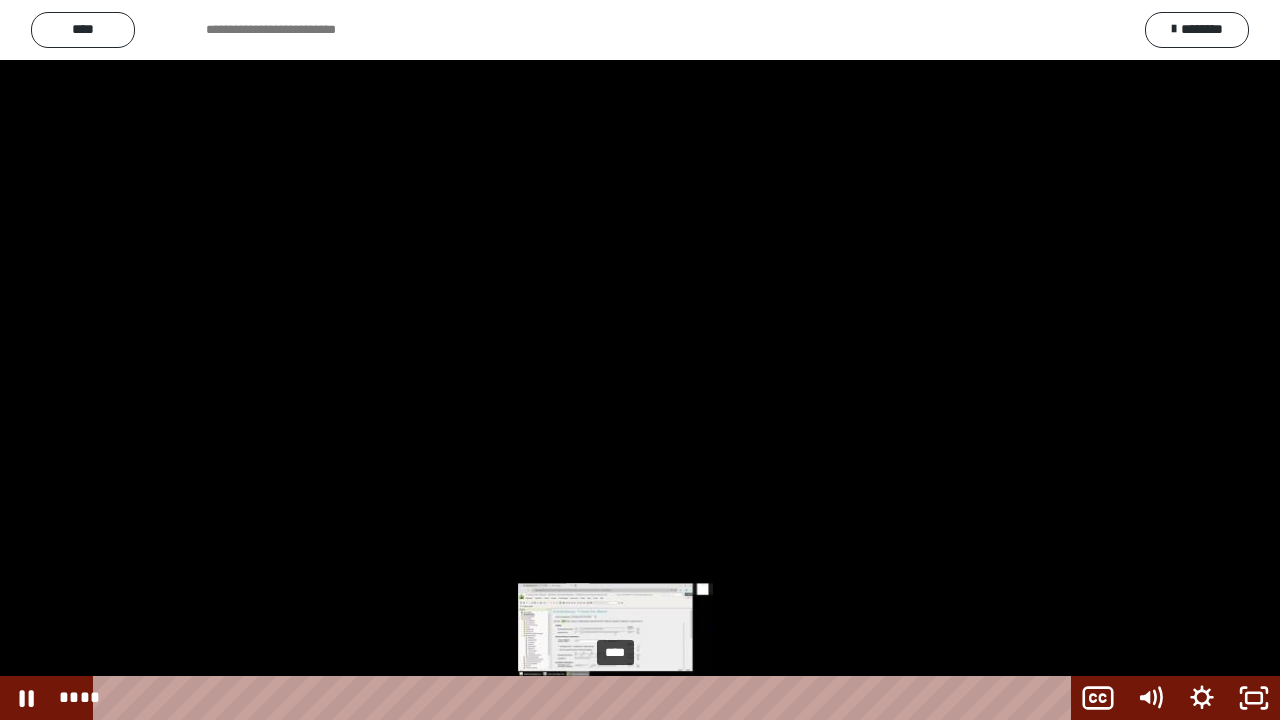 click on "****" at bounding box center [586, 698] 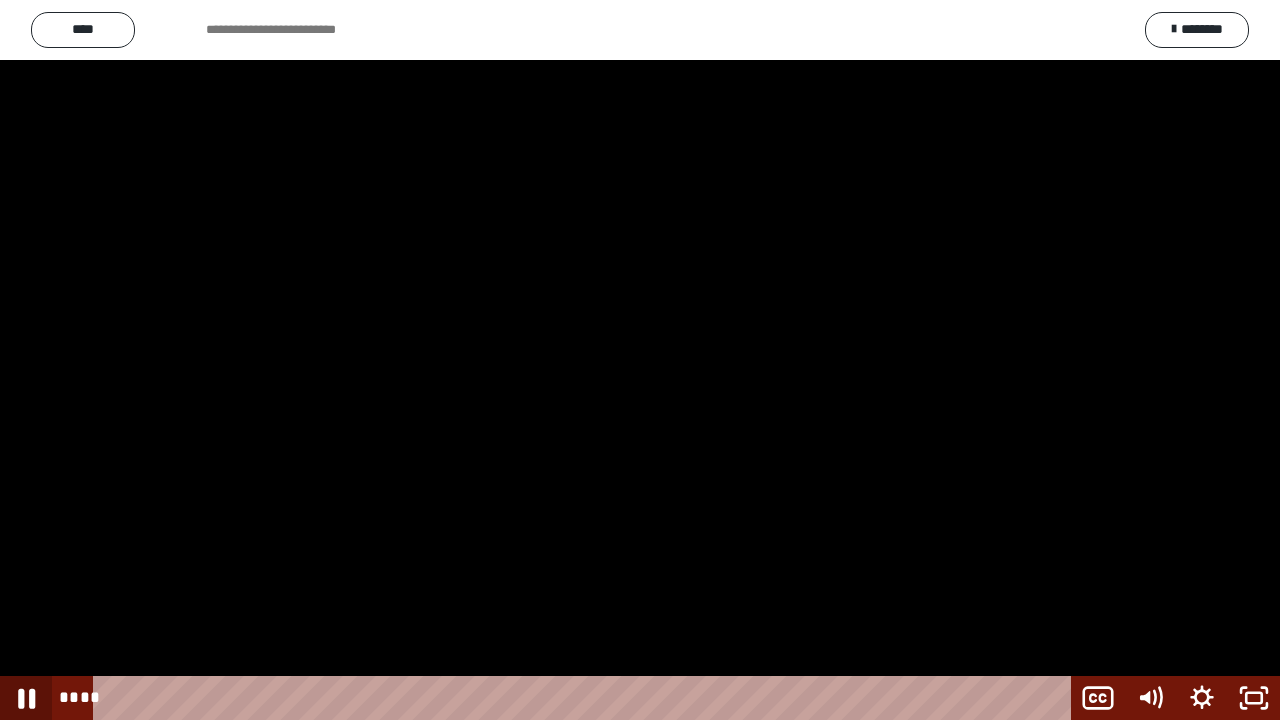 click 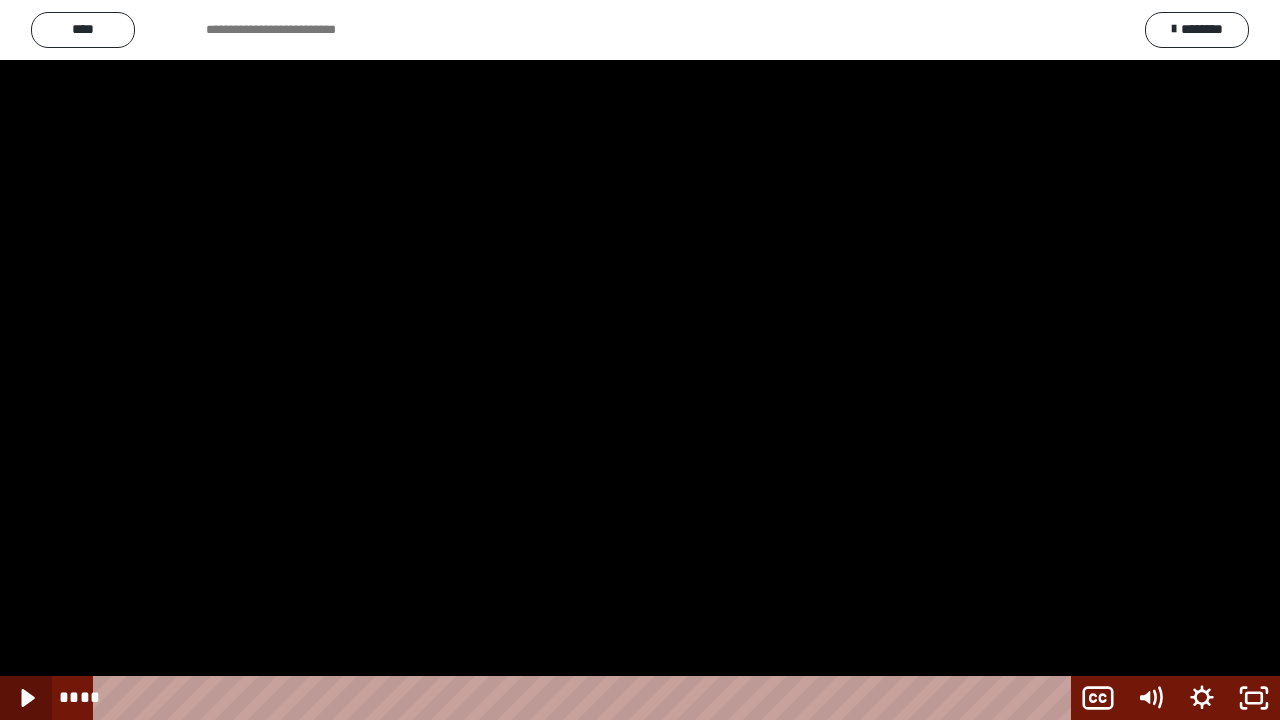 click 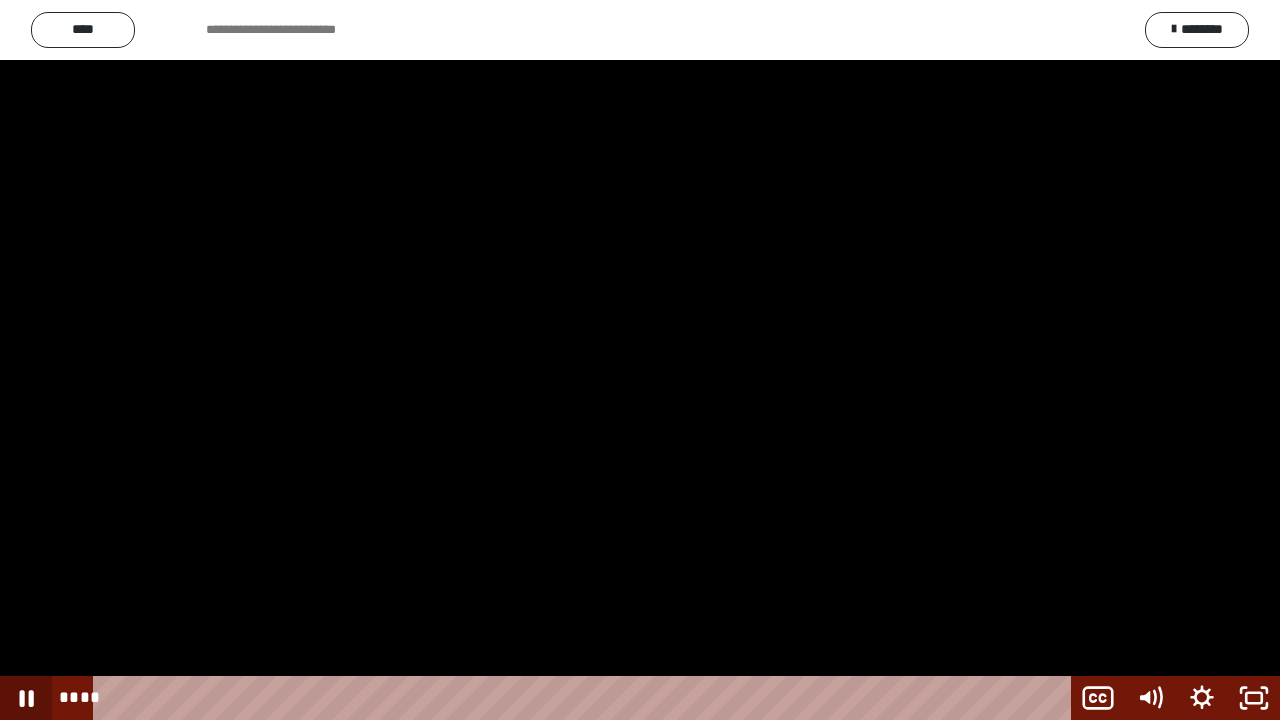 click 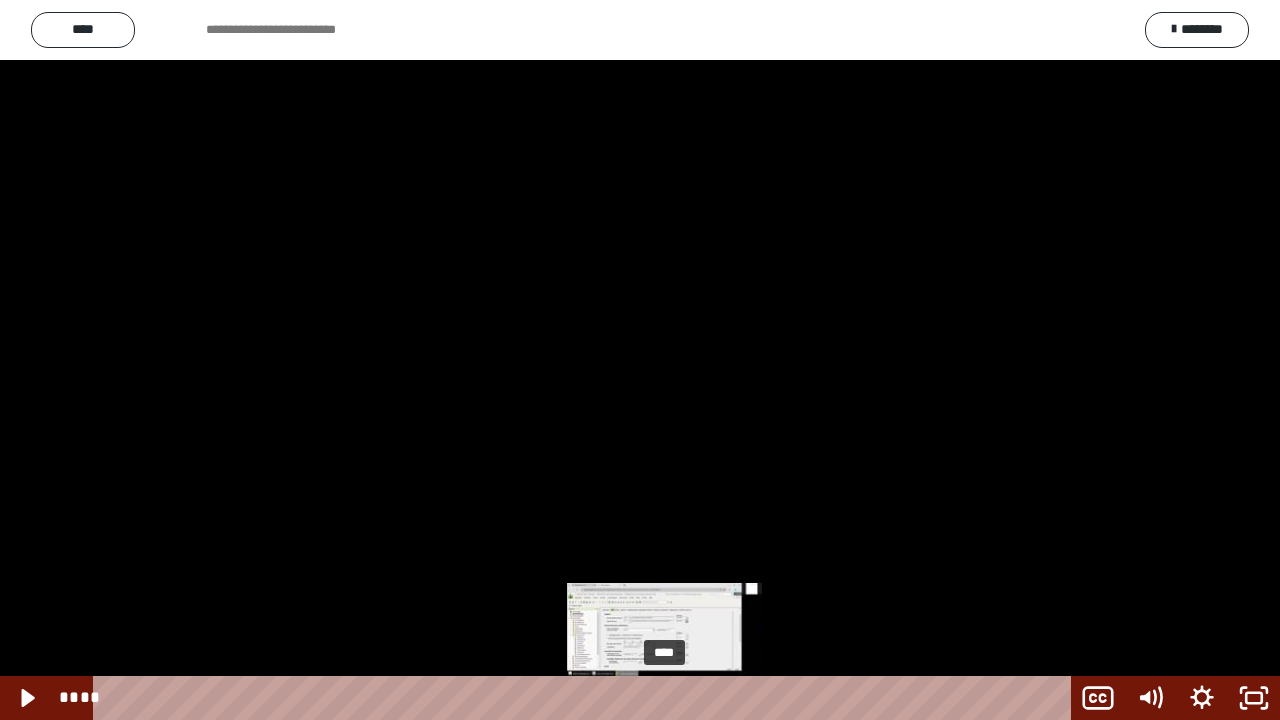 click on "****" at bounding box center (586, 698) 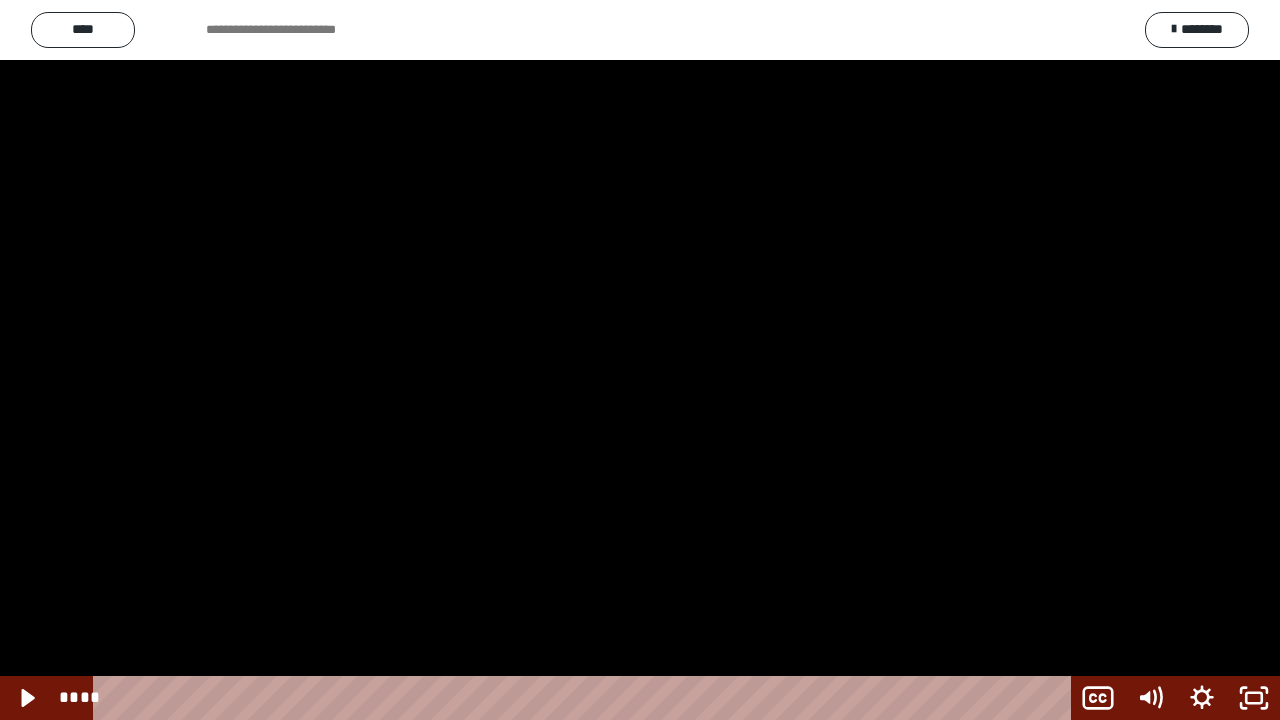 click at bounding box center (640, 360) 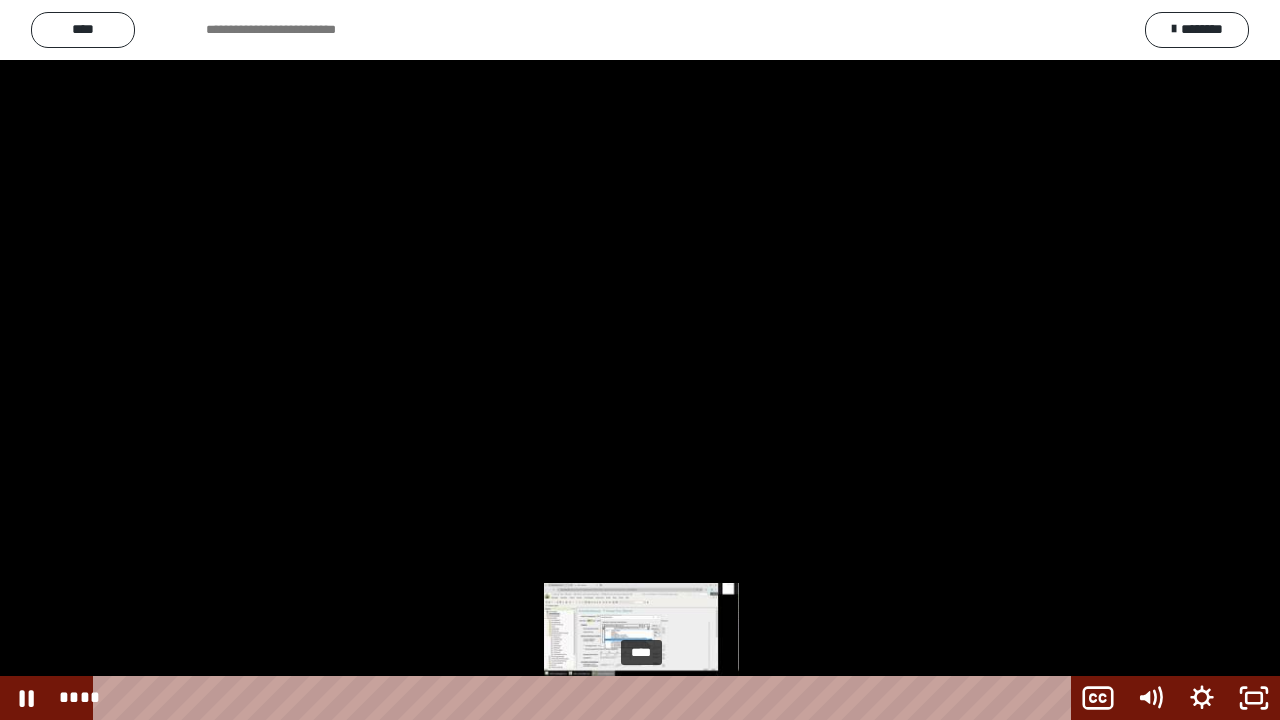 drag, startPoint x: 670, startPoint y: 692, endPoint x: 642, endPoint y: 698, distance: 28.635643 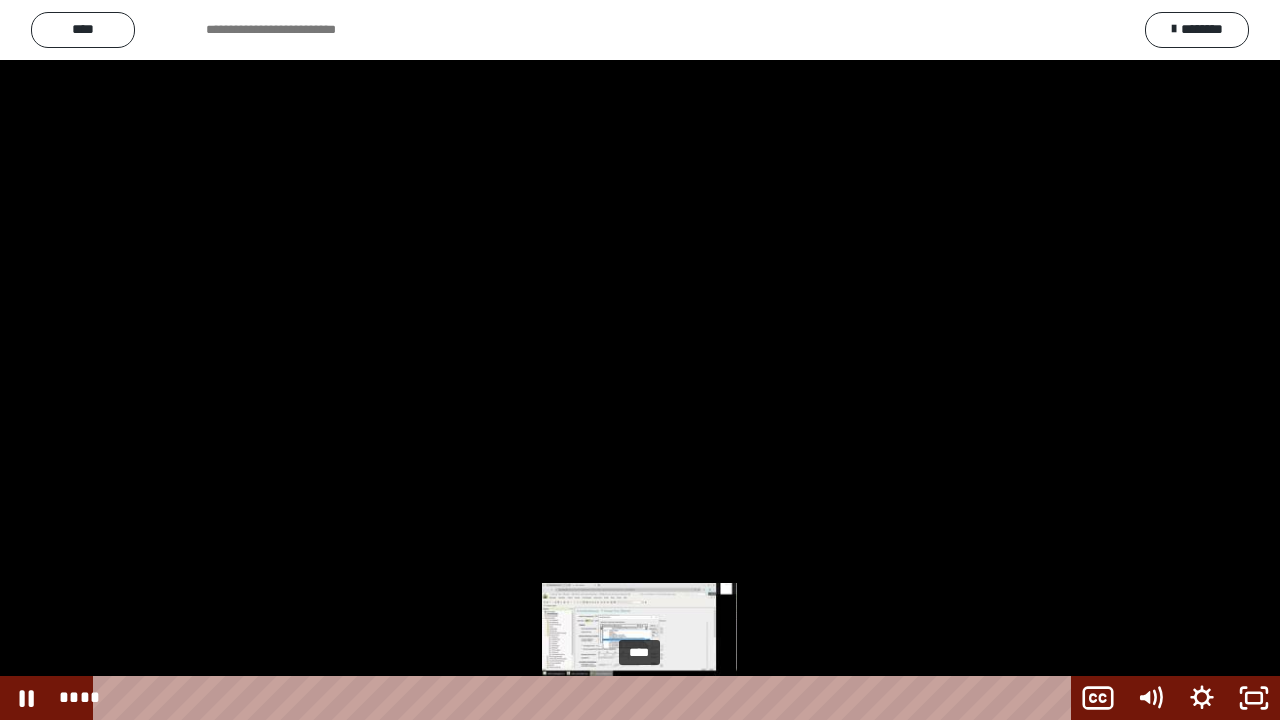 click at bounding box center (639, 698) 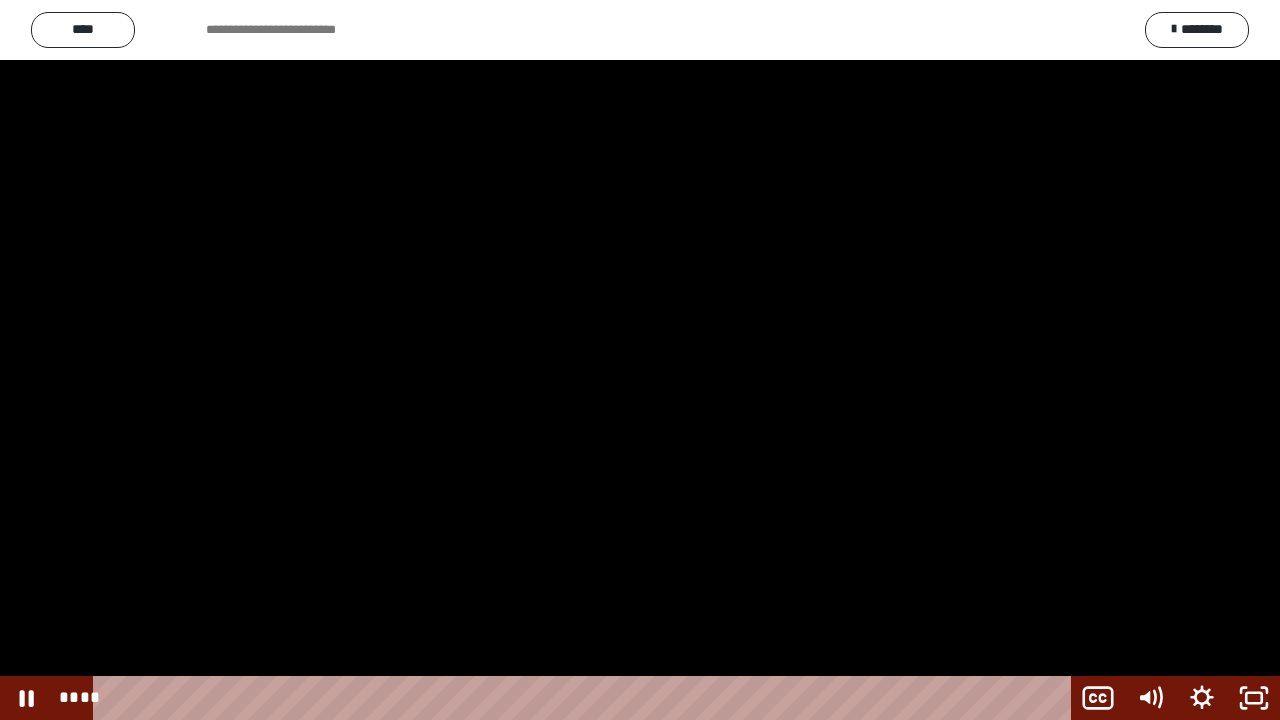 click at bounding box center (640, 360) 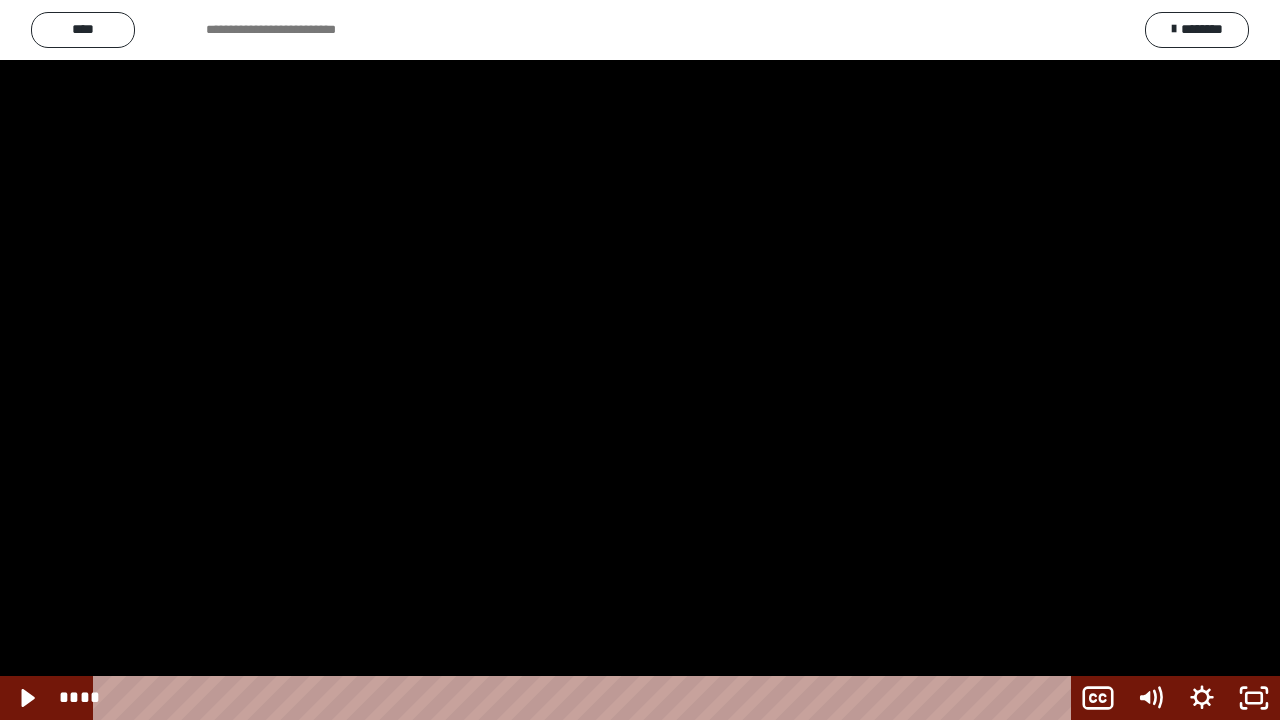 click at bounding box center [640, 360] 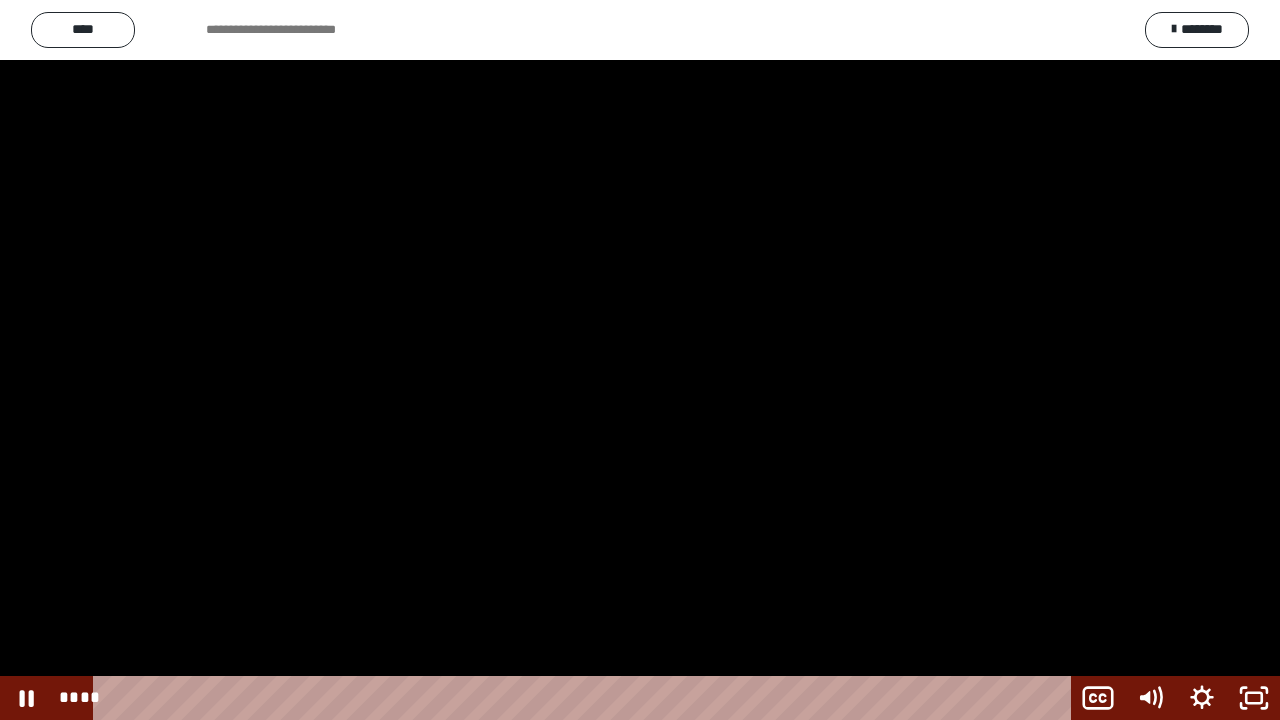 click at bounding box center (640, 360) 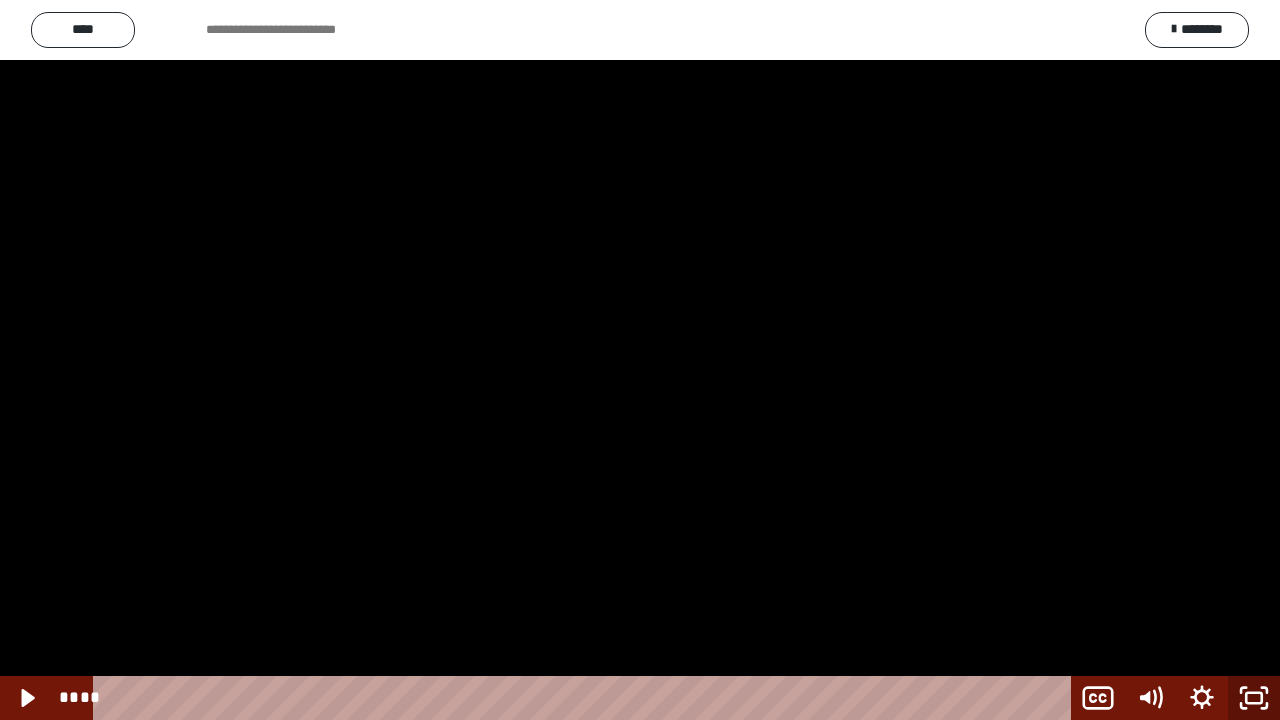 click 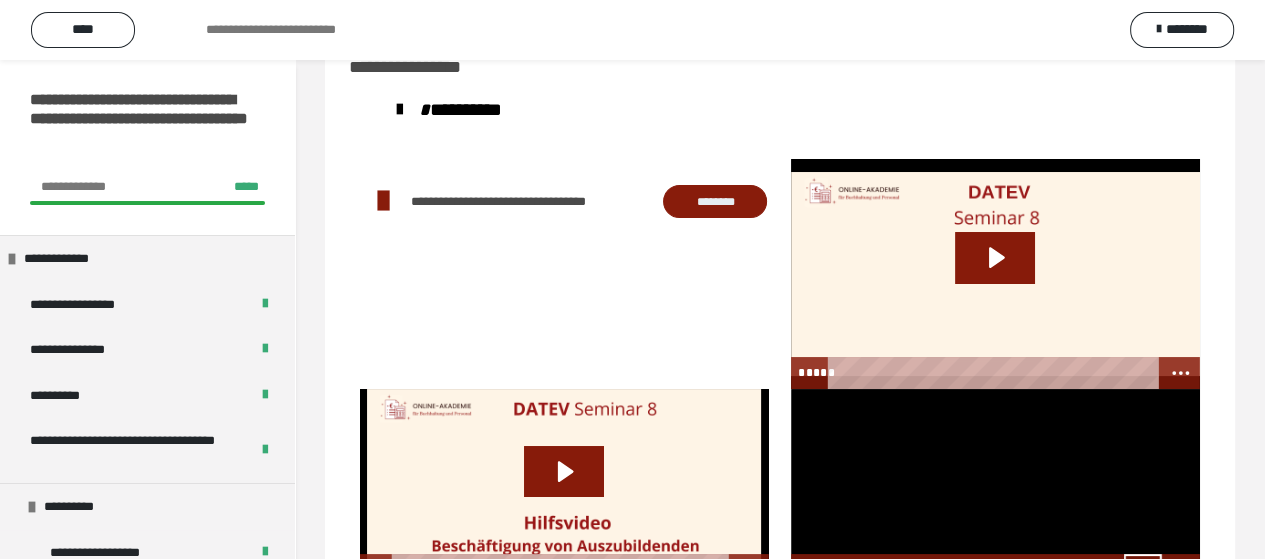 scroll, scrollTop: 140, scrollLeft: 0, axis: vertical 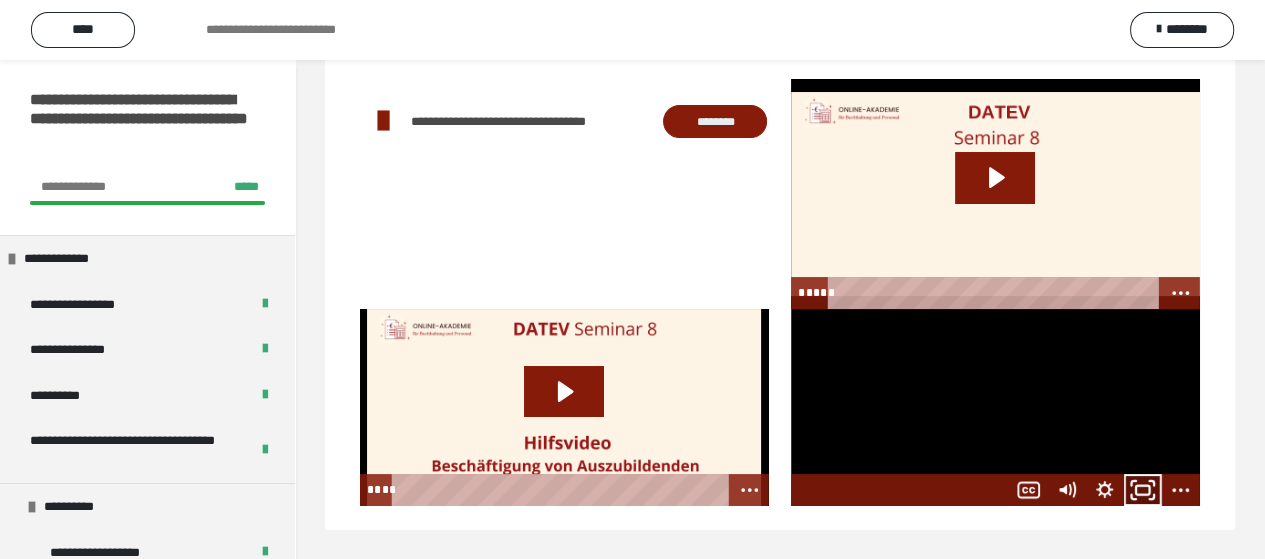 click 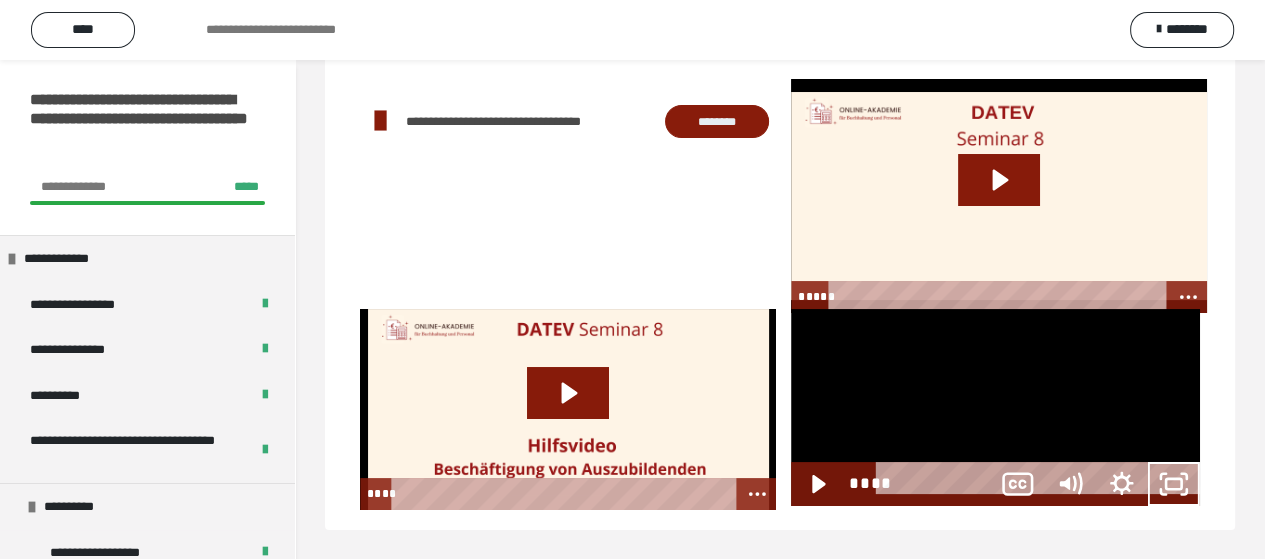 scroll, scrollTop: 60, scrollLeft: 0, axis: vertical 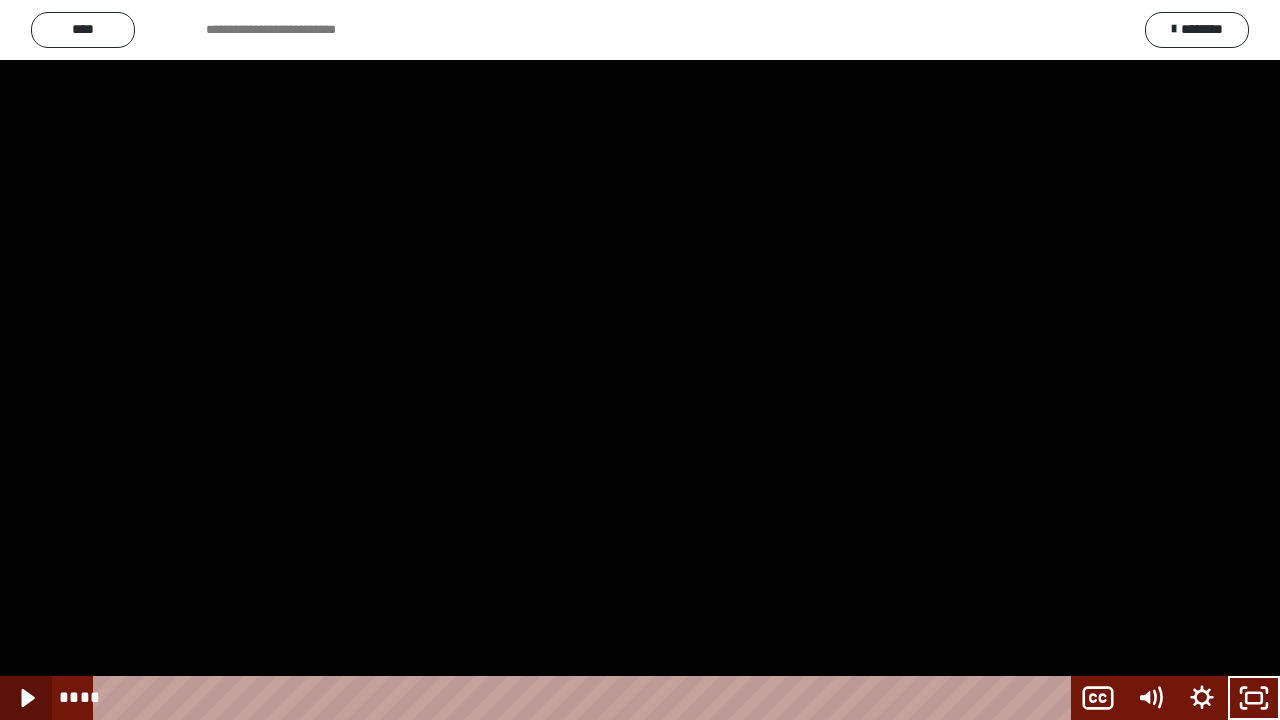 click 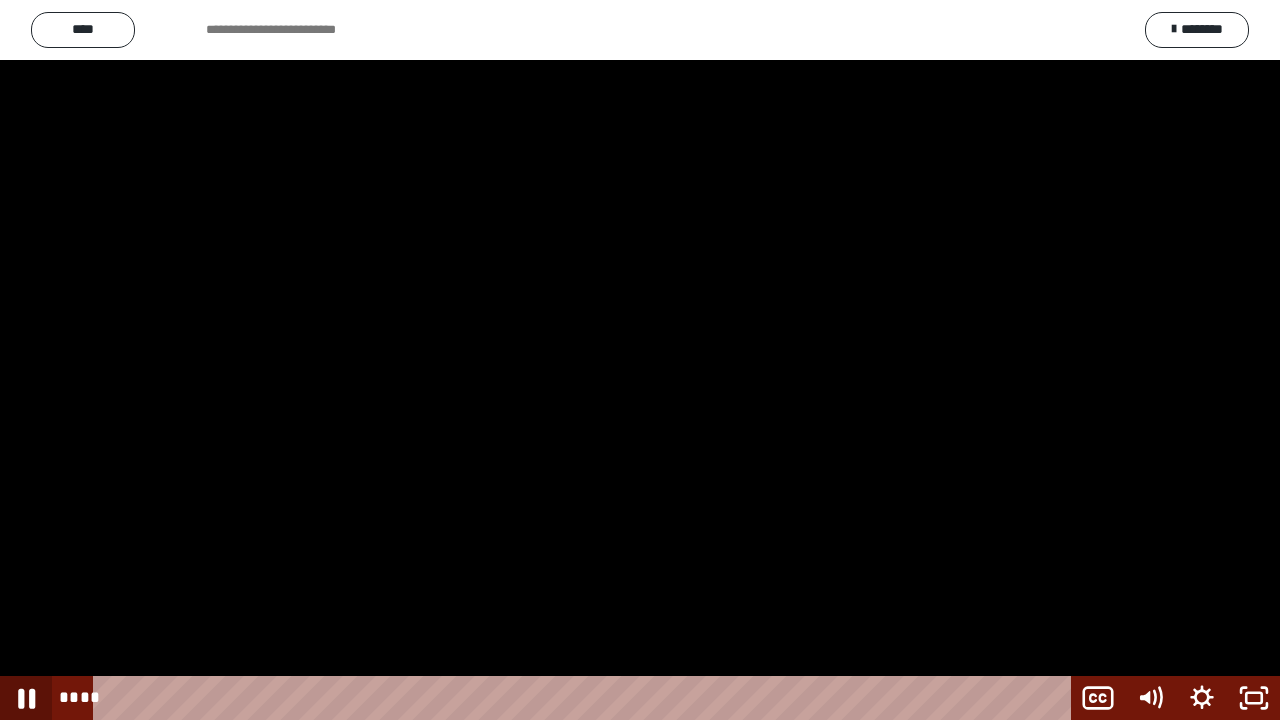 click 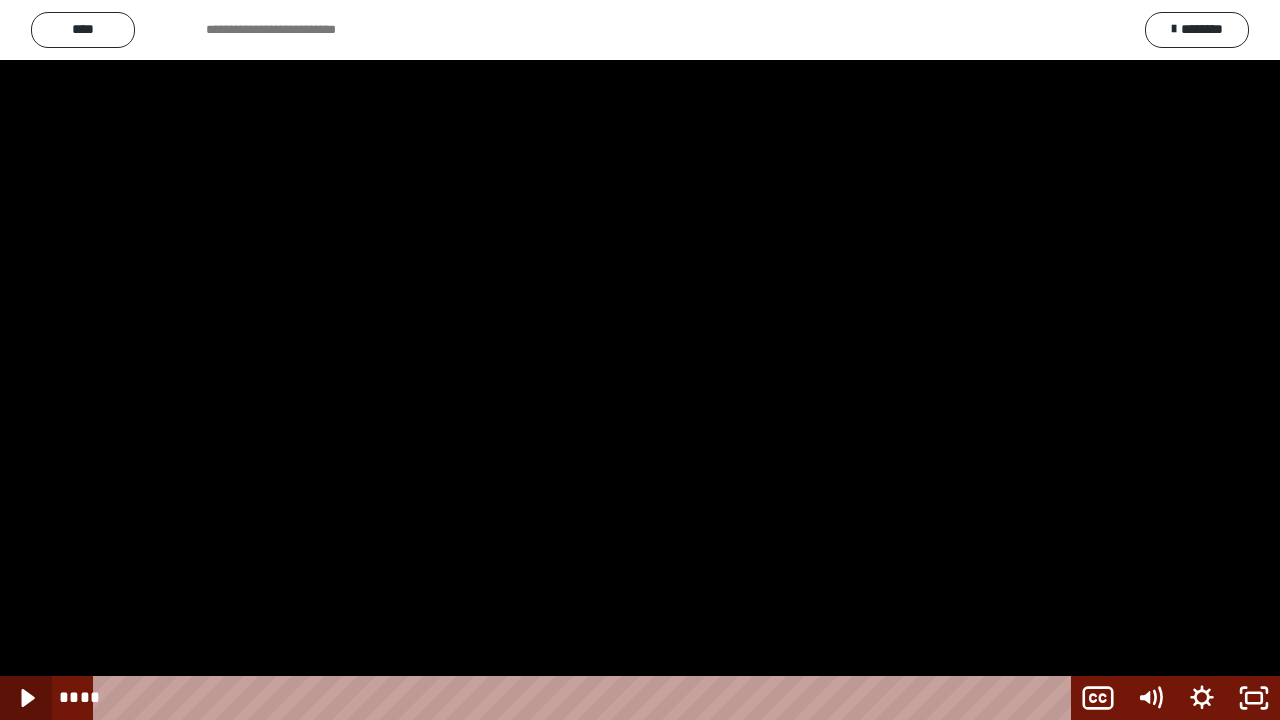 click 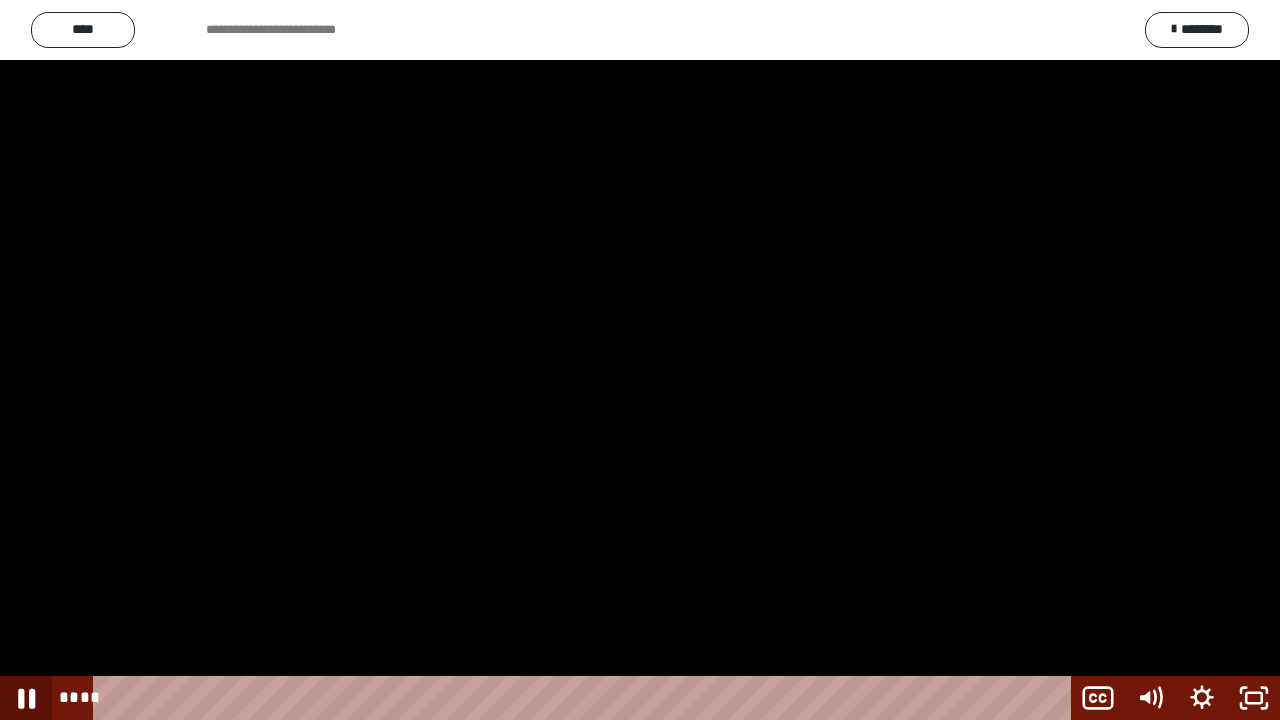 click 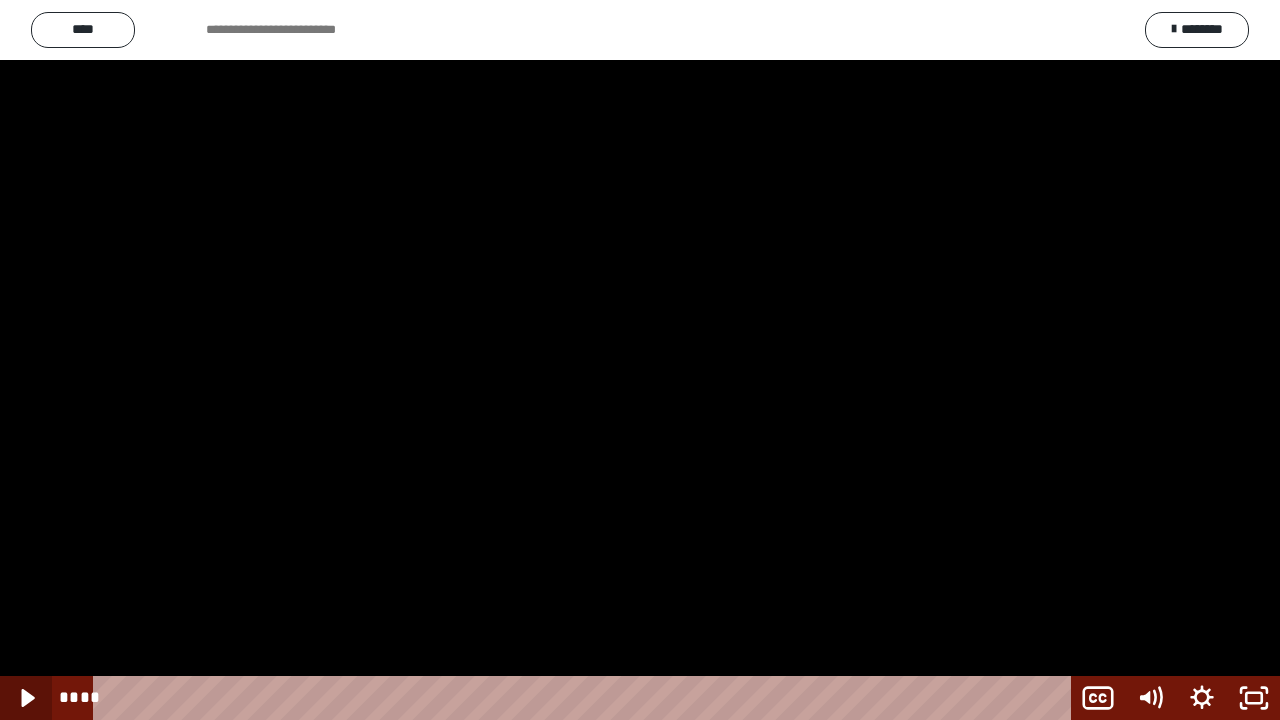 click 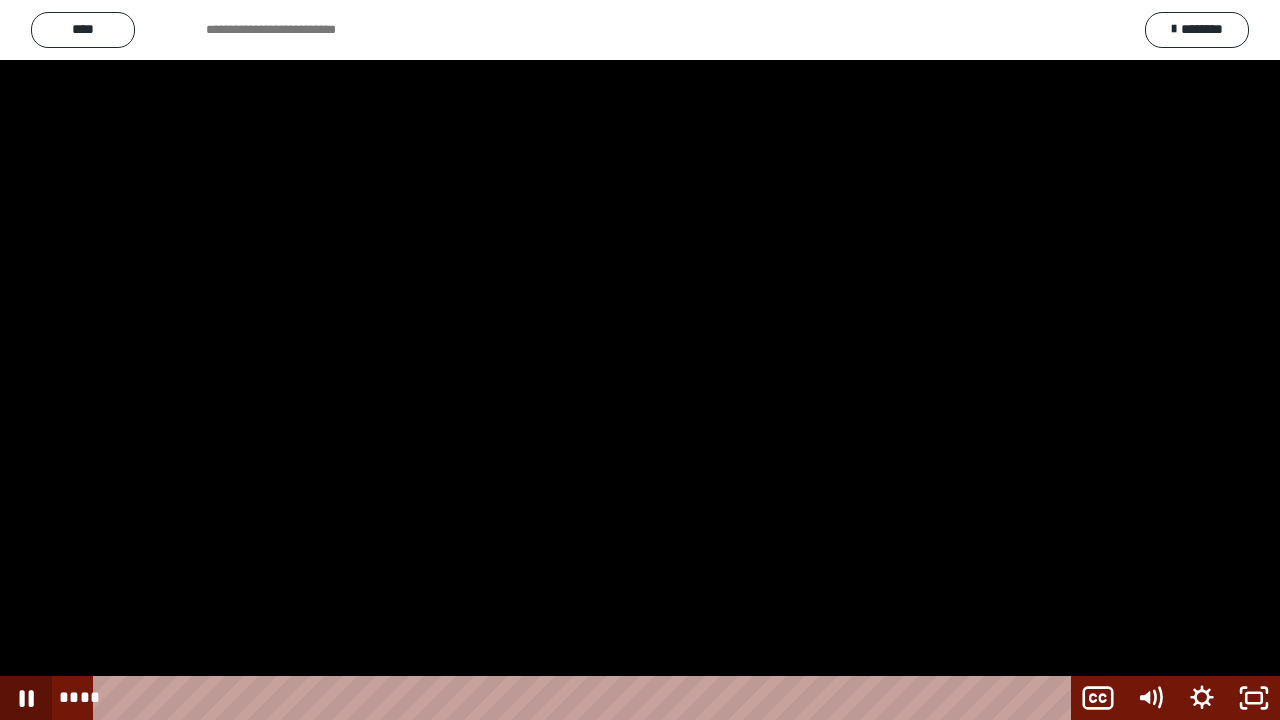 click 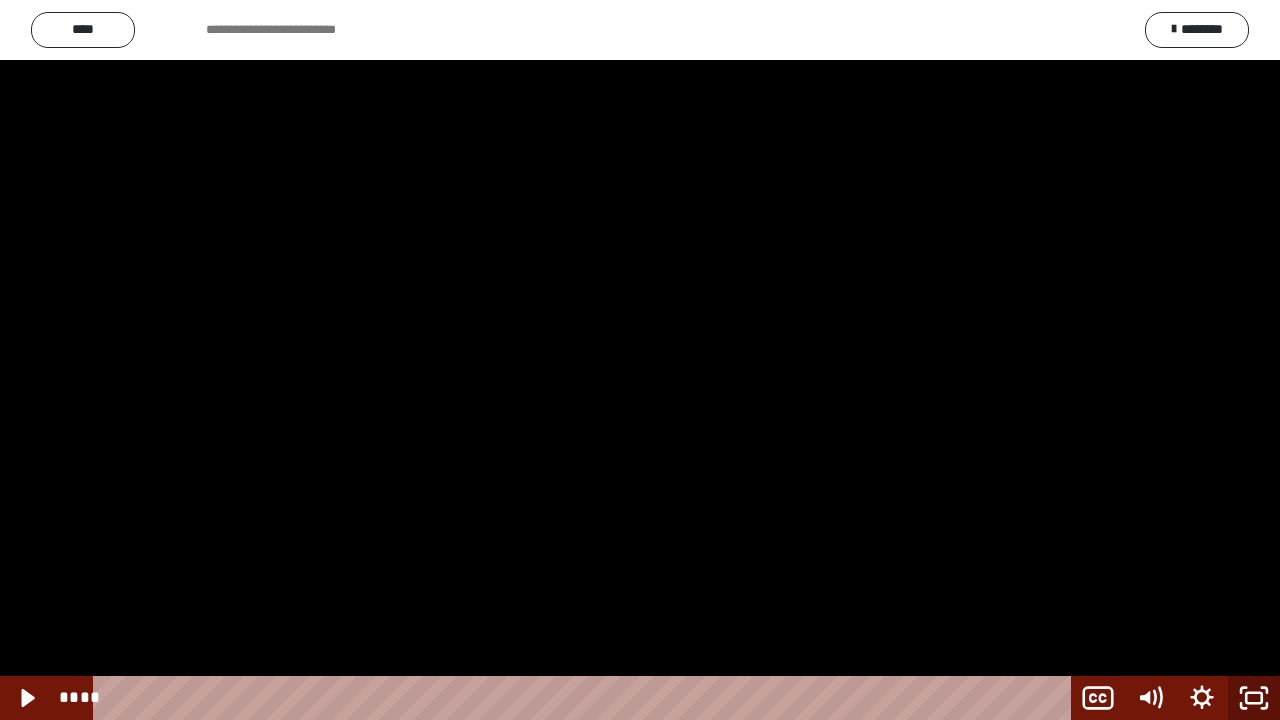 click 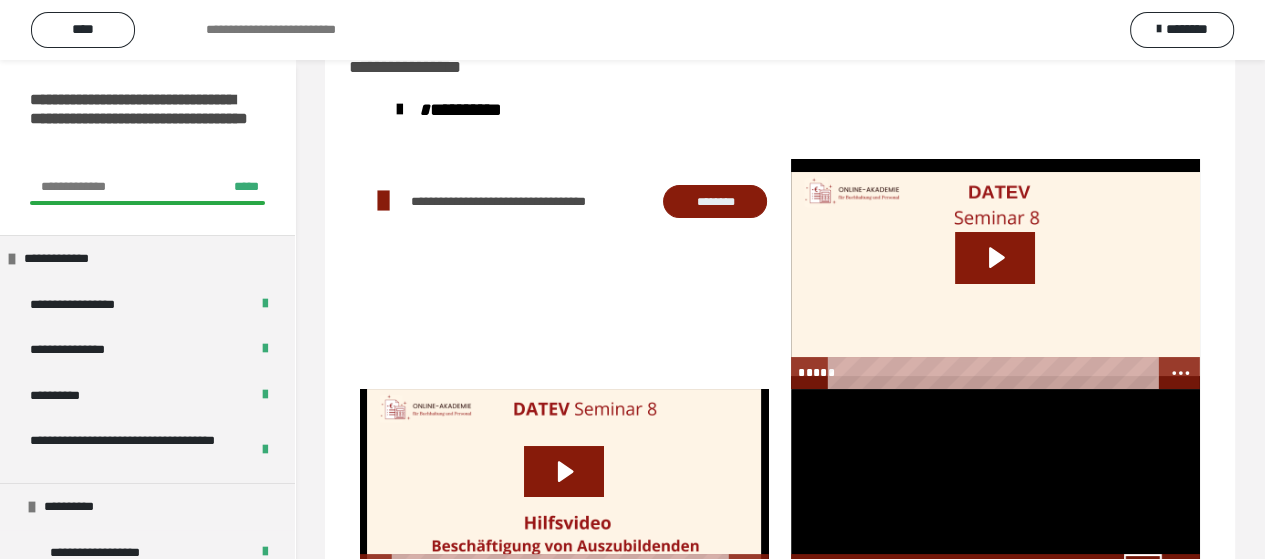 click at bounding box center (995, 487) 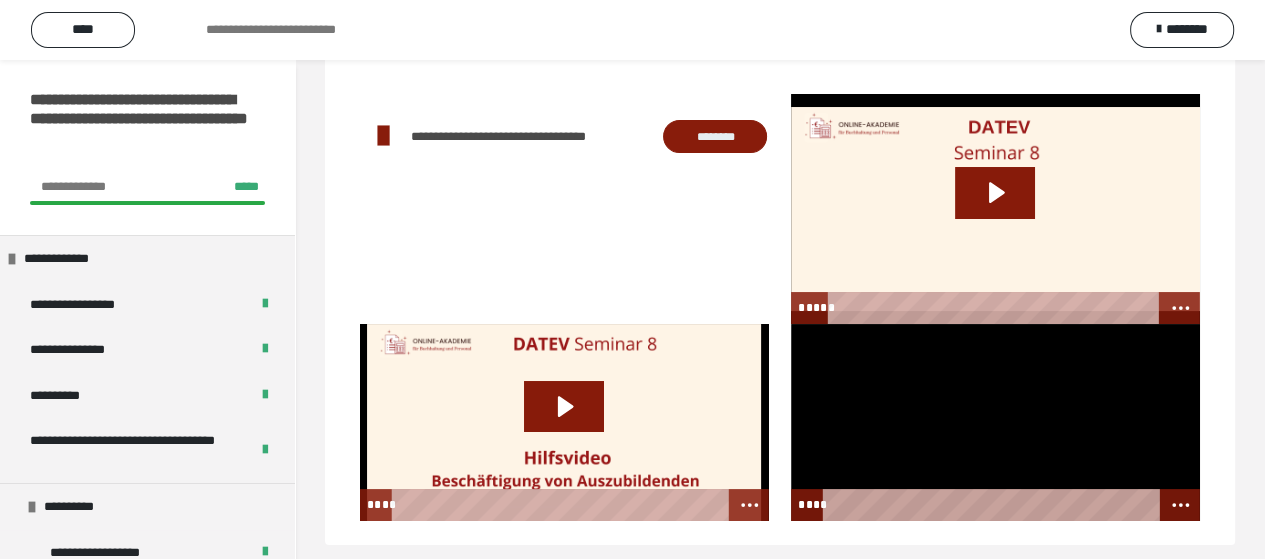 scroll, scrollTop: 128, scrollLeft: 0, axis: vertical 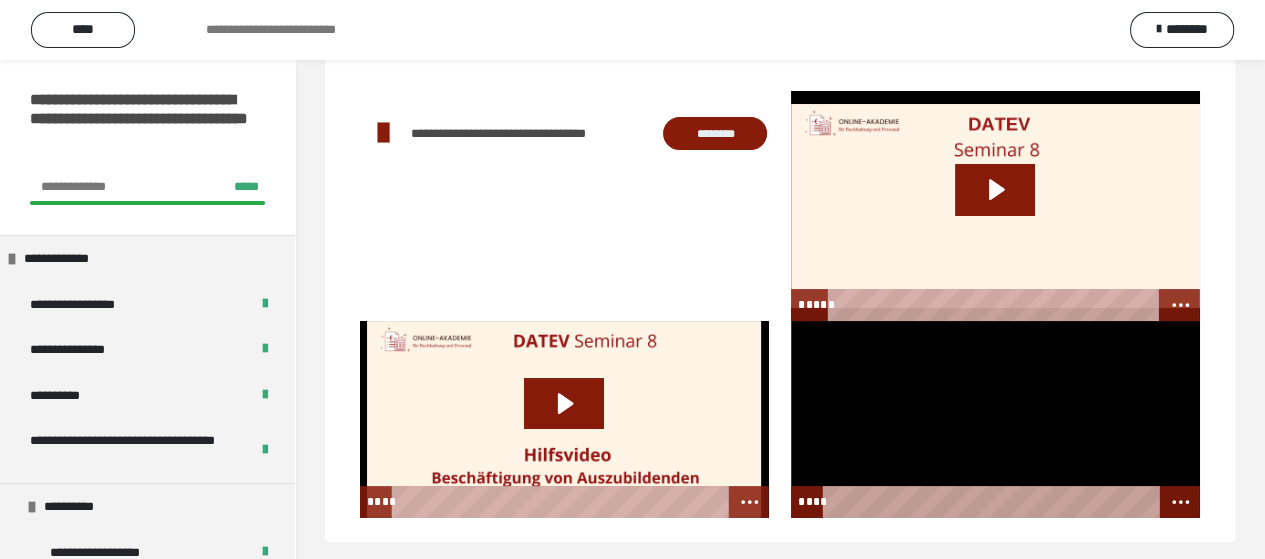 click at bounding box center (995, 419) 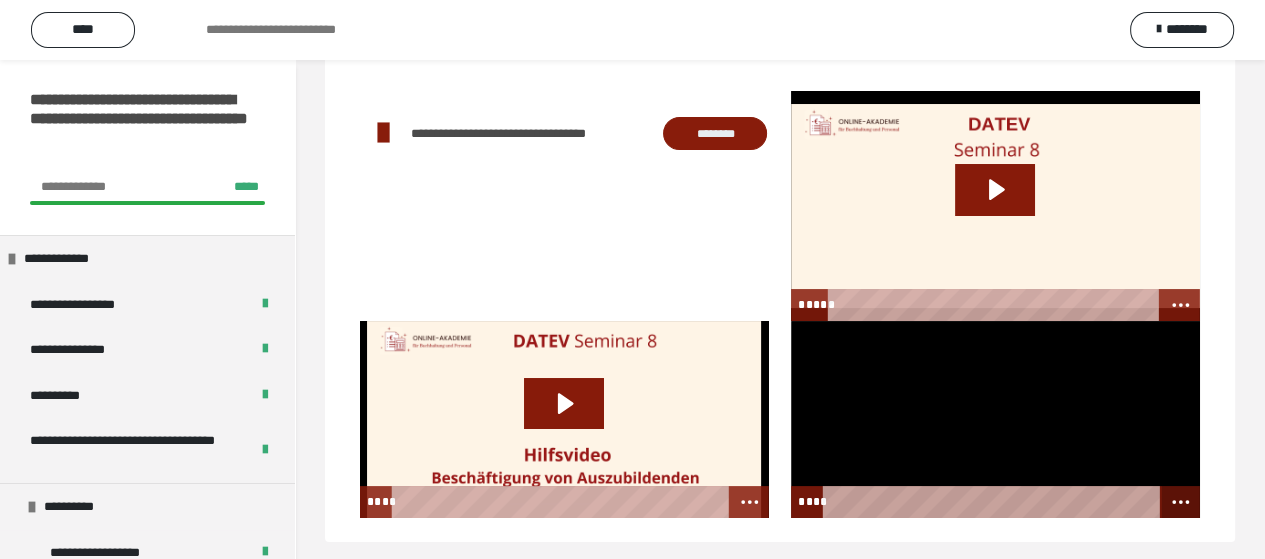click 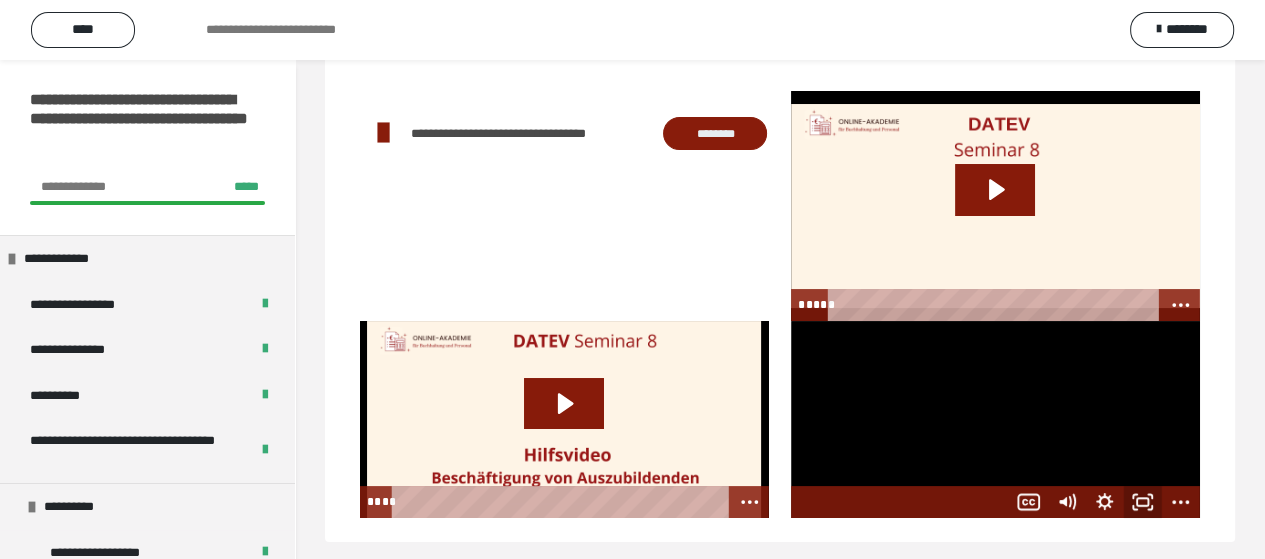 click 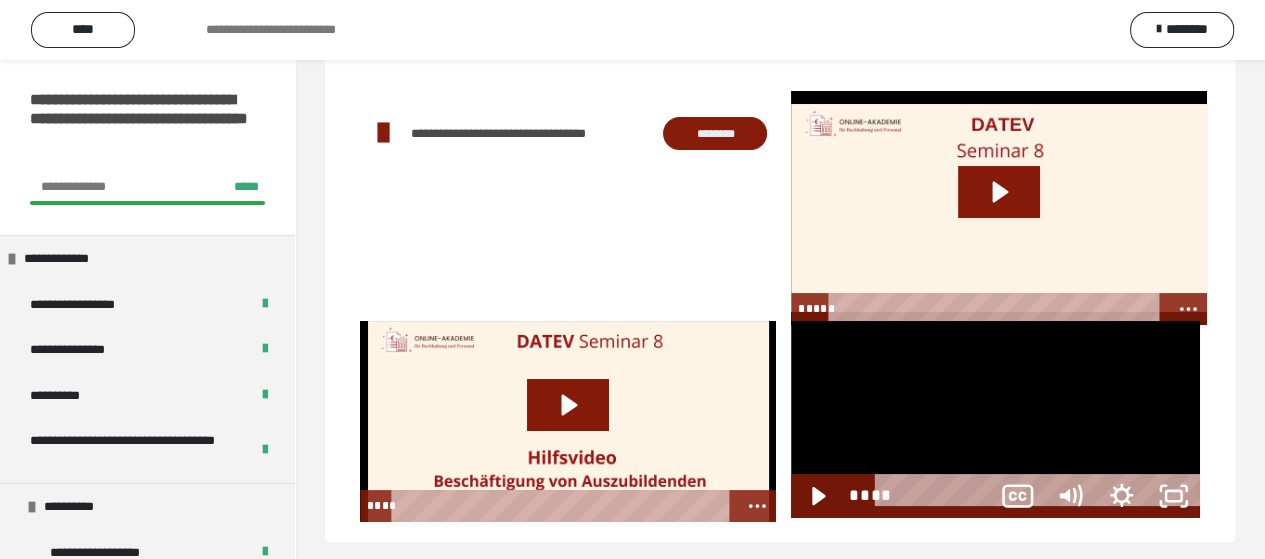 scroll, scrollTop: 60, scrollLeft: 0, axis: vertical 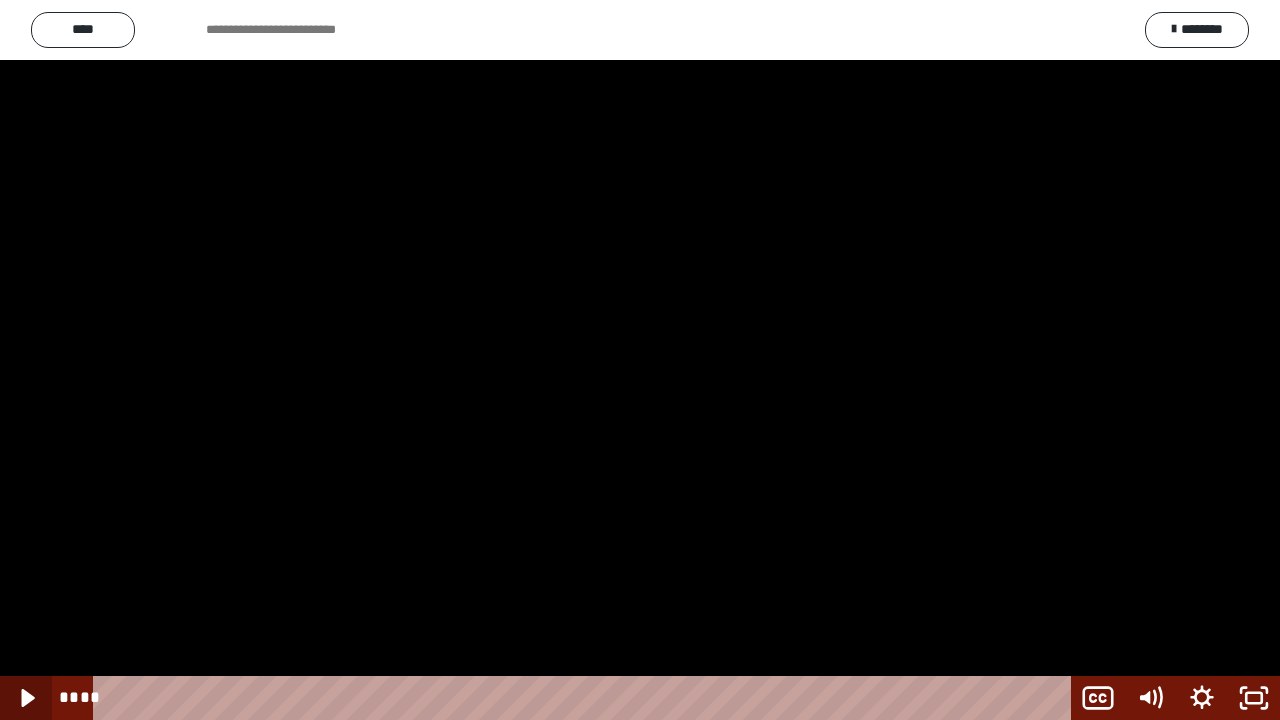 click 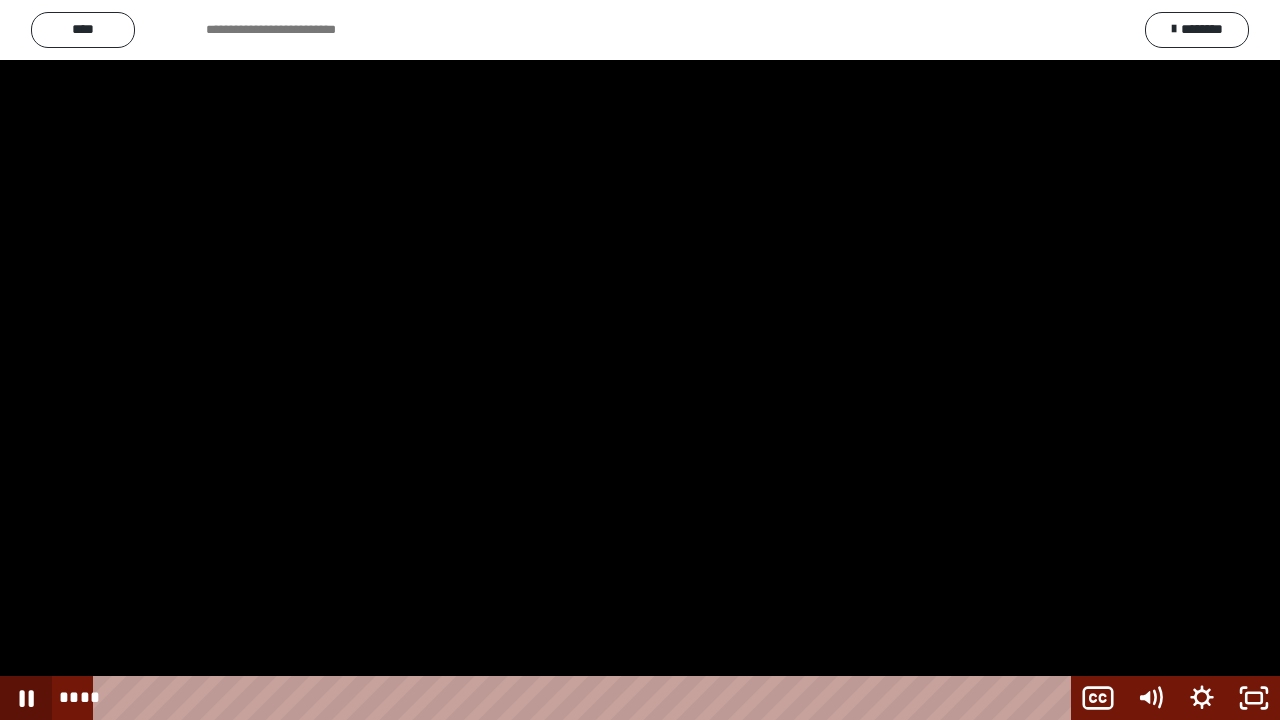 click 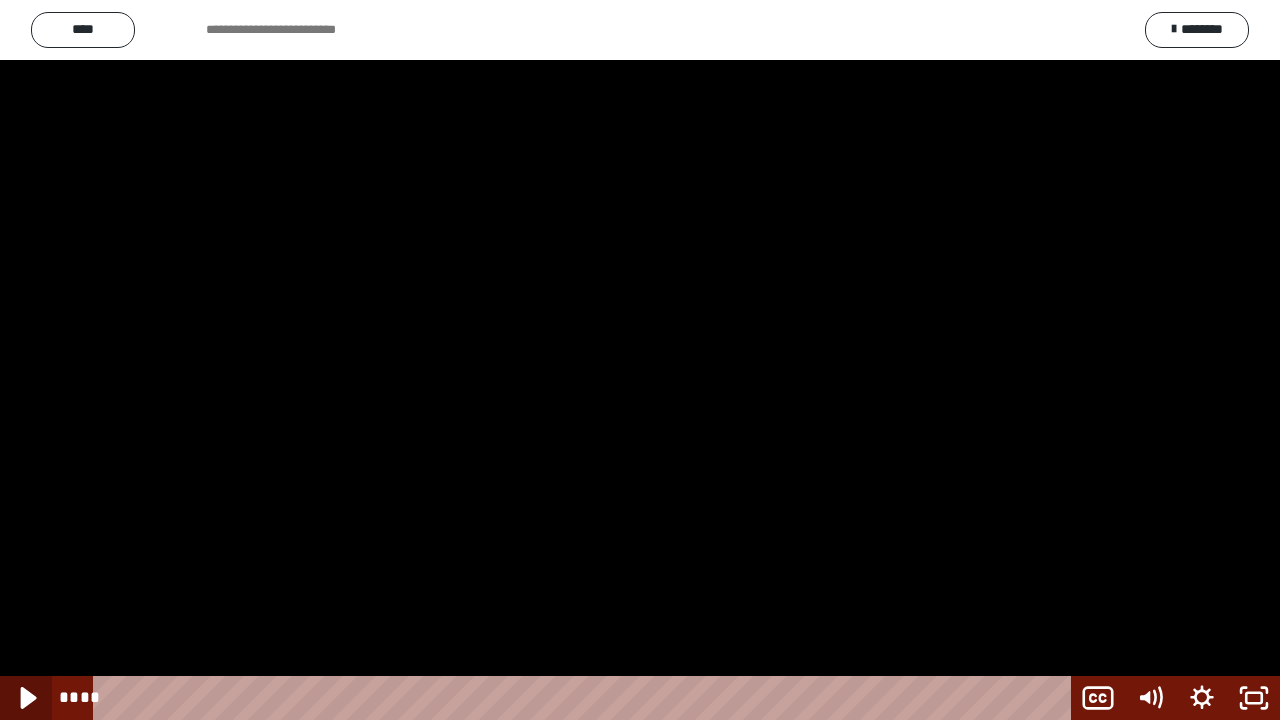 click 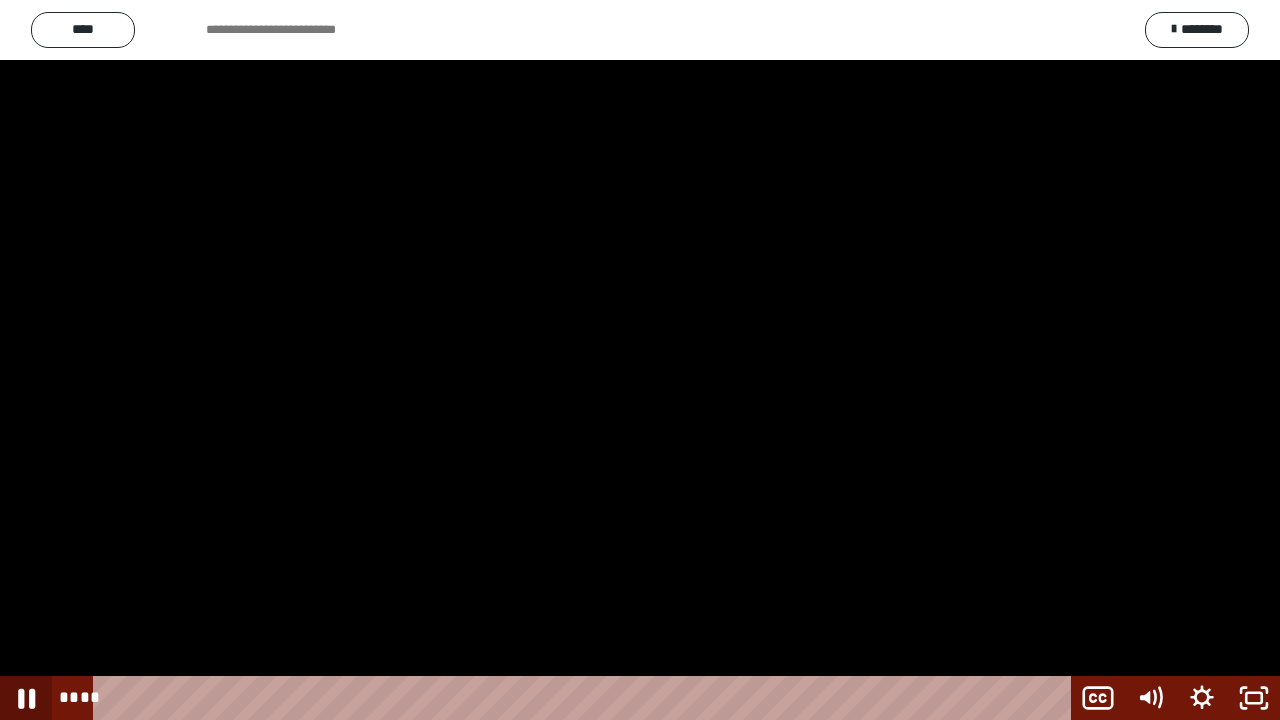 click 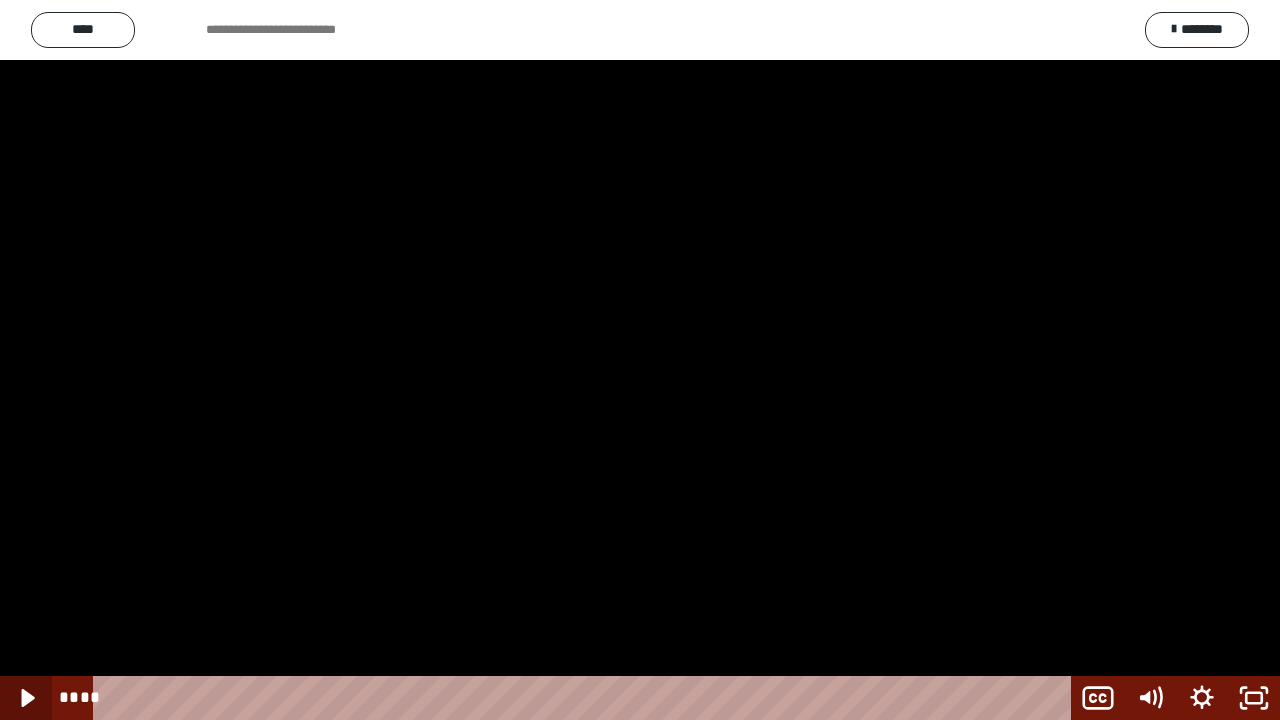 click 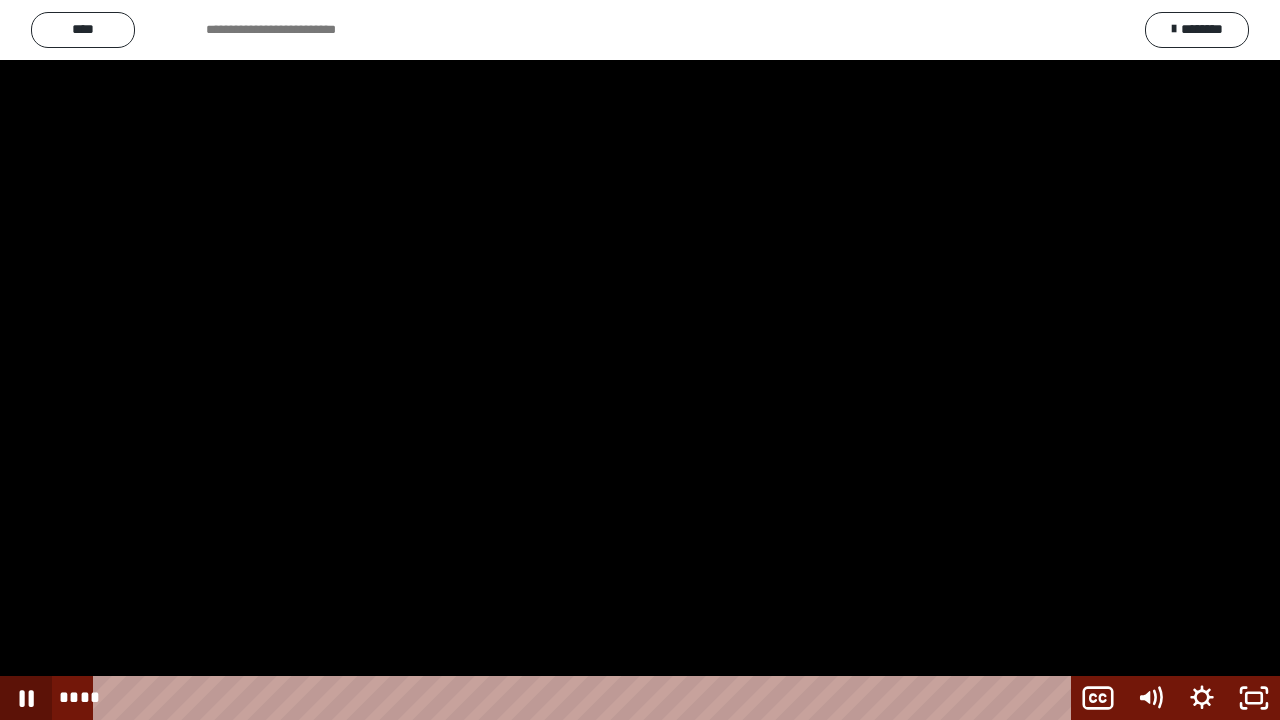 click 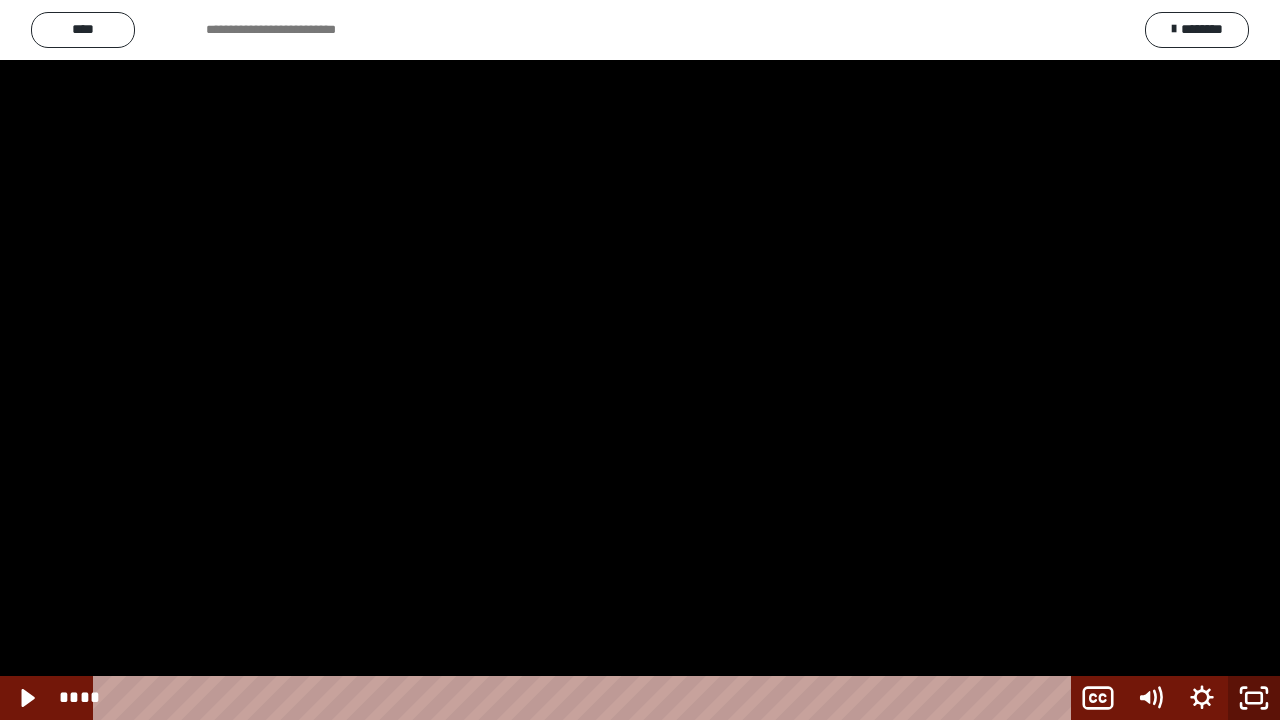 click 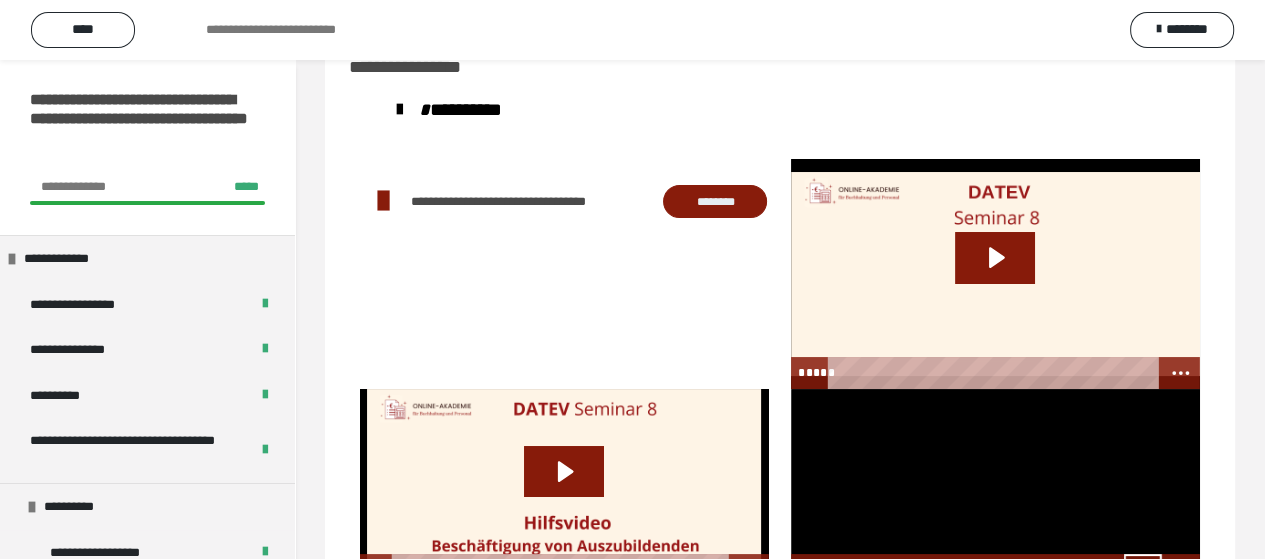scroll, scrollTop: 140, scrollLeft: 0, axis: vertical 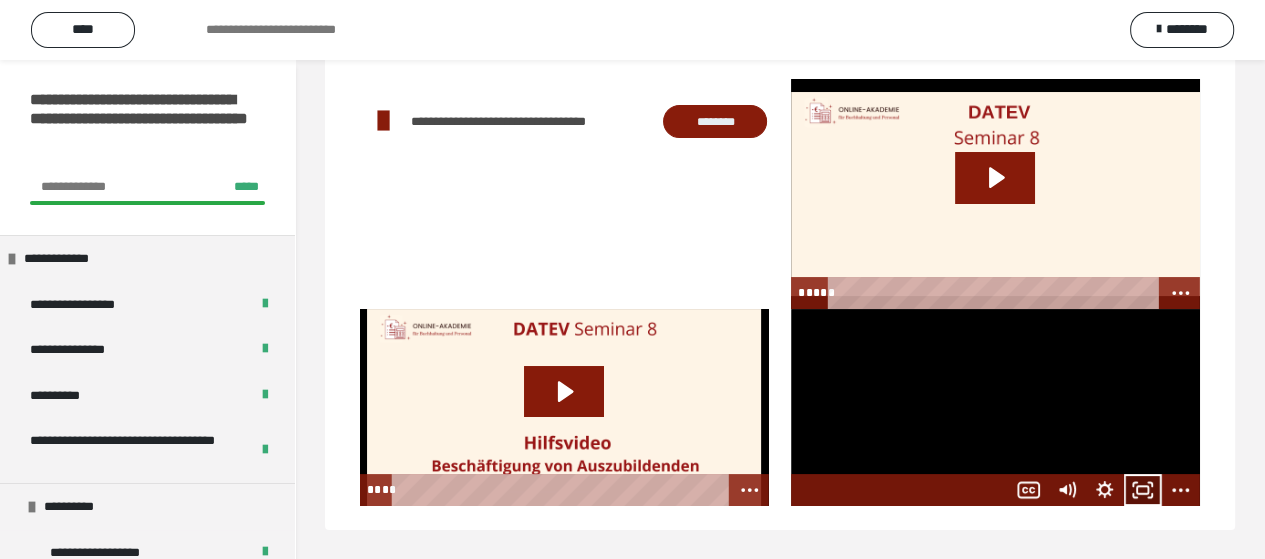 click 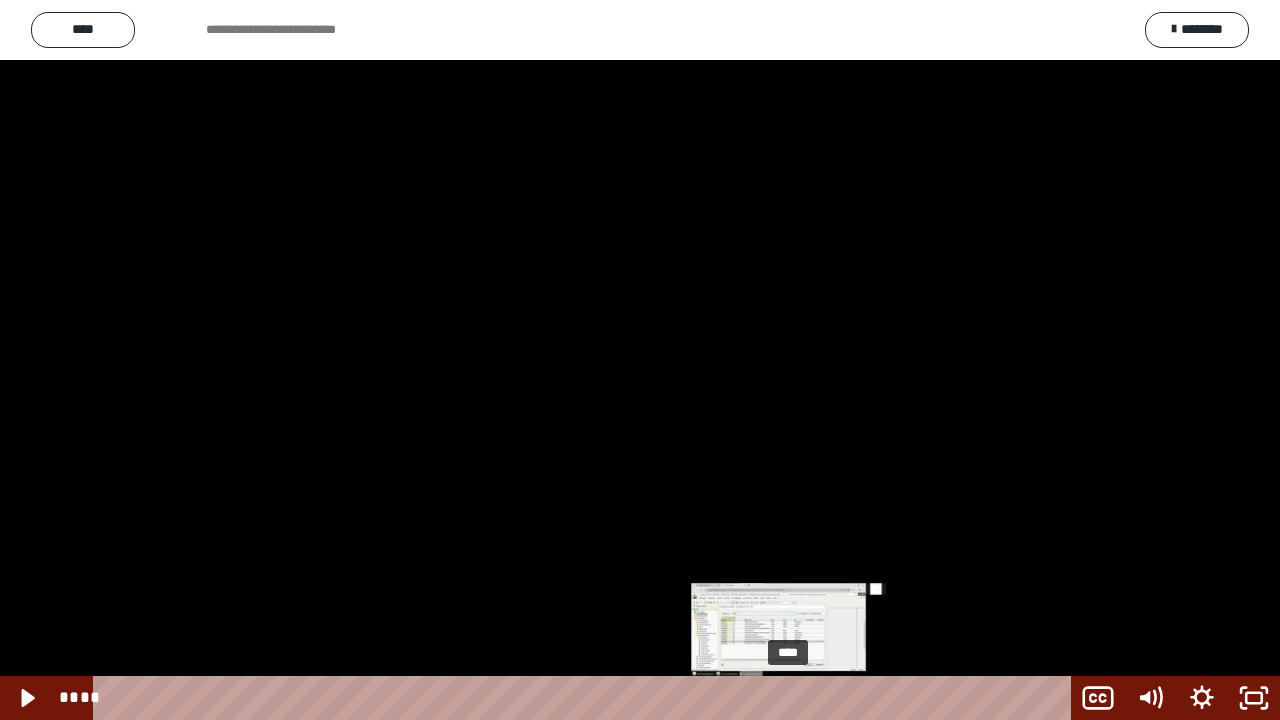 click at bounding box center (788, 698) 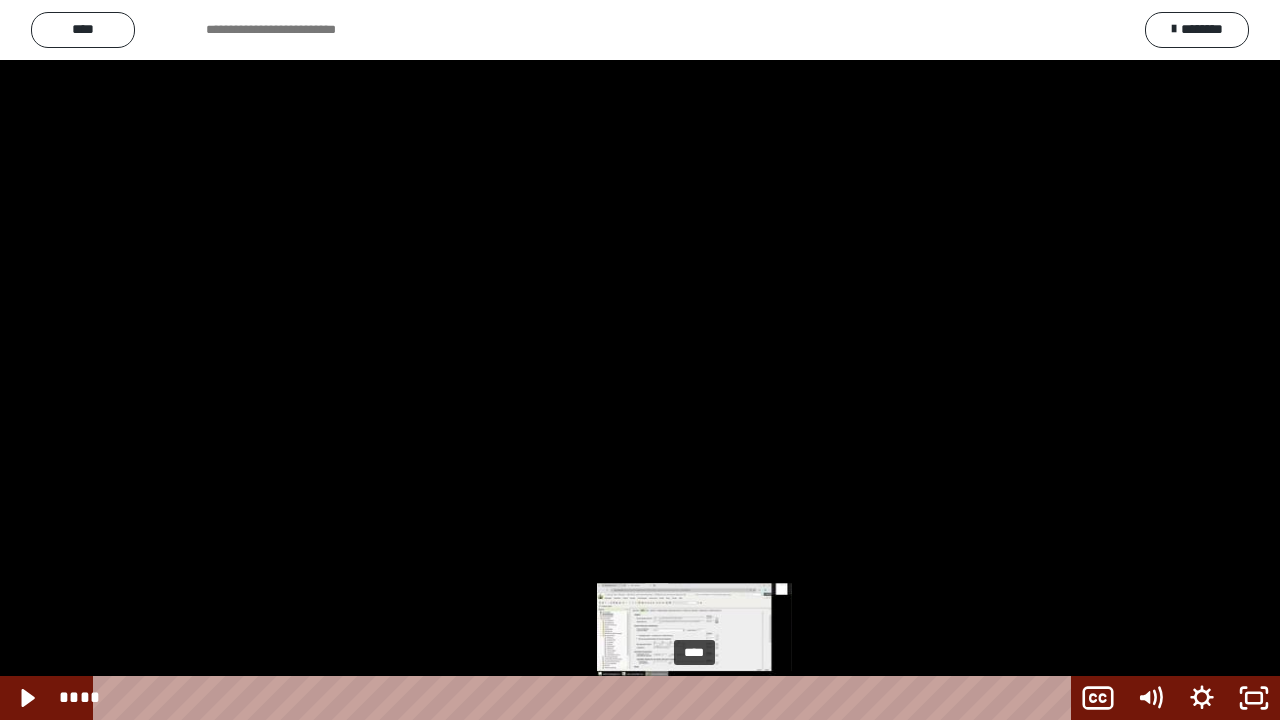 drag, startPoint x: 555, startPoint y: 692, endPoint x: 695, endPoint y: 704, distance: 140.51335 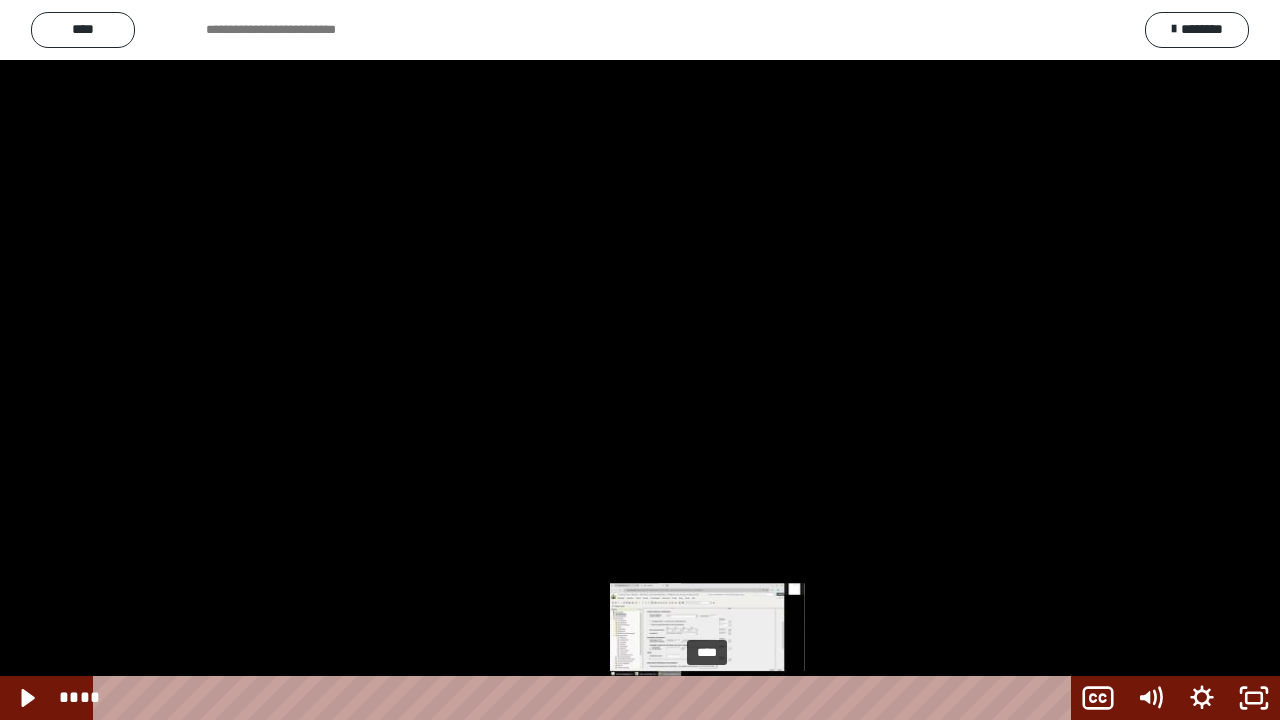 drag, startPoint x: 695, startPoint y: 704, endPoint x: 708, endPoint y: 702, distance: 13.152946 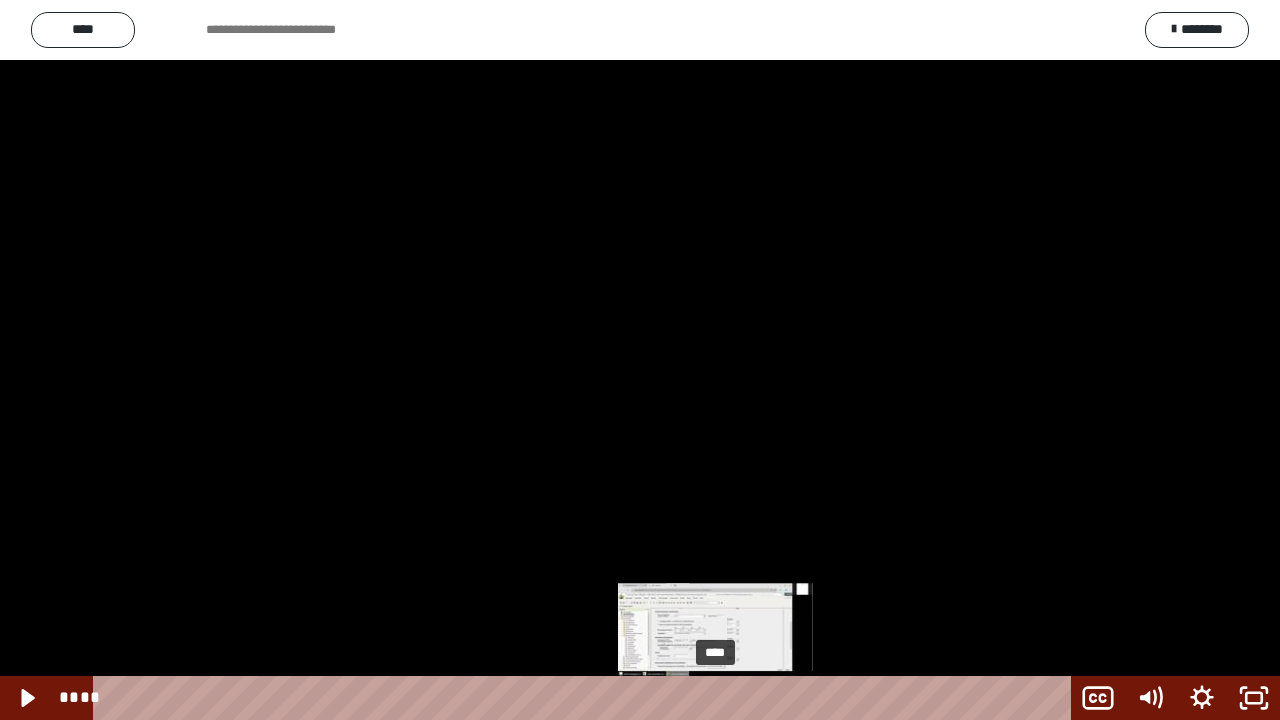 click at bounding box center (715, 698) 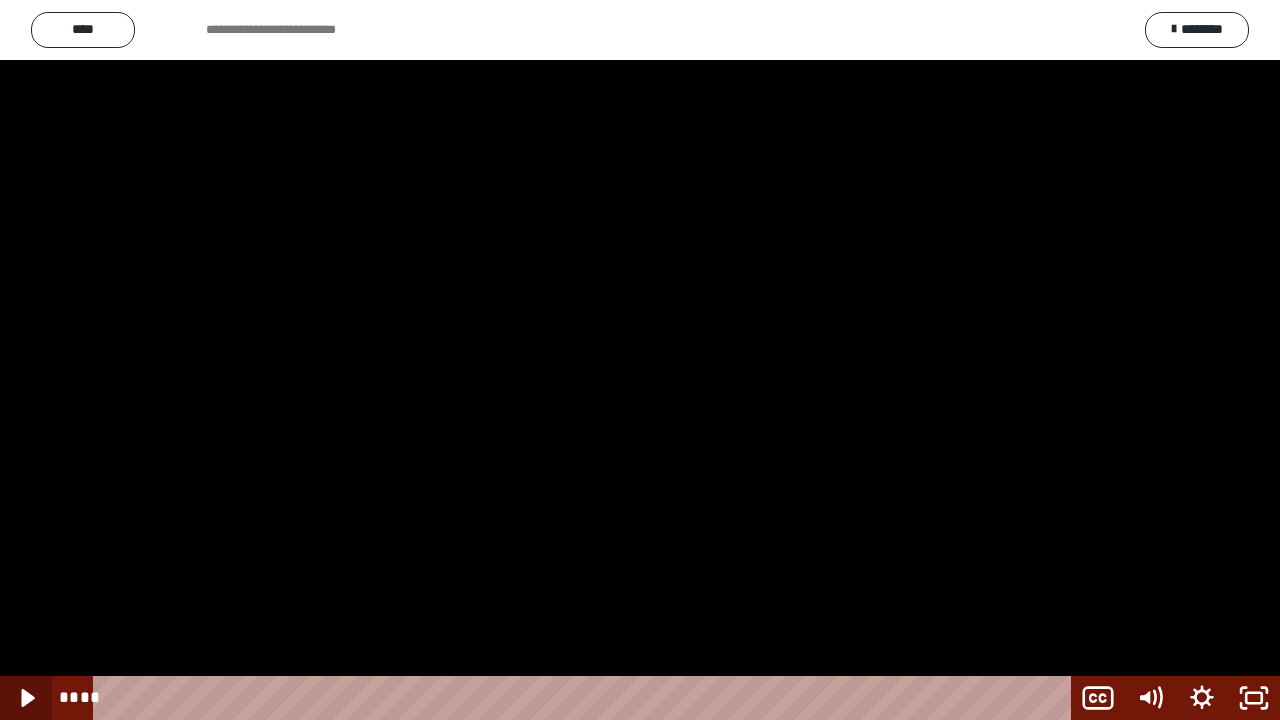 click 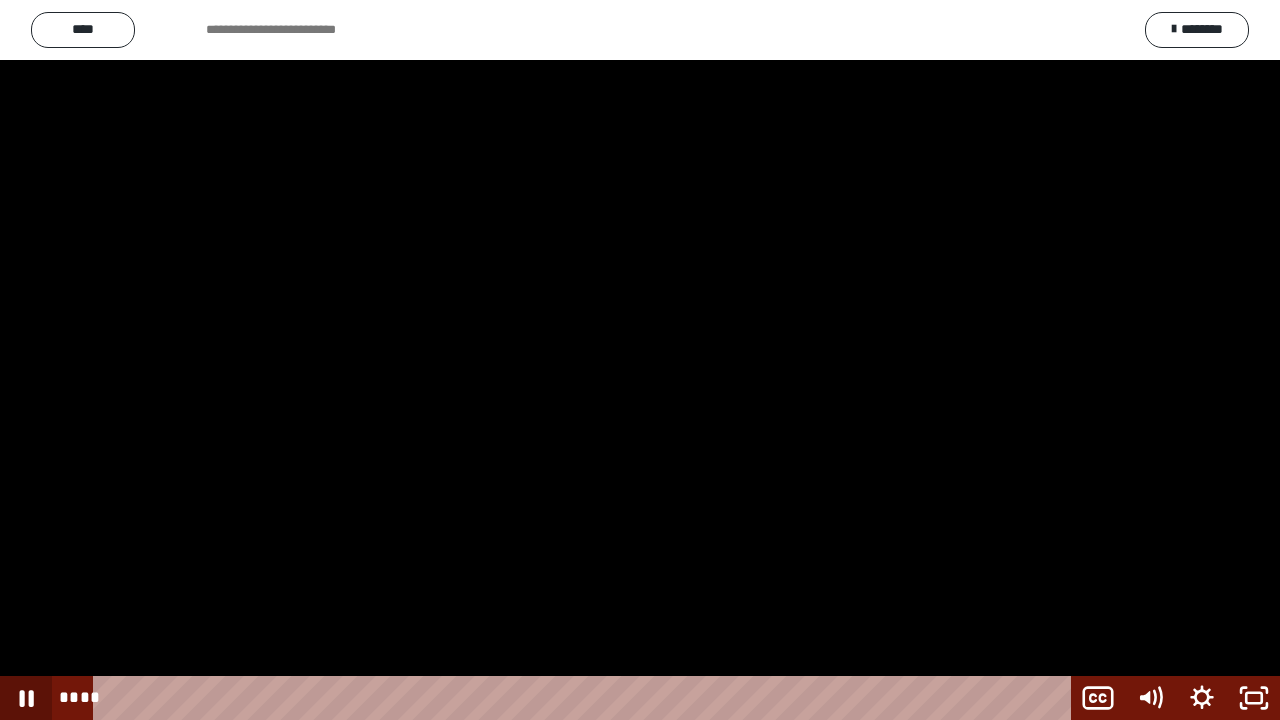 click 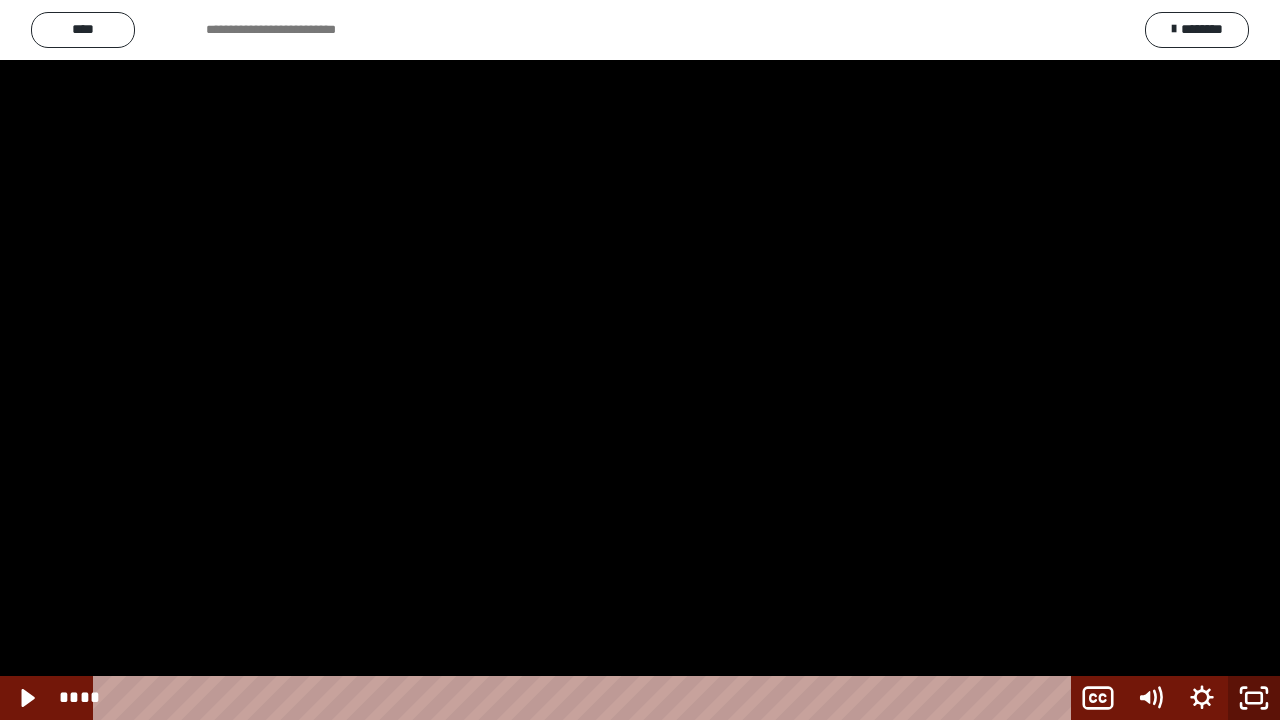 click 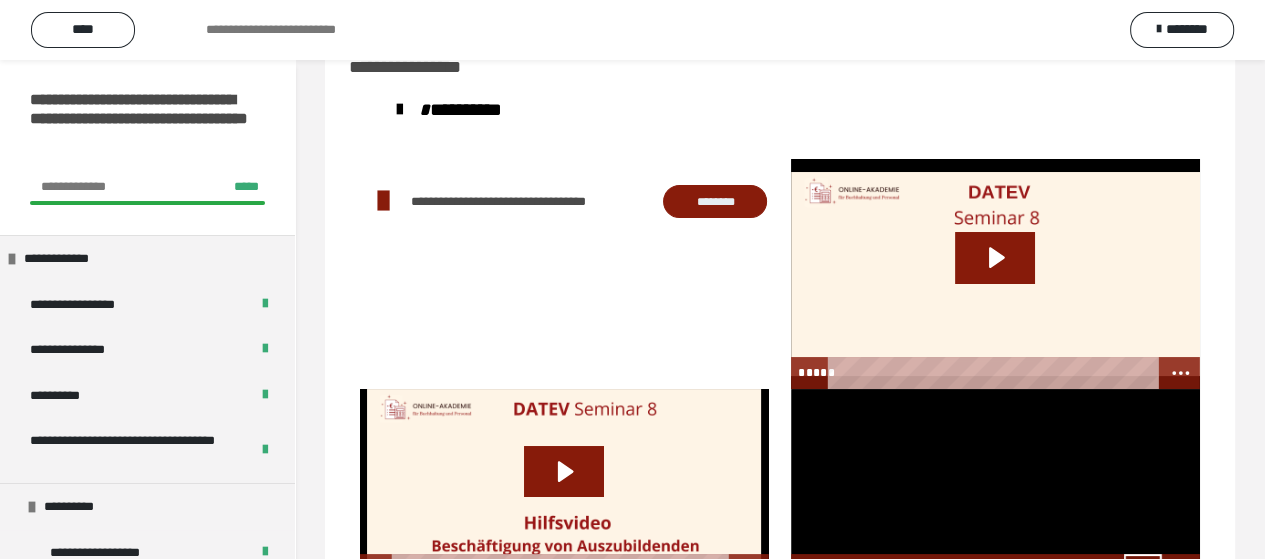 scroll, scrollTop: 140, scrollLeft: 0, axis: vertical 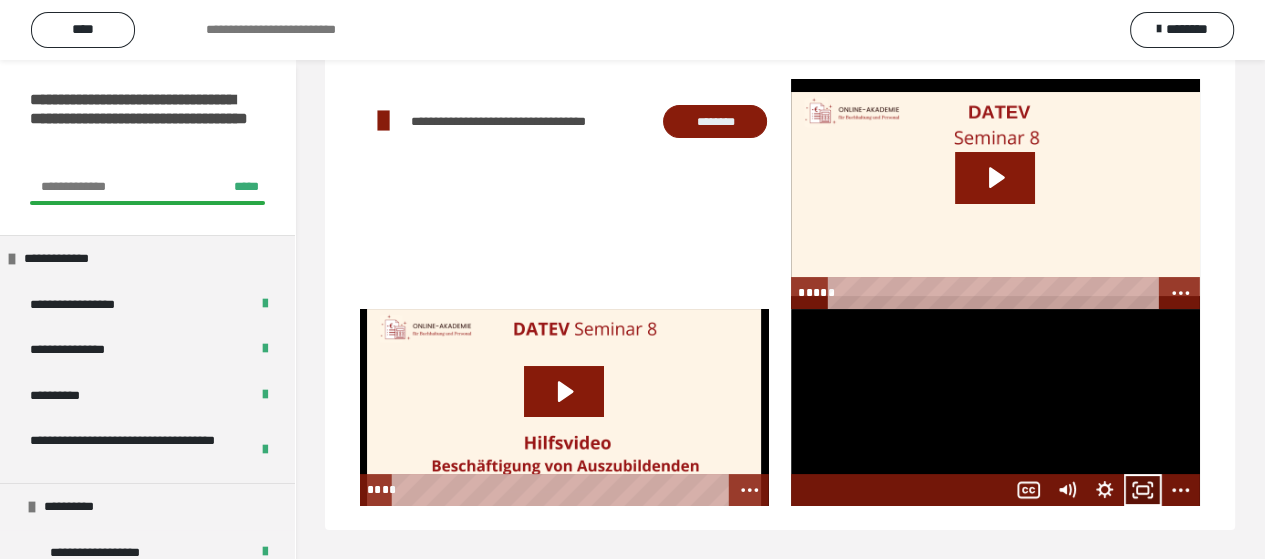 click 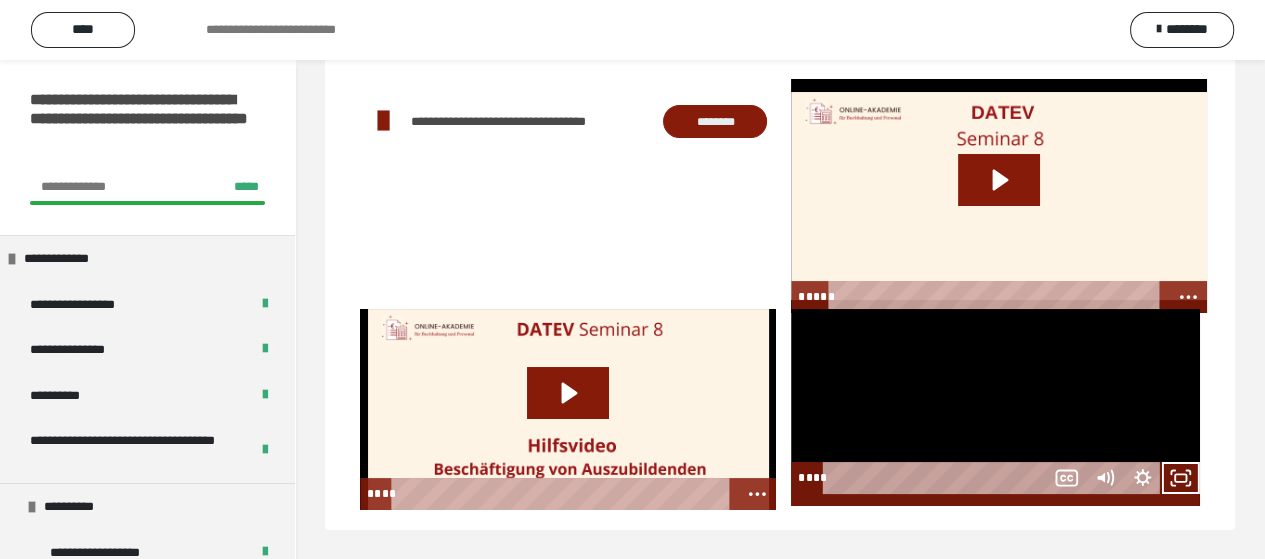 scroll, scrollTop: 60, scrollLeft: 0, axis: vertical 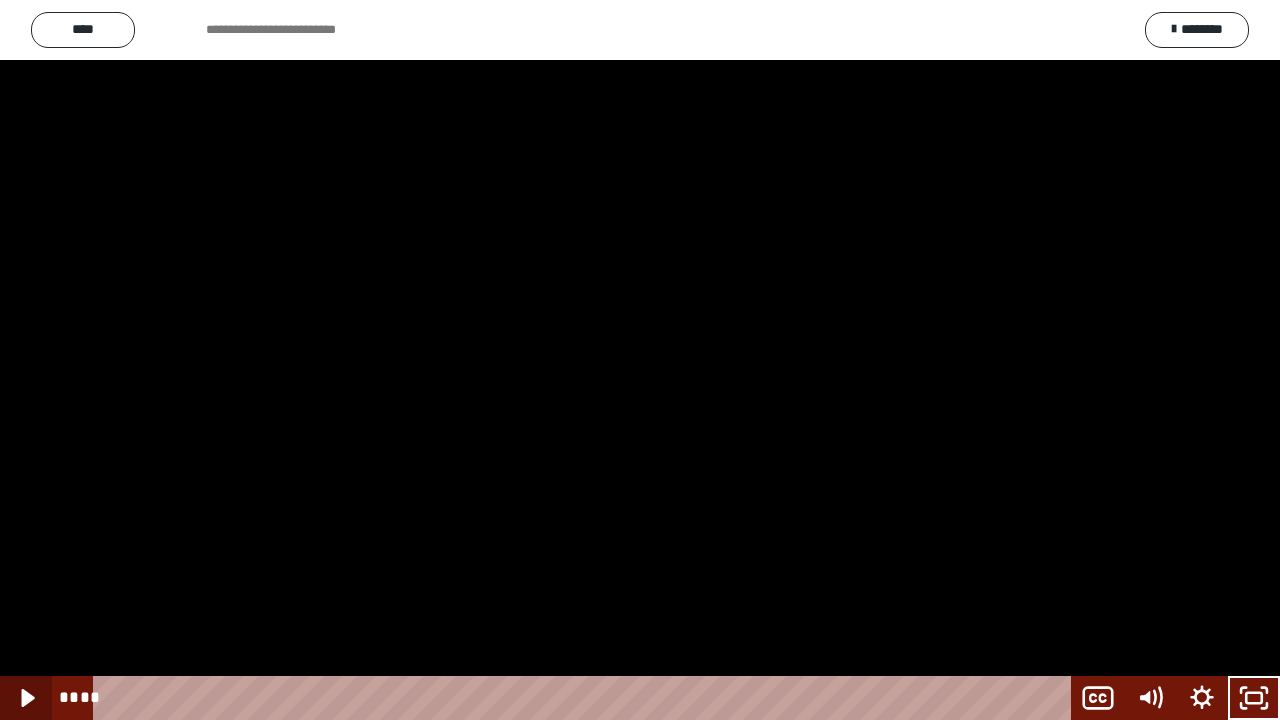 click 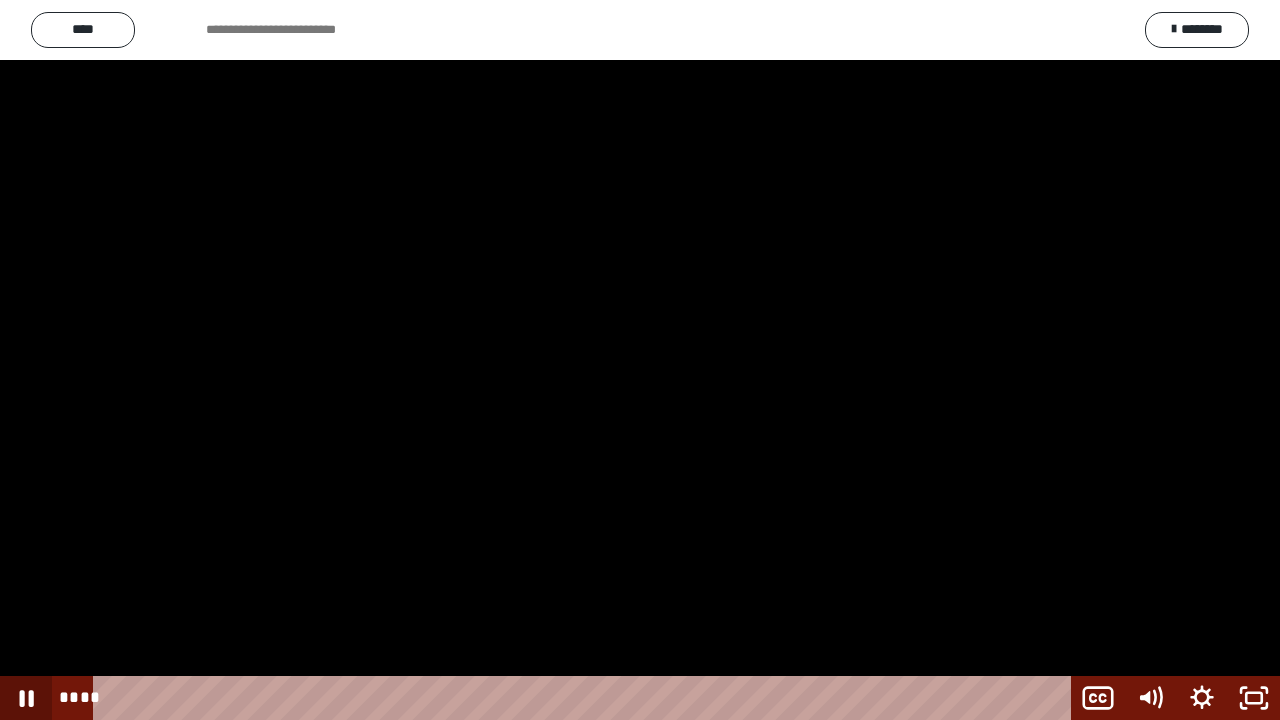 click 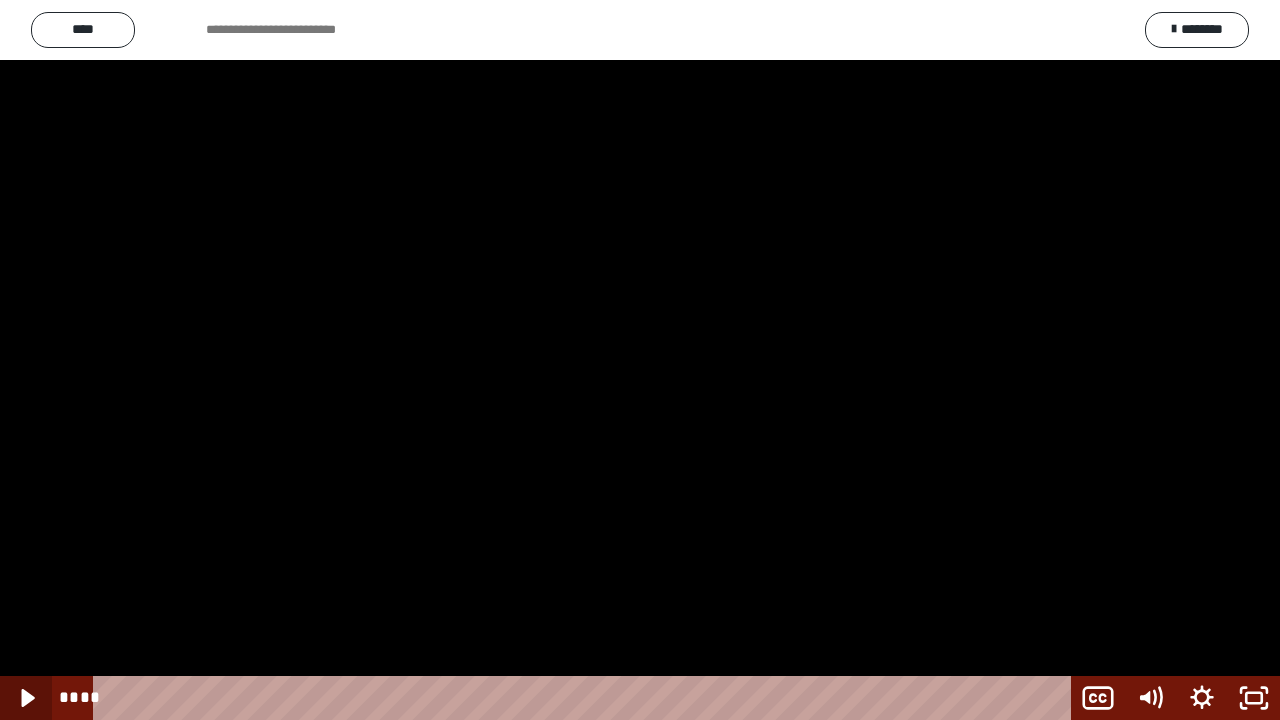 click 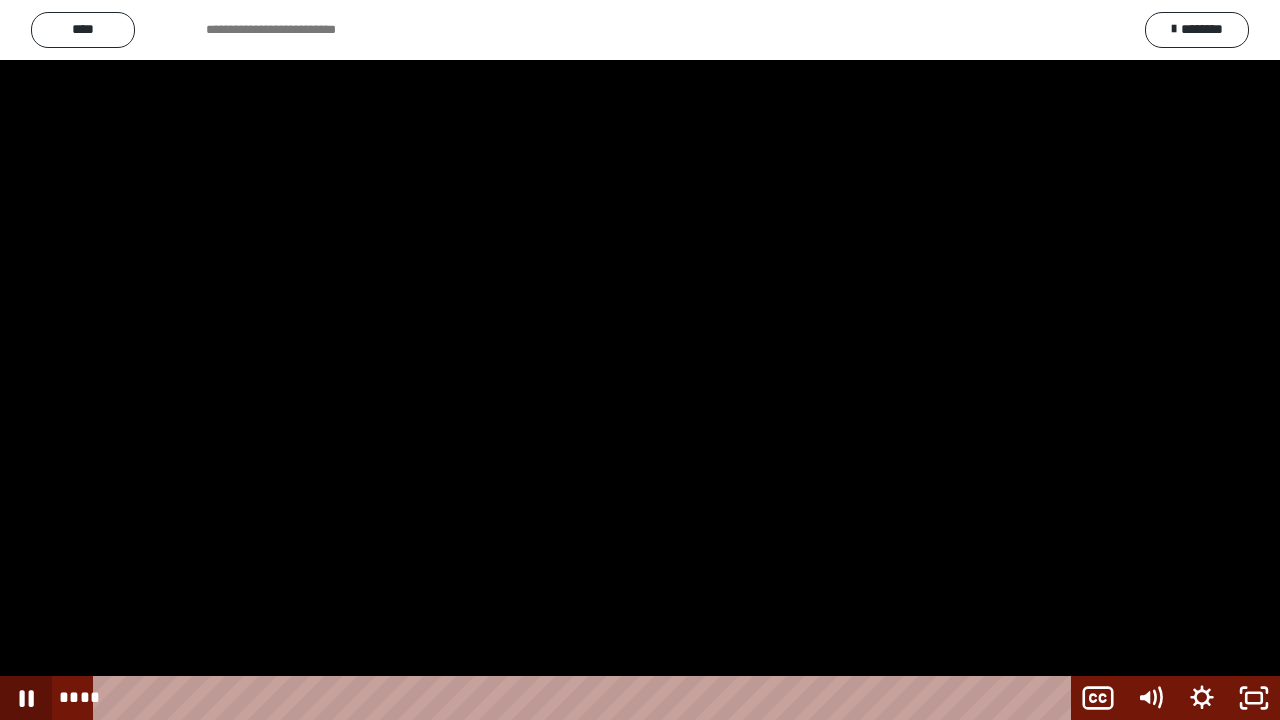 click 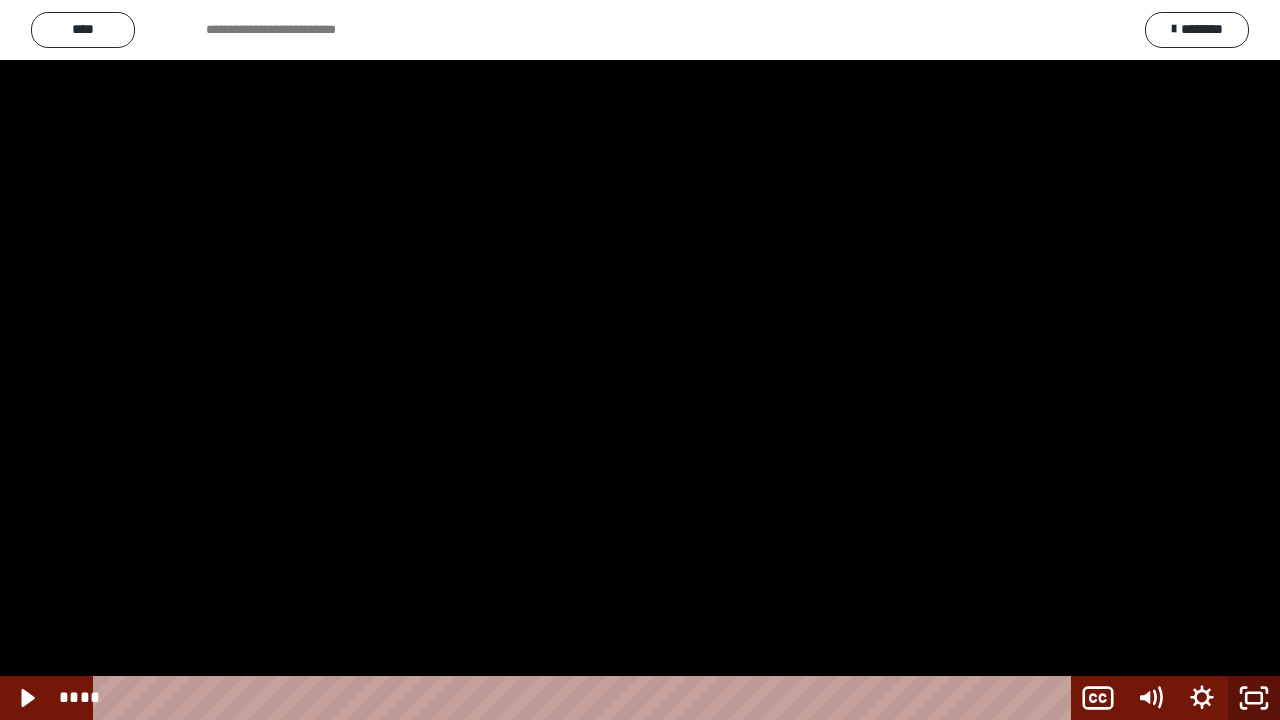 click 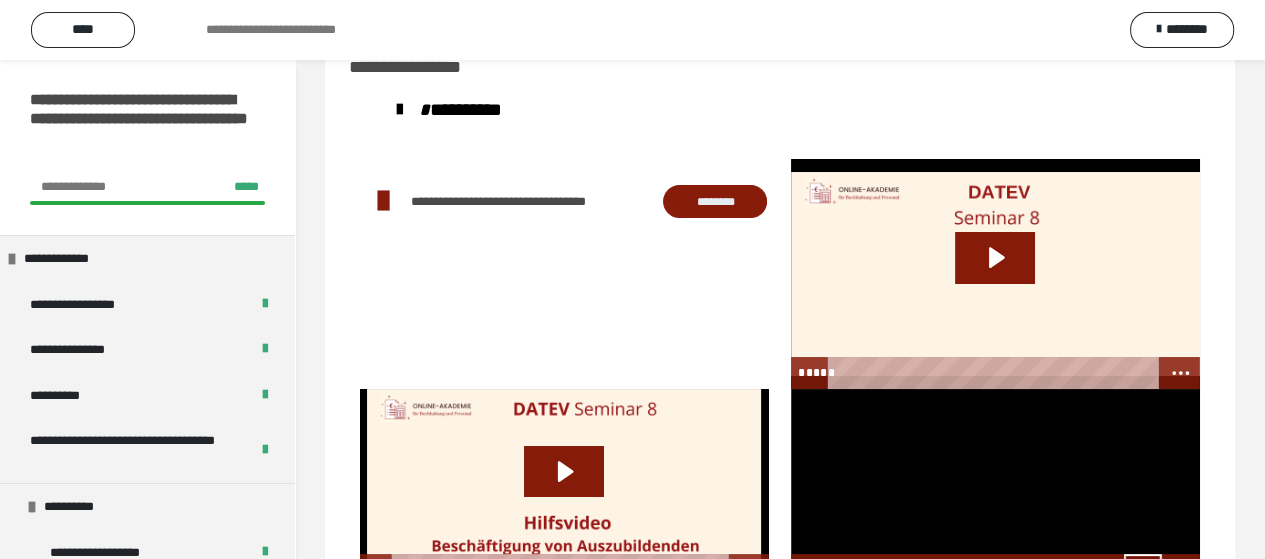 scroll, scrollTop: 140, scrollLeft: 0, axis: vertical 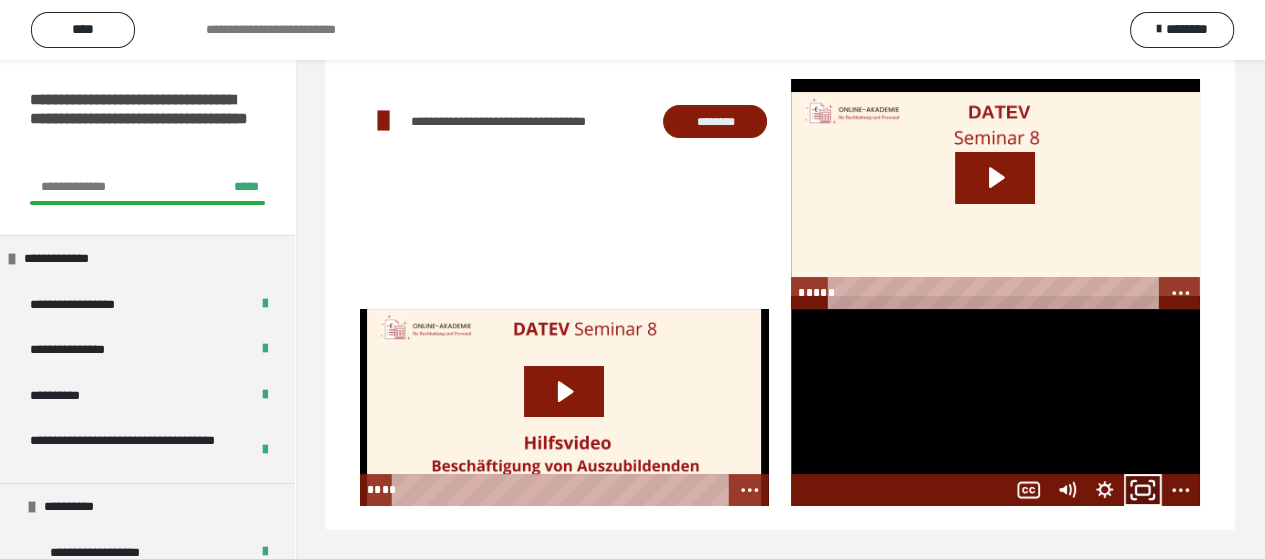 click 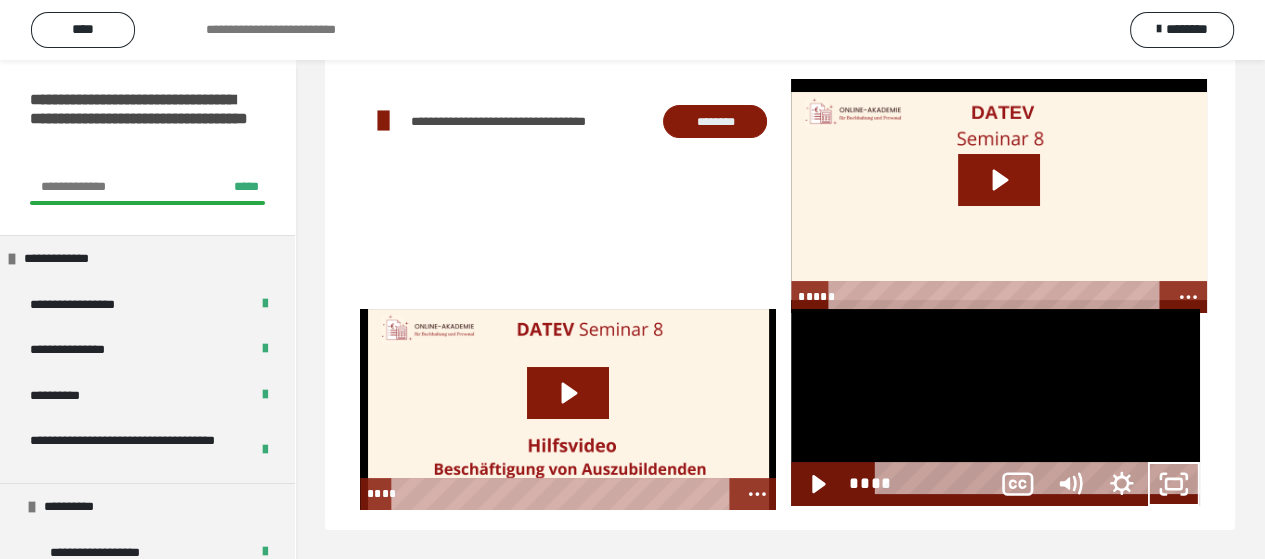 scroll, scrollTop: 60, scrollLeft: 0, axis: vertical 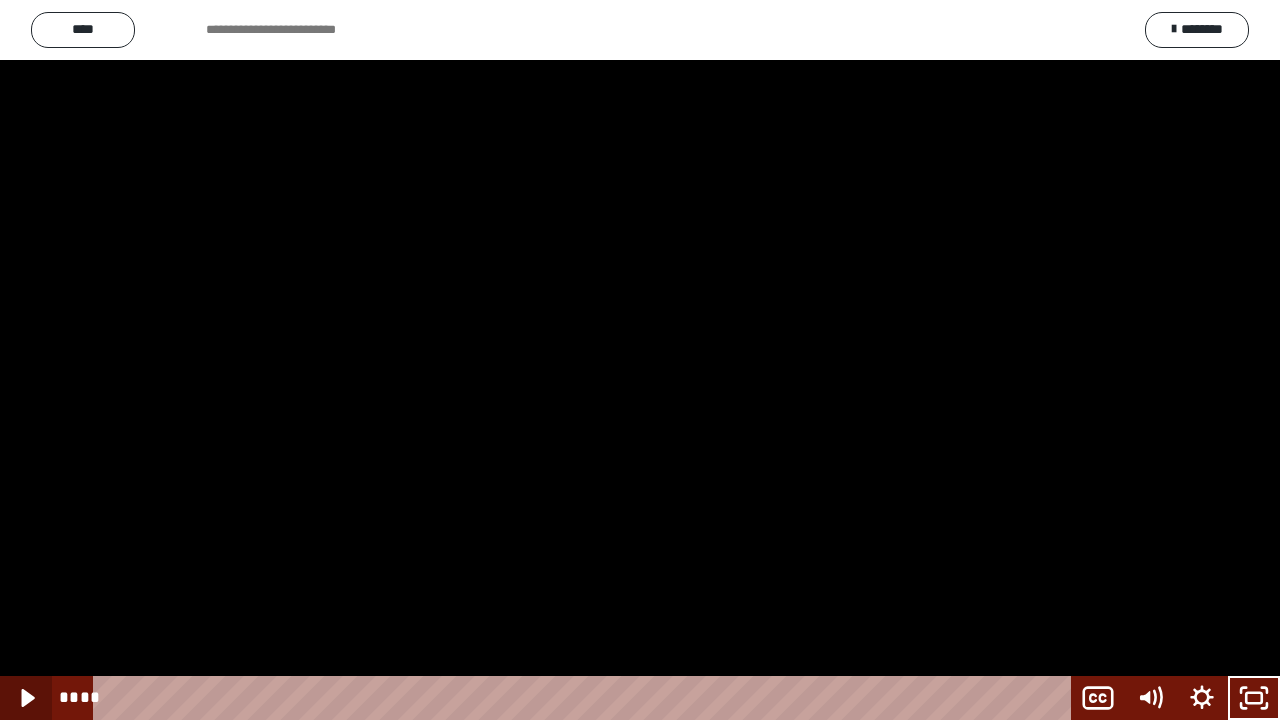 click 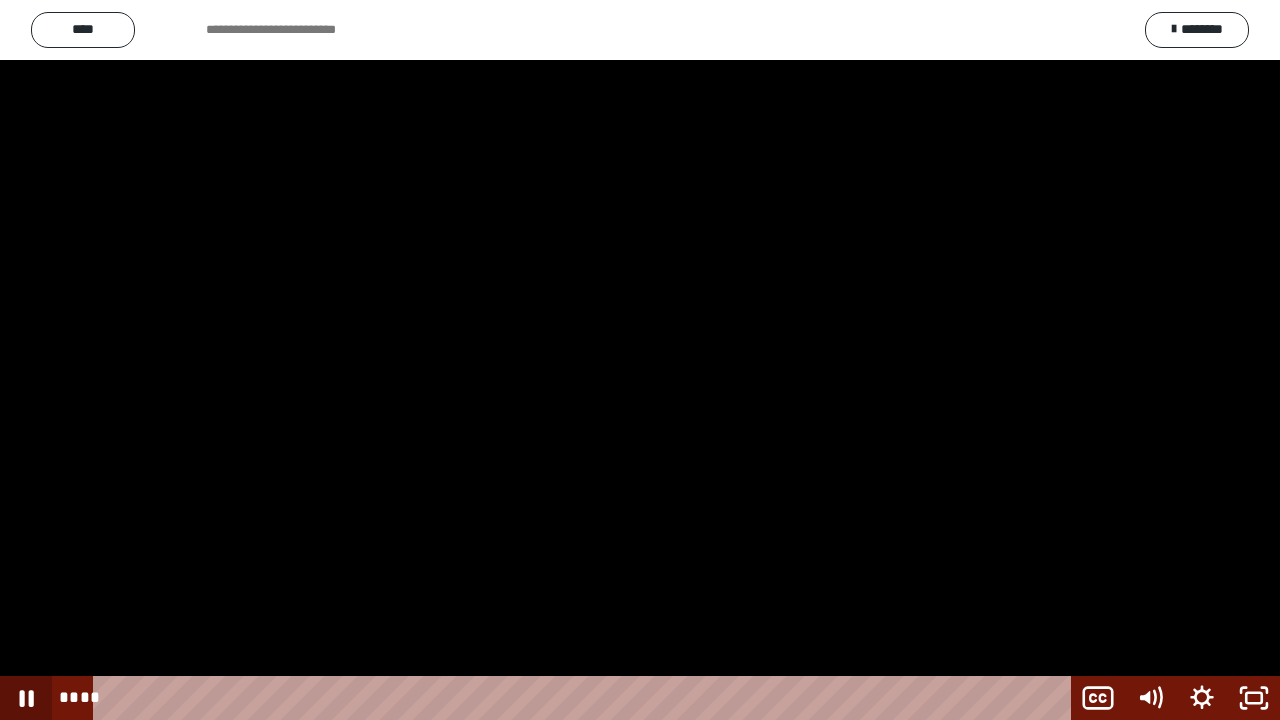 click 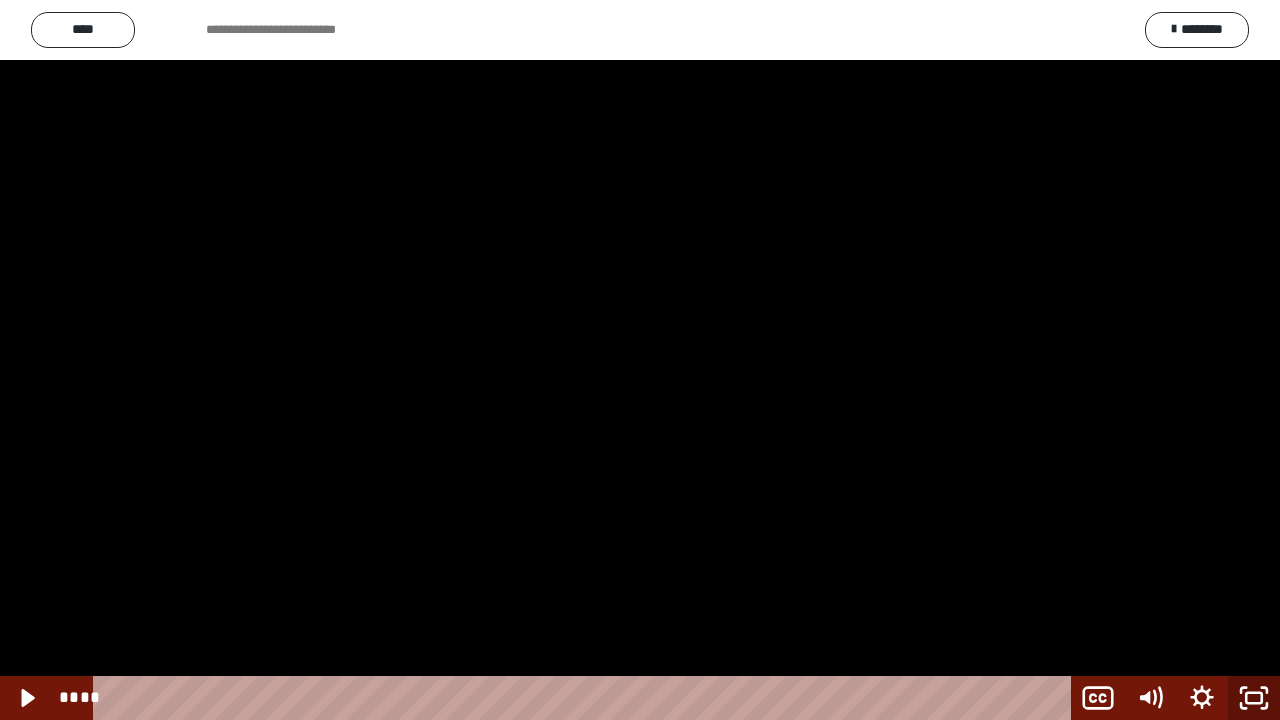 click 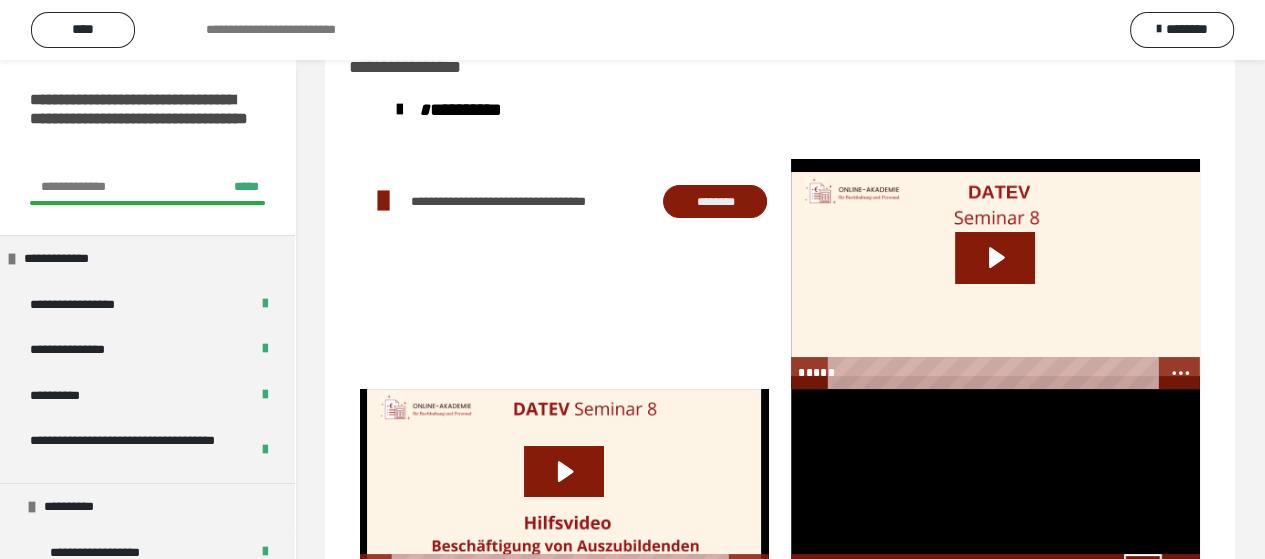 scroll, scrollTop: 140, scrollLeft: 0, axis: vertical 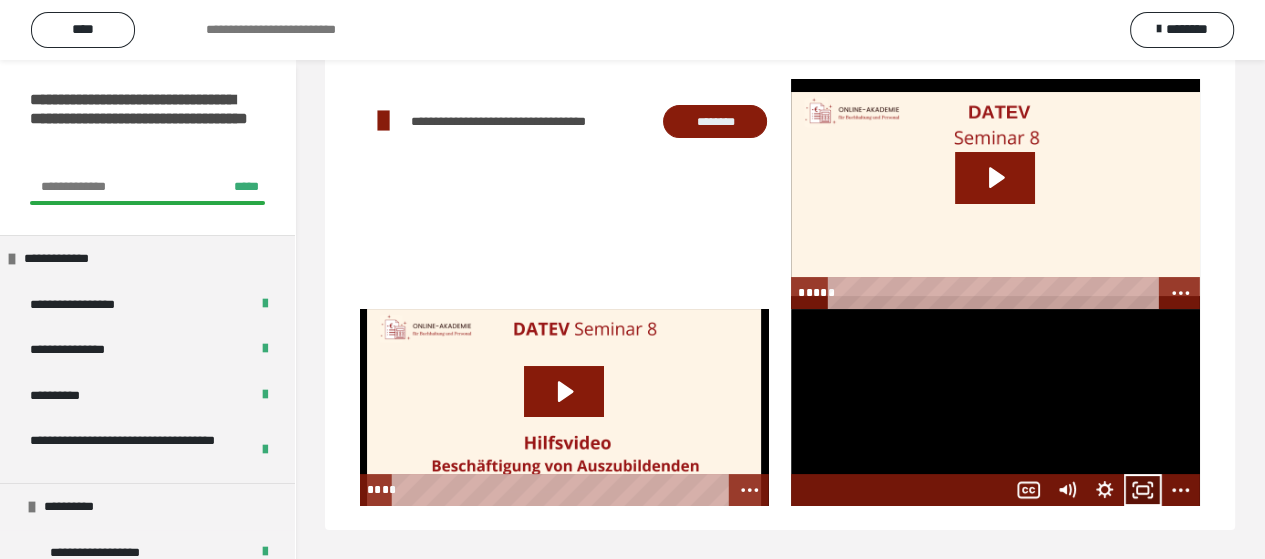click 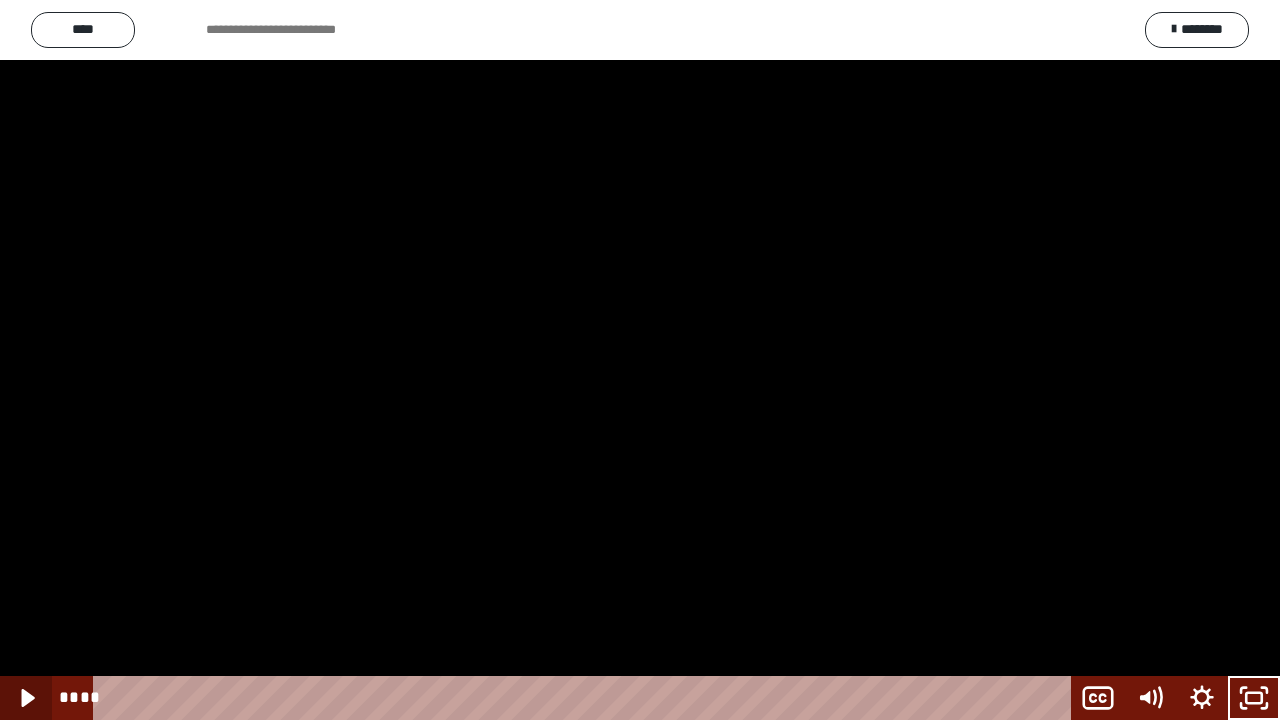click 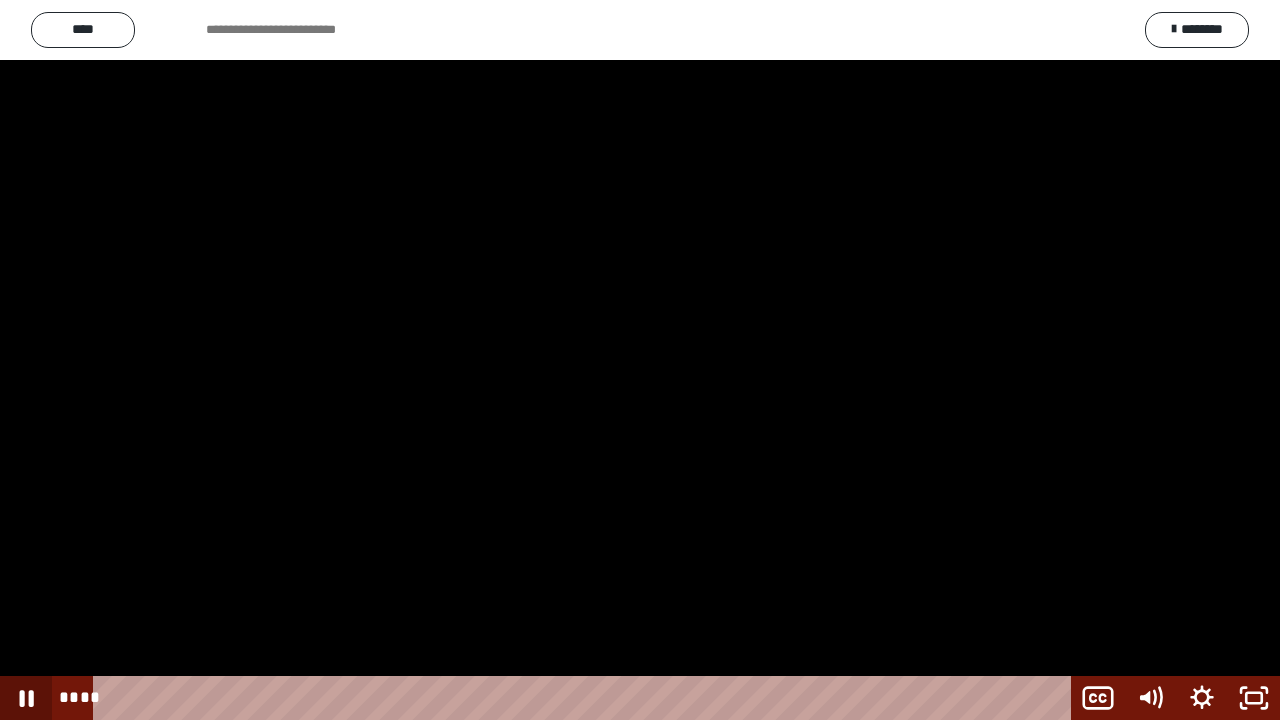 click 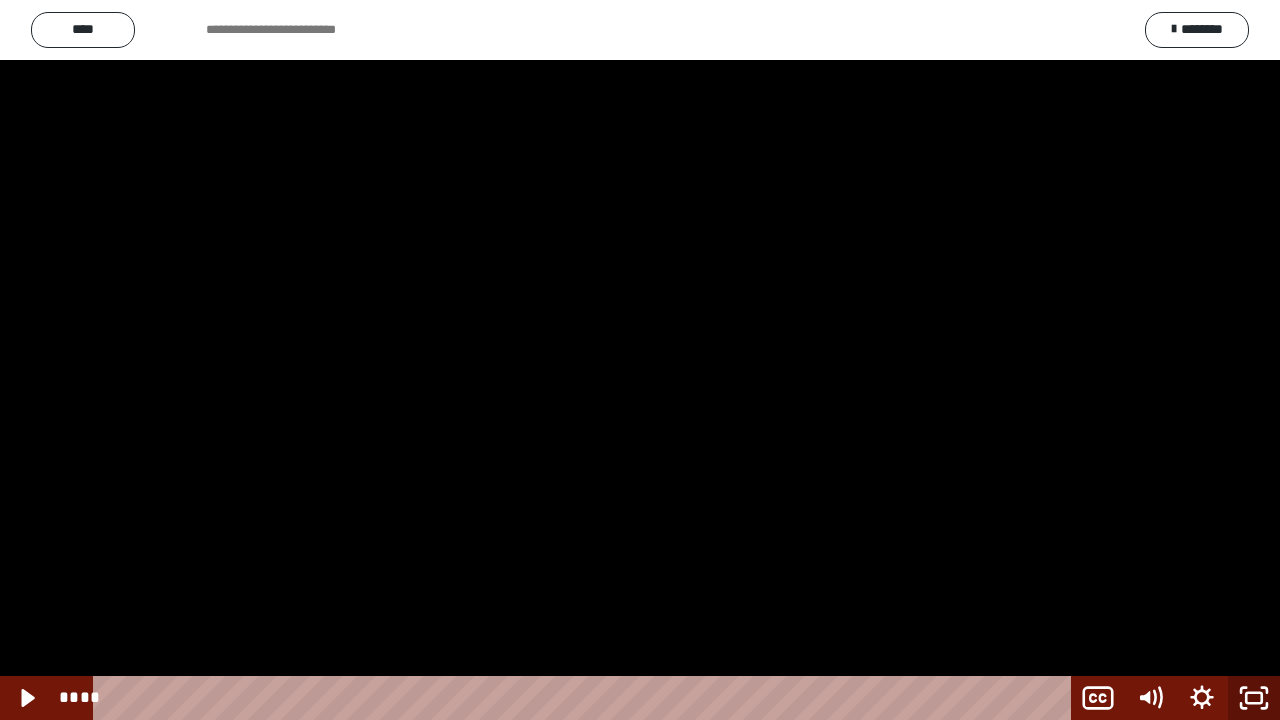 click 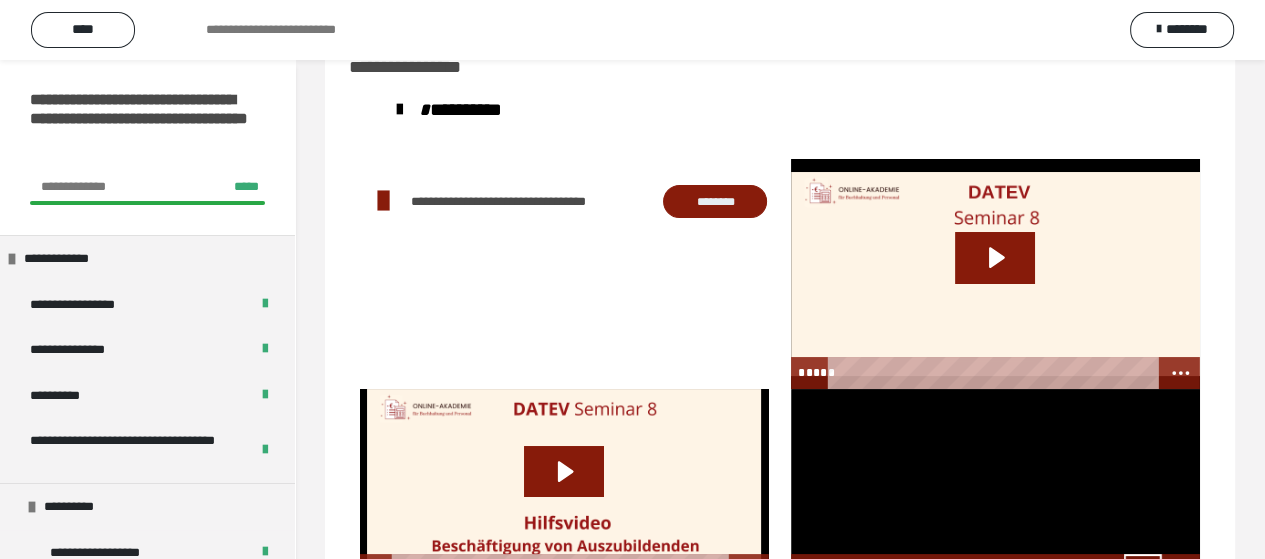 scroll, scrollTop: 140, scrollLeft: 0, axis: vertical 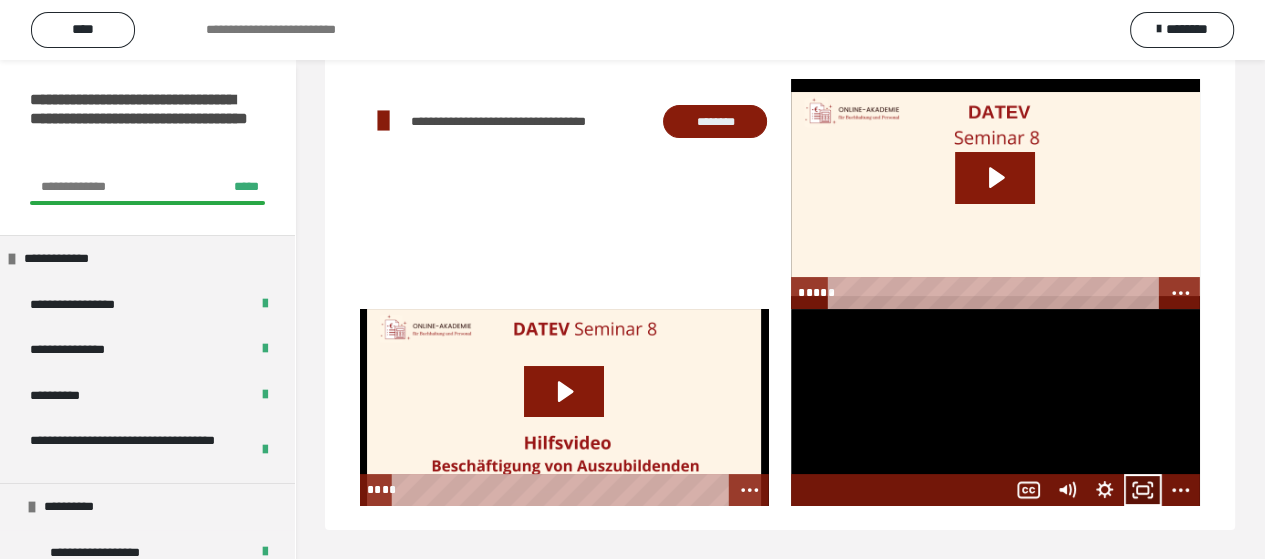 click 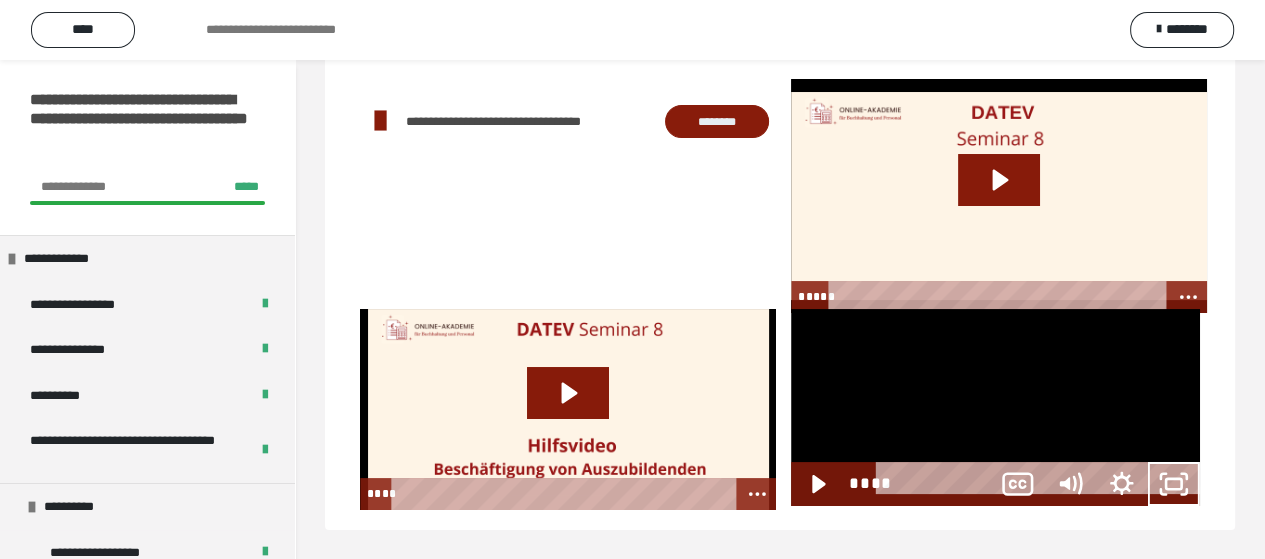 scroll, scrollTop: 60, scrollLeft: 0, axis: vertical 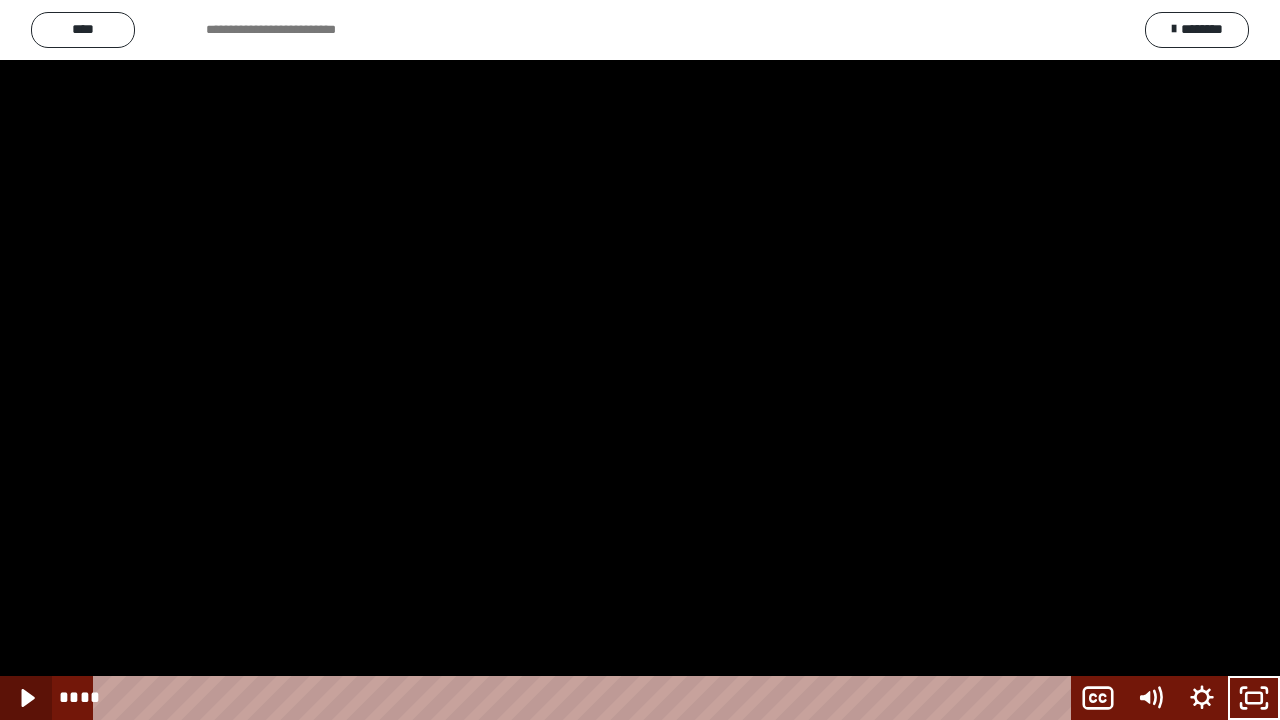 click 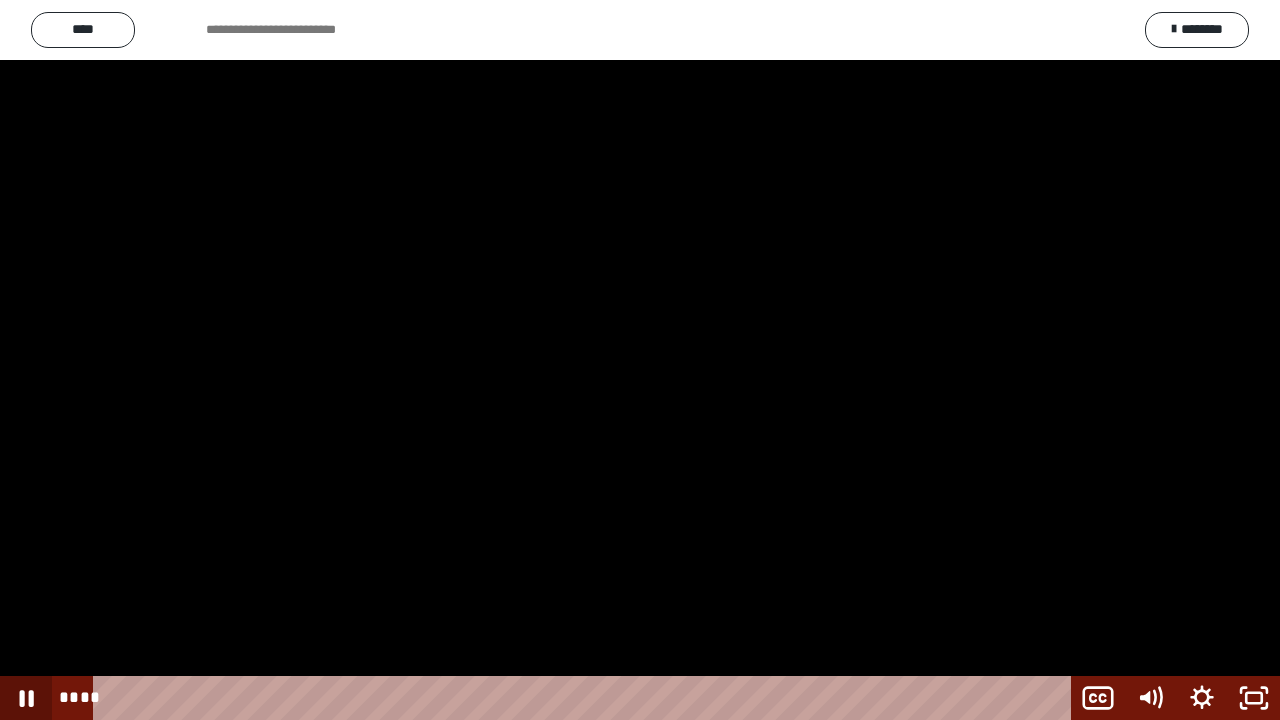 click 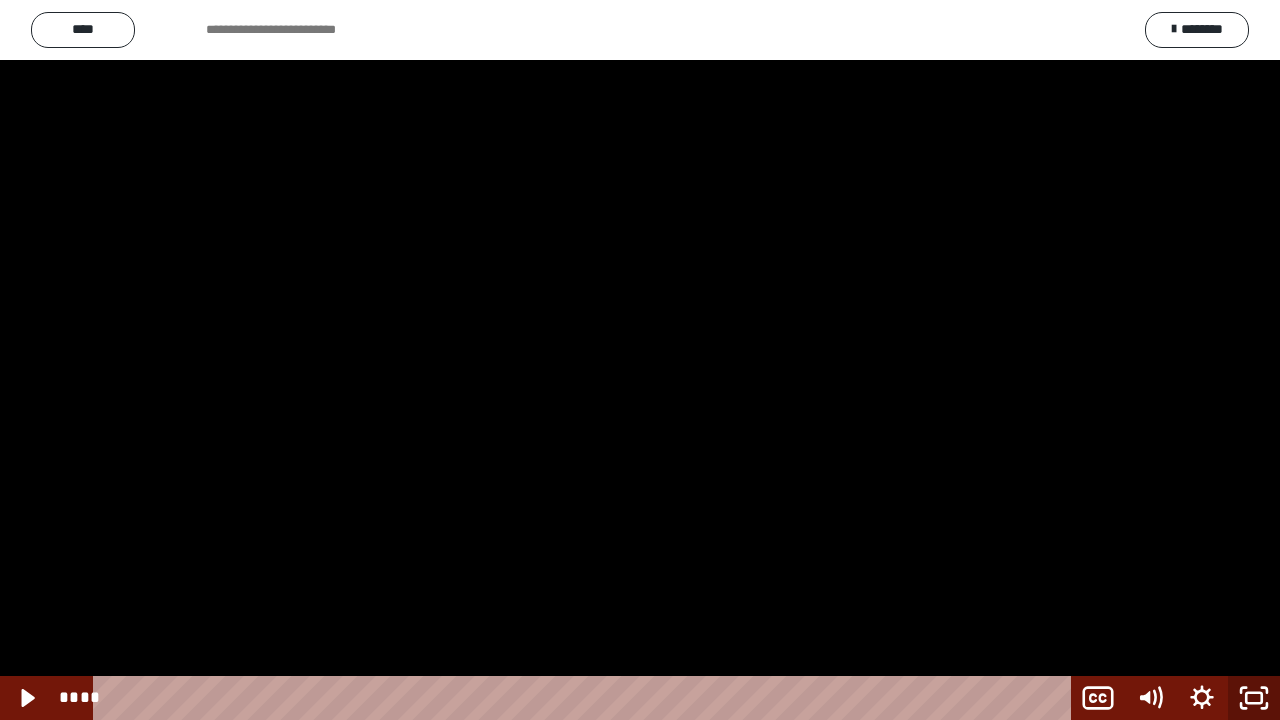 click 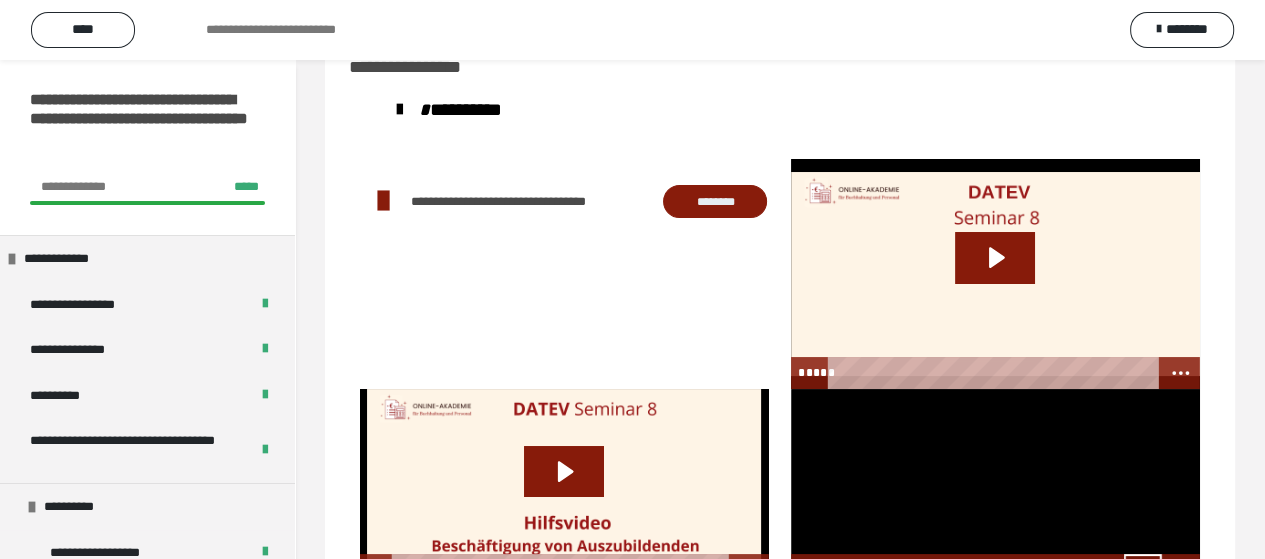 scroll, scrollTop: 100, scrollLeft: 0, axis: vertical 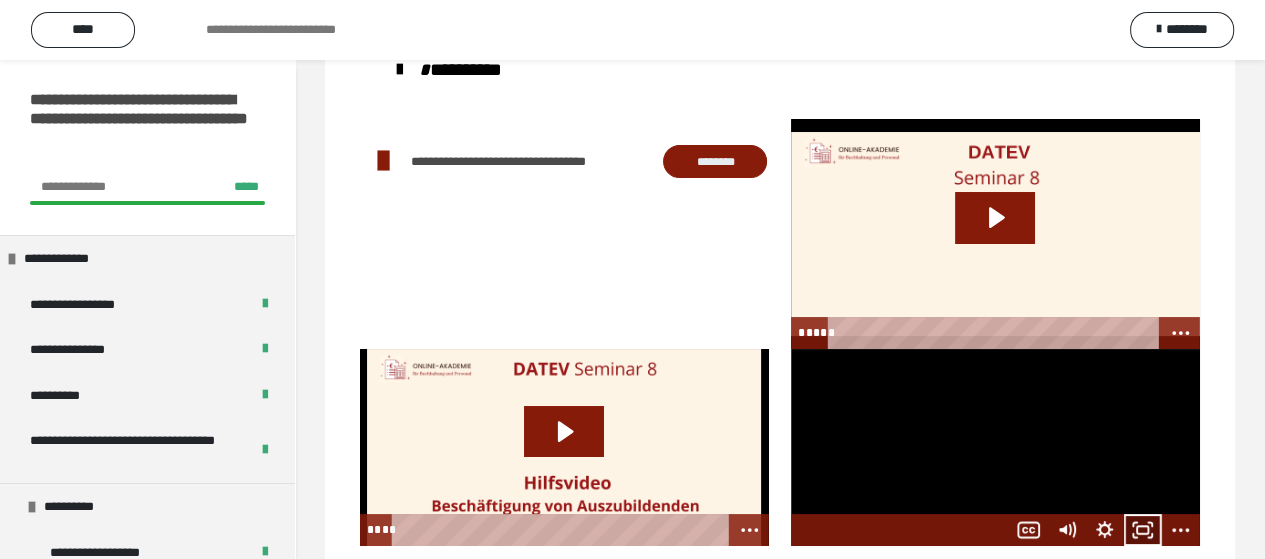 click 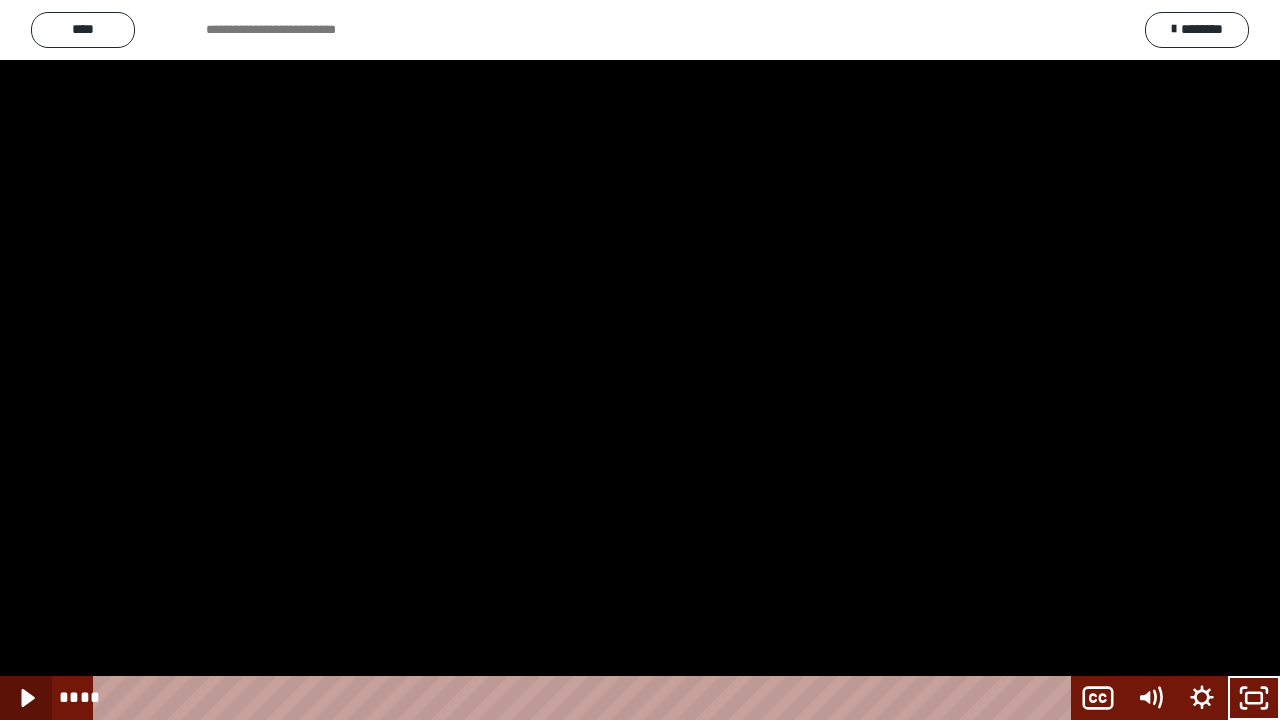 click 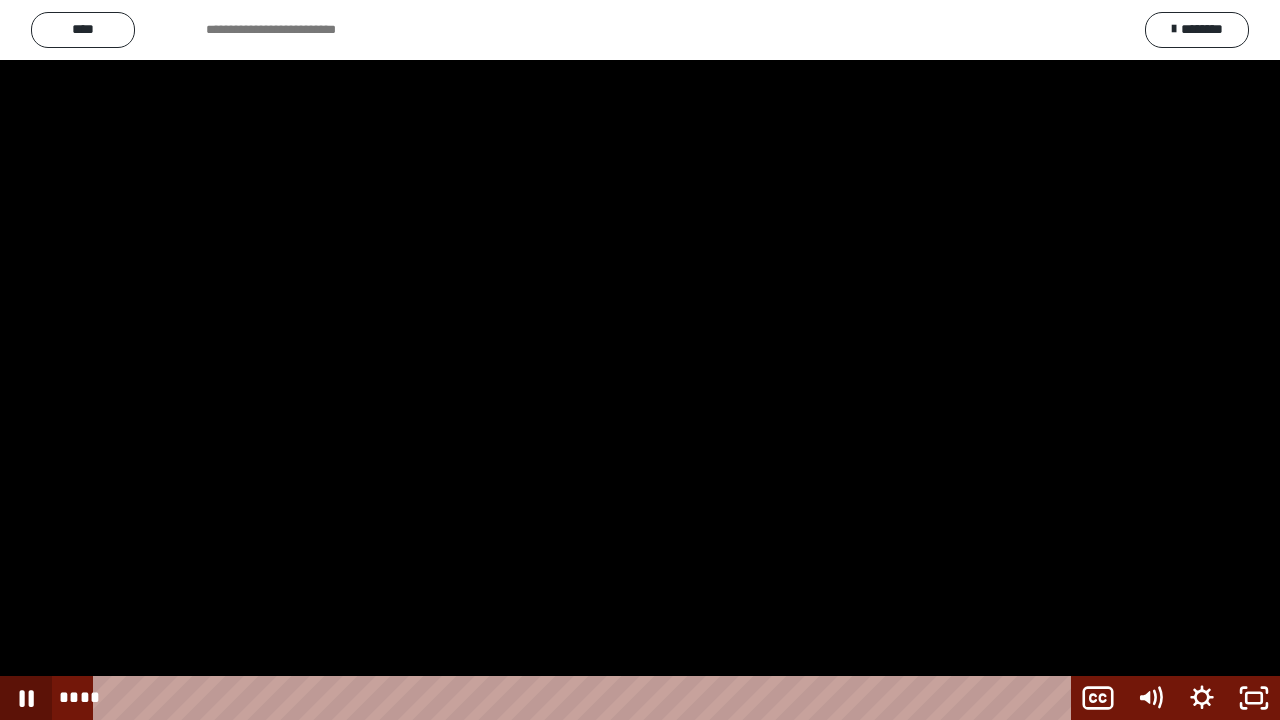click 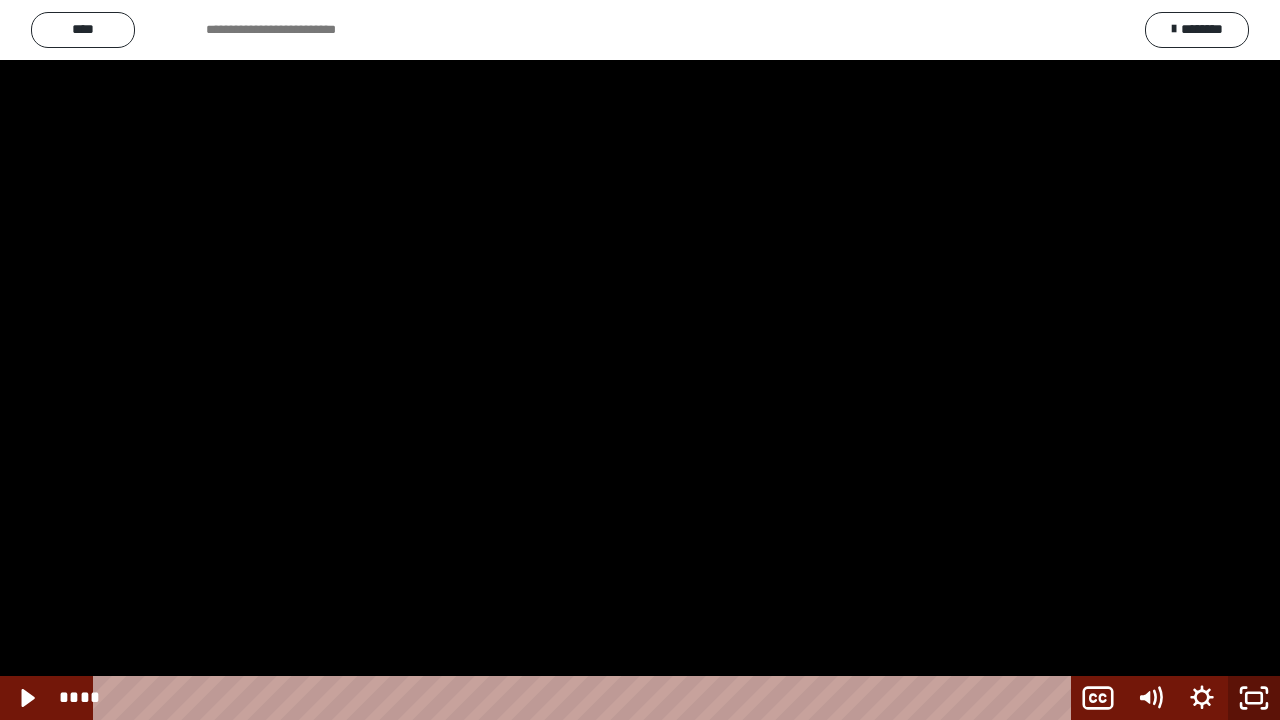 click 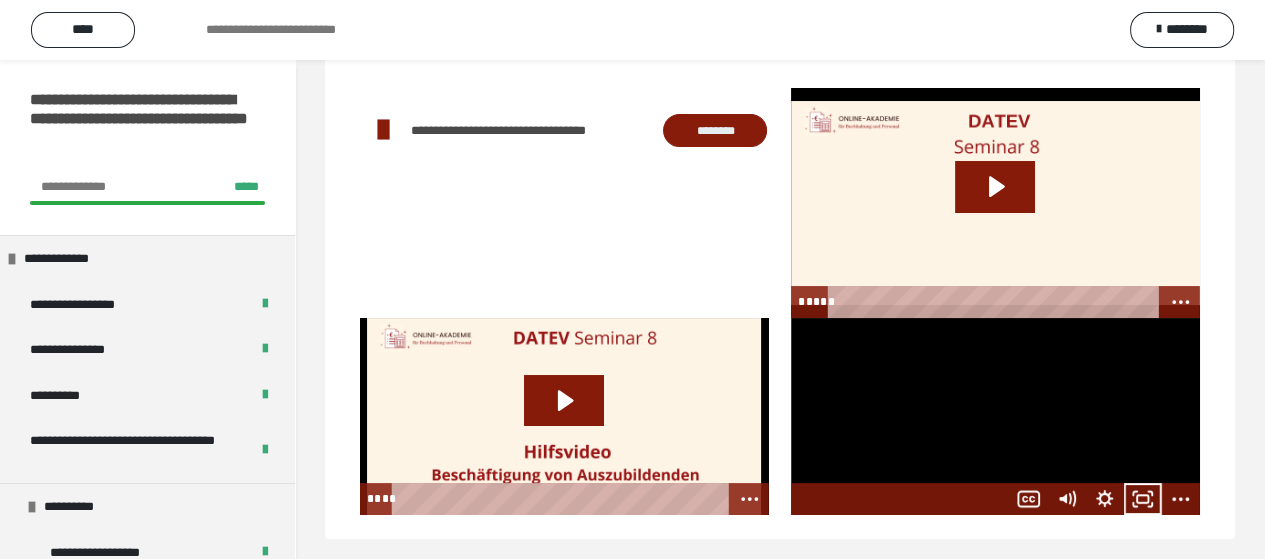 scroll, scrollTop: 140, scrollLeft: 0, axis: vertical 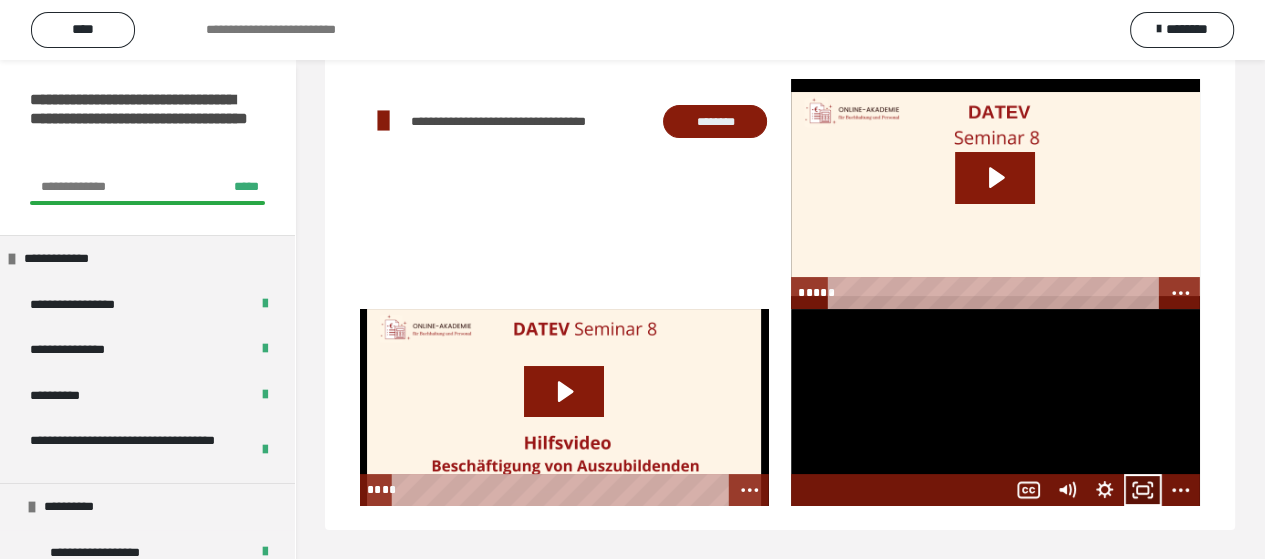 click 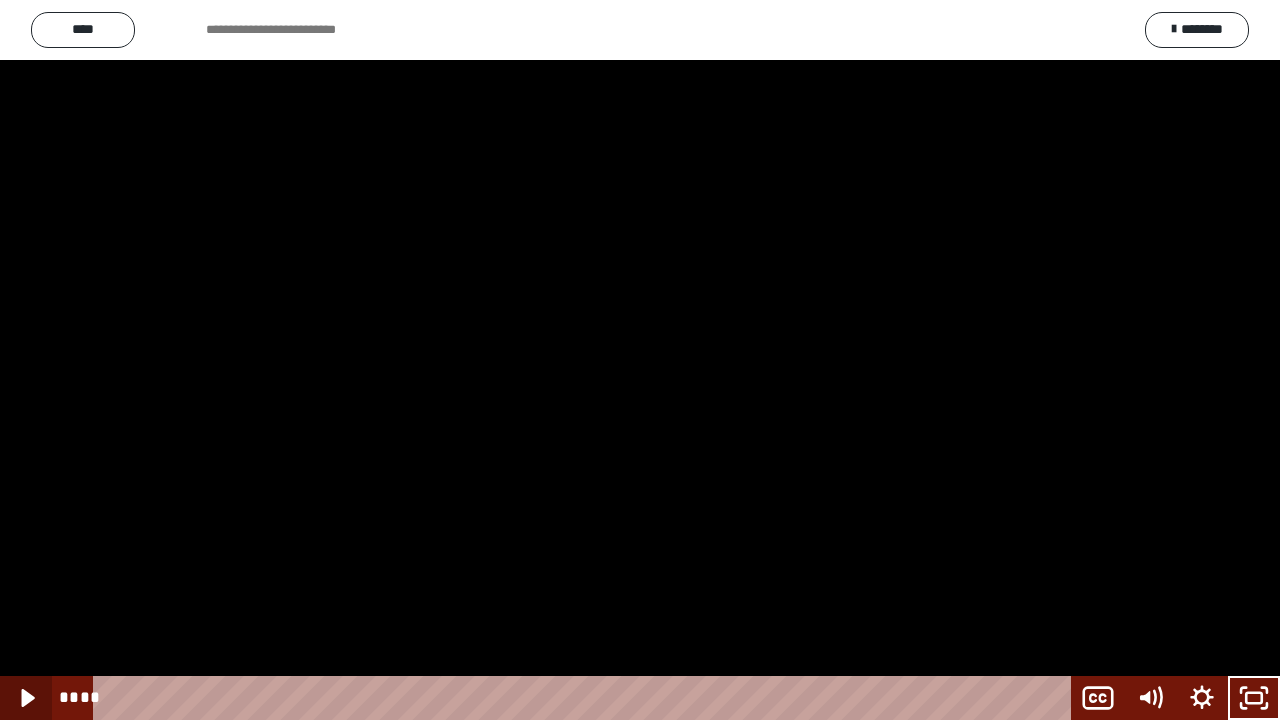 click 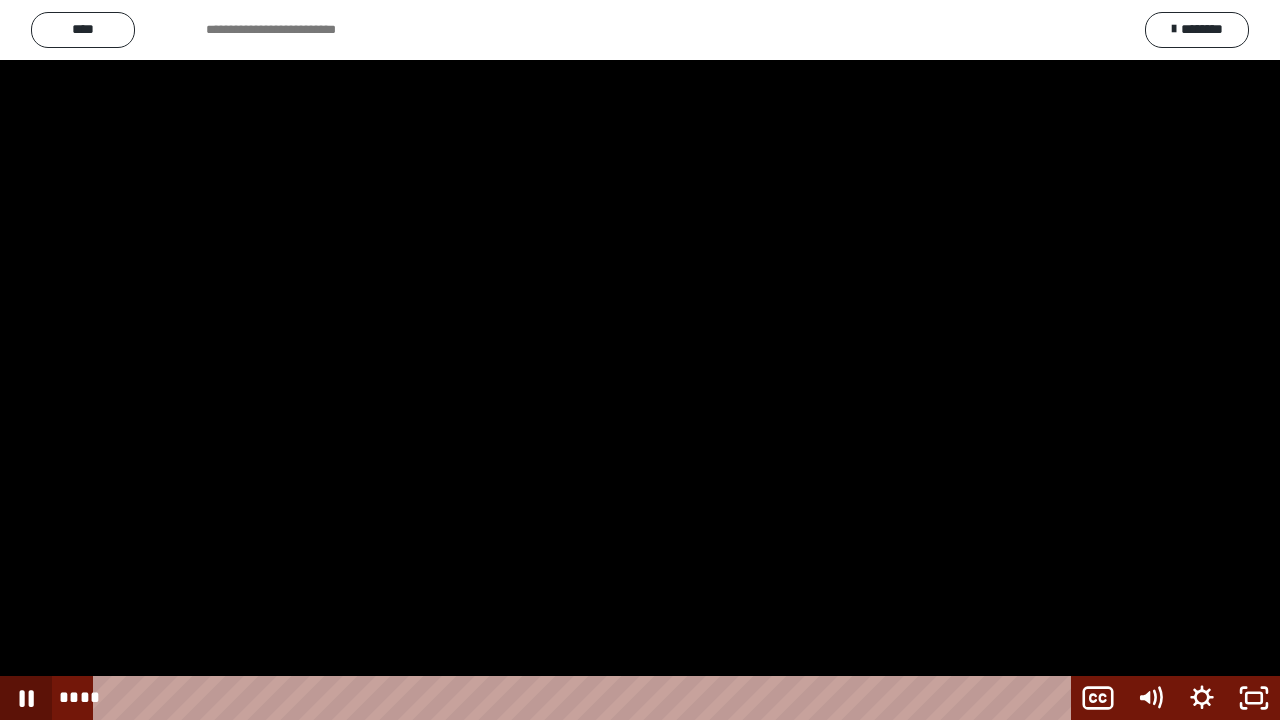 click 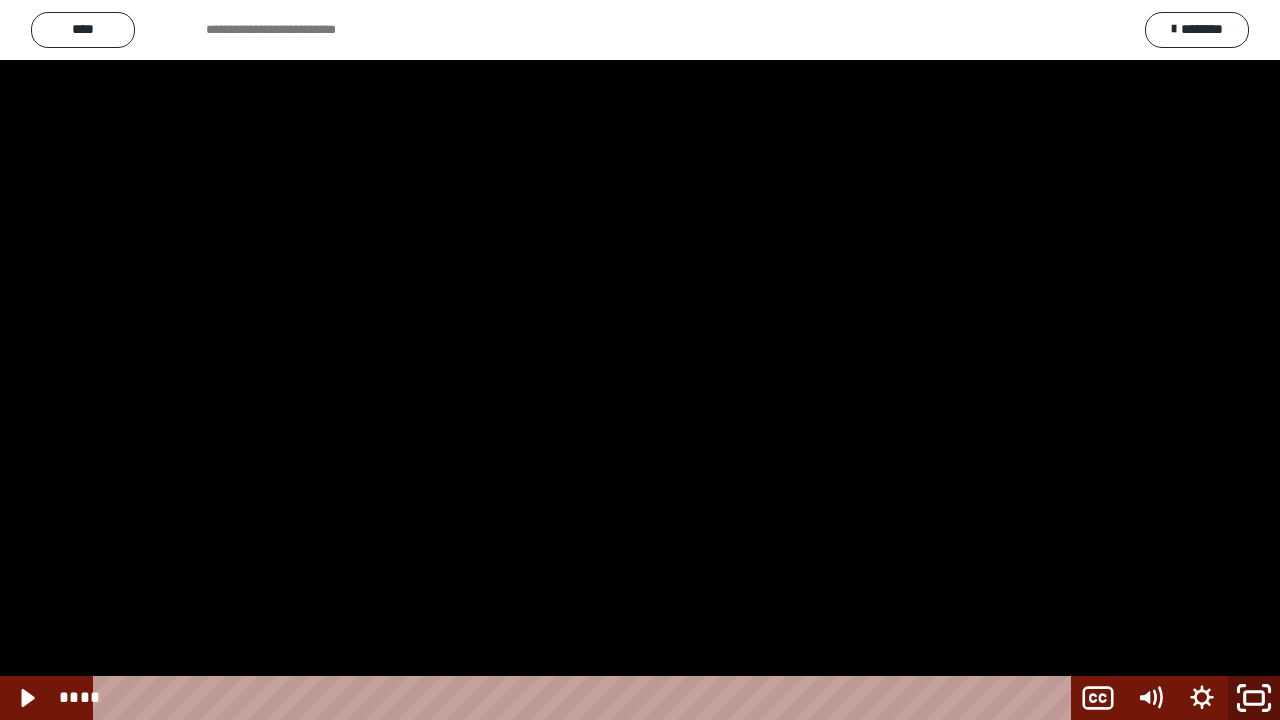 click 